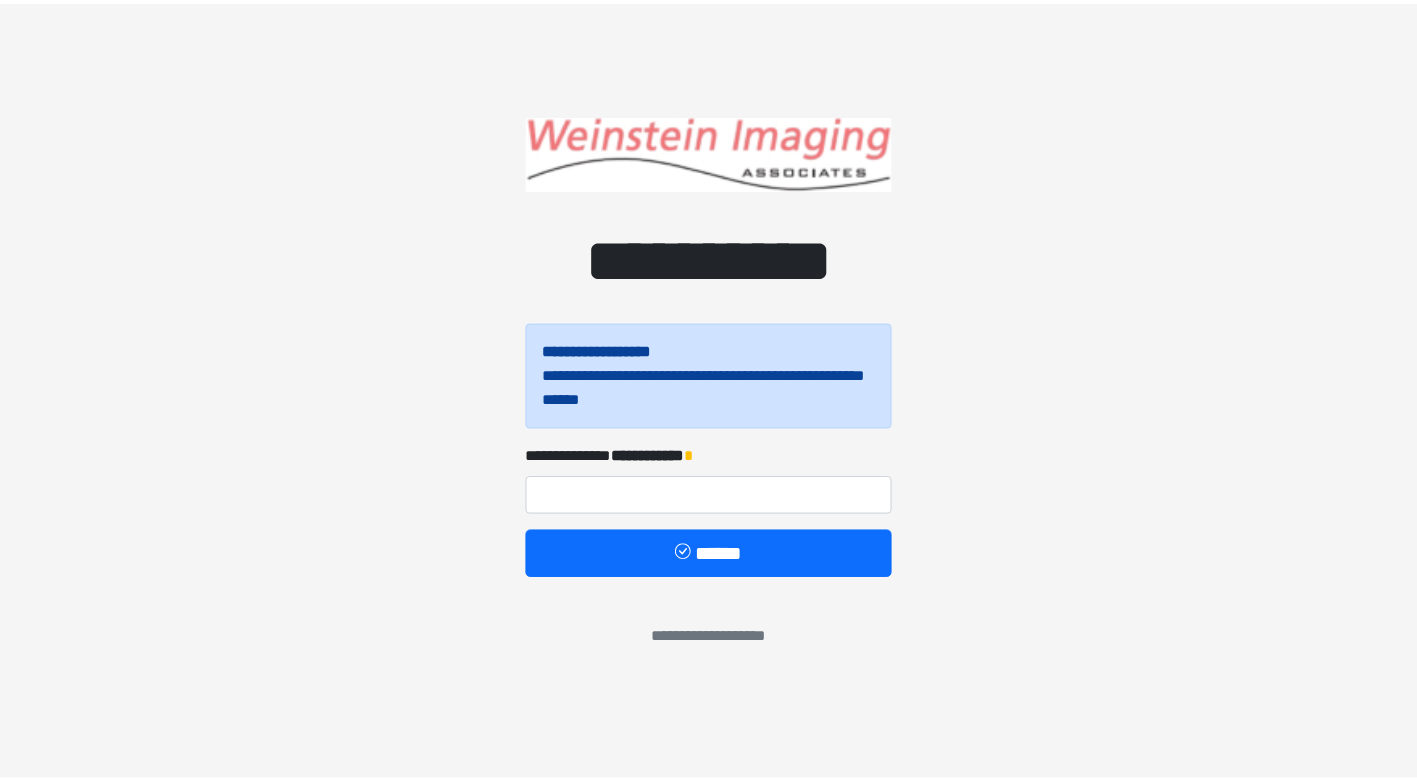 scroll, scrollTop: 0, scrollLeft: 0, axis: both 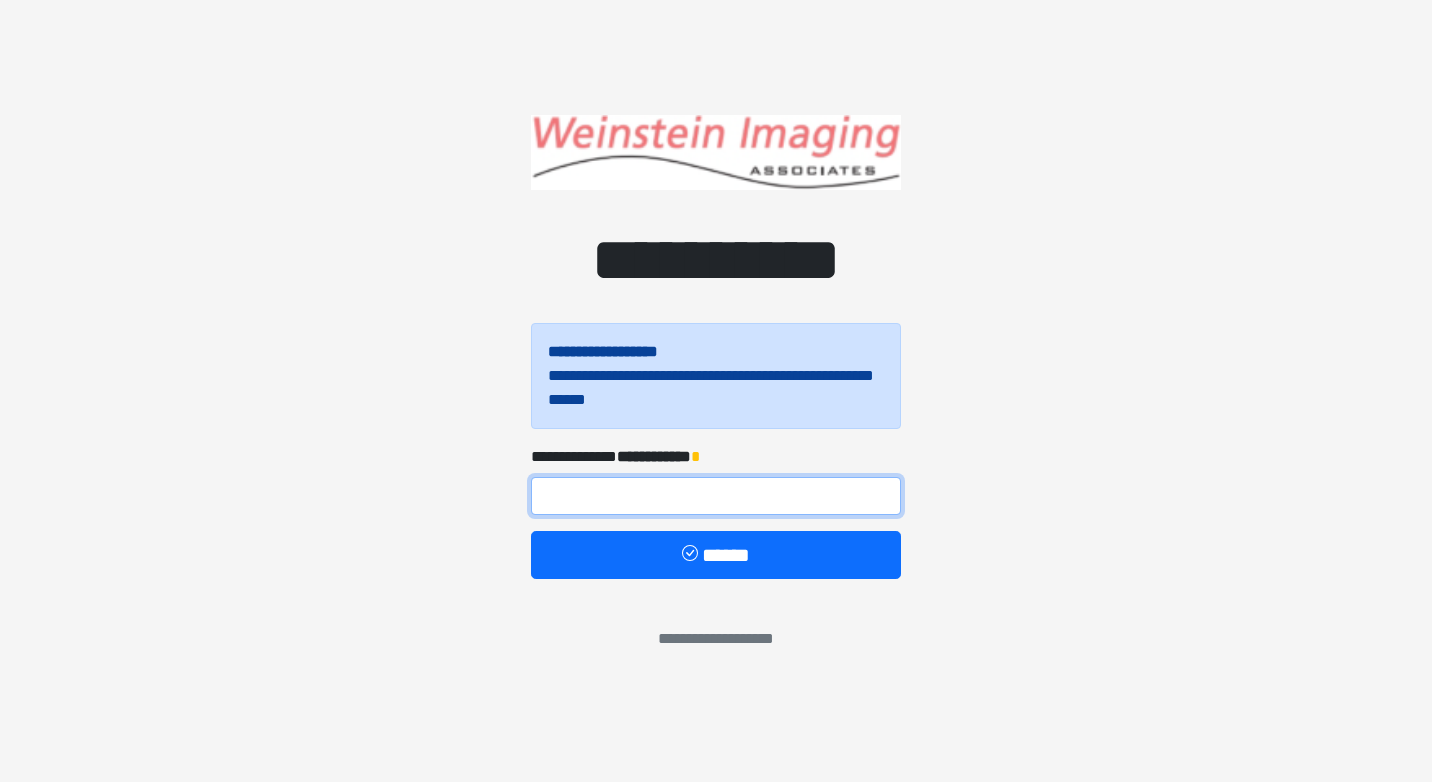 click at bounding box center [716, 496] 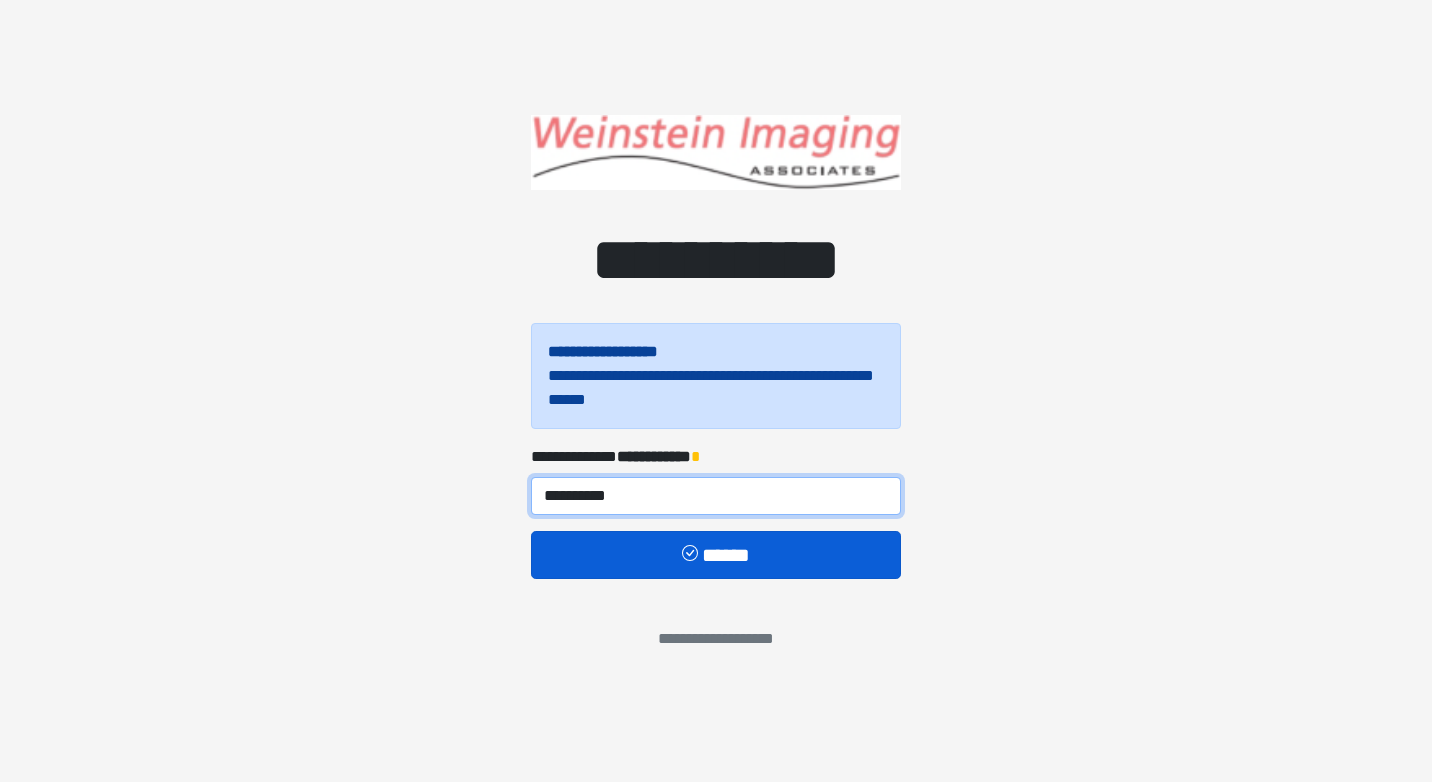 type on "**********" 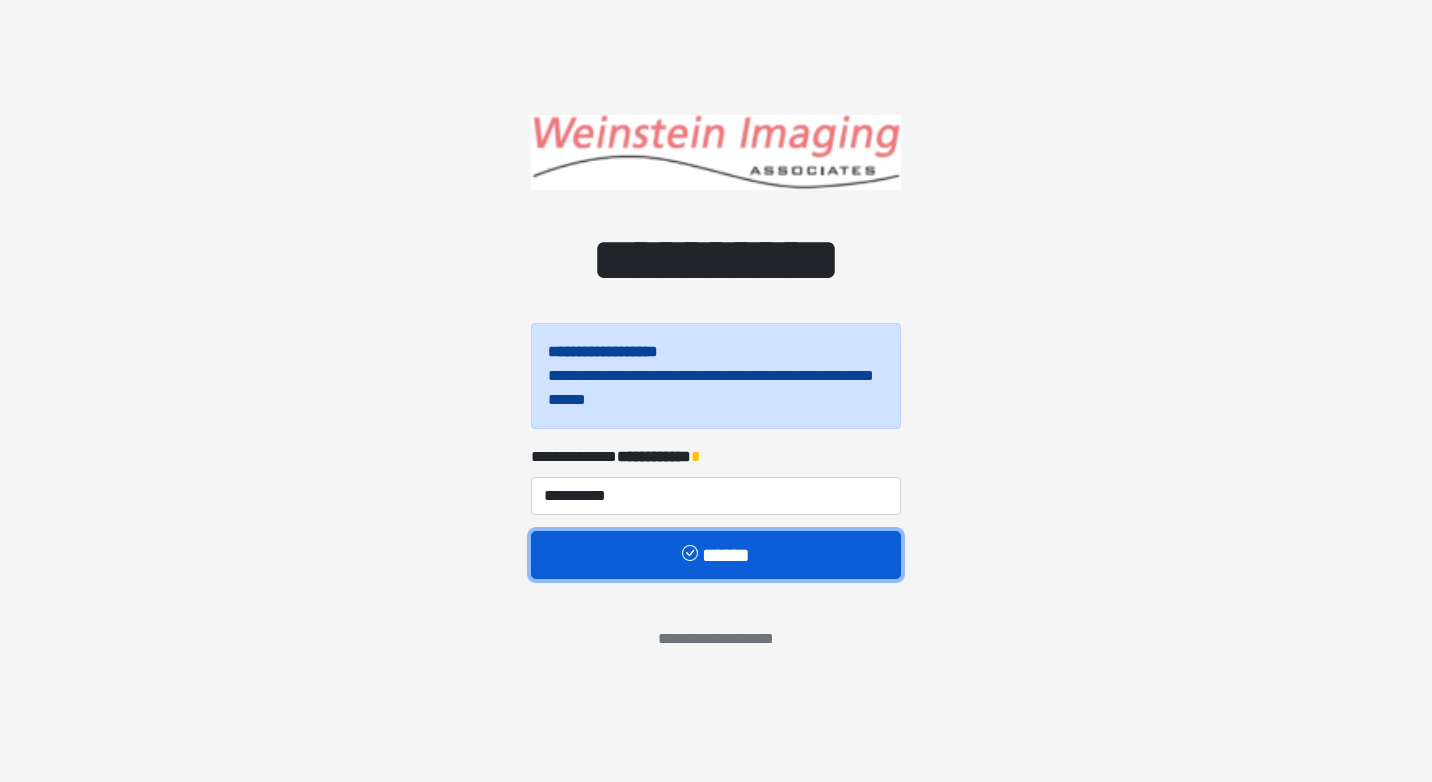 click on "******" at bounding box center (716, 555) 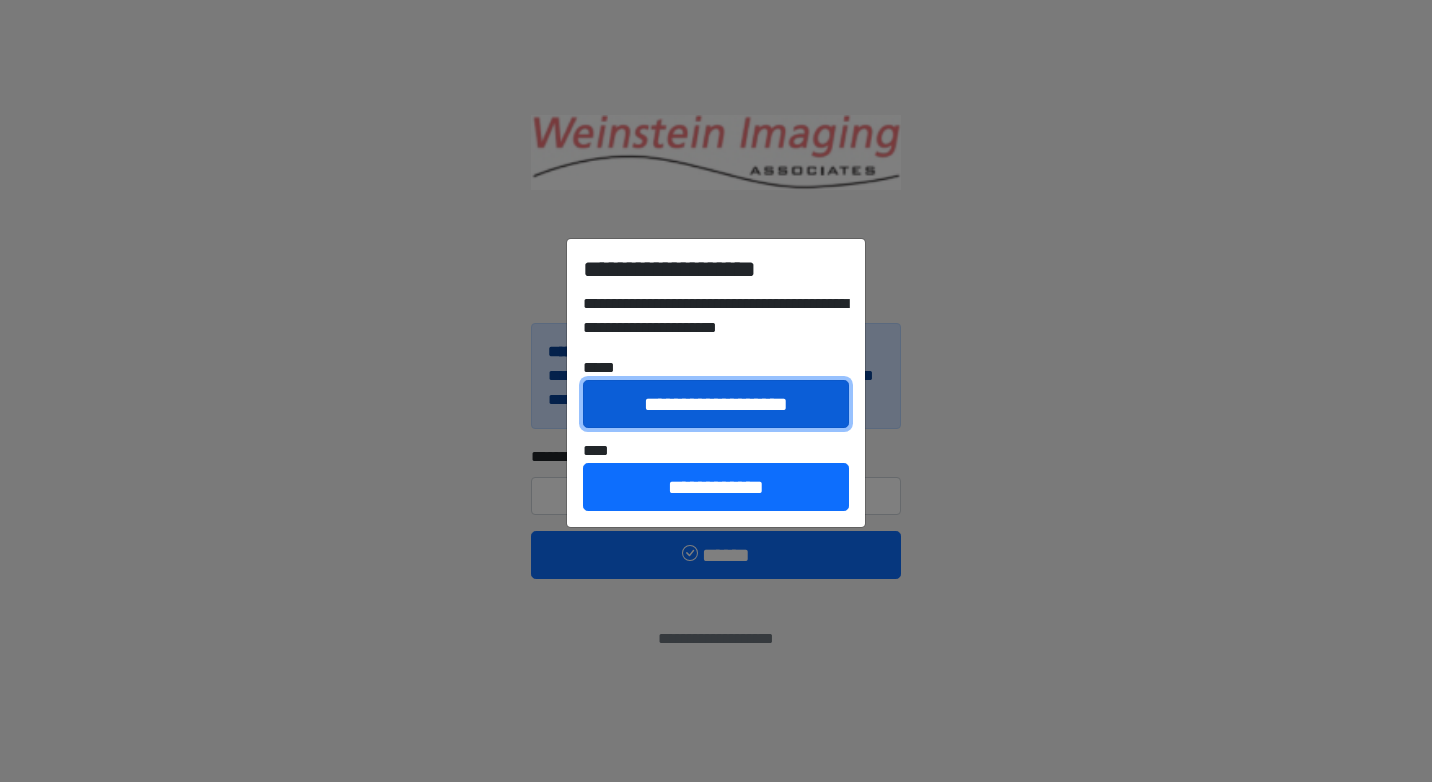 click on "**********" at bounding box center (716, 404) 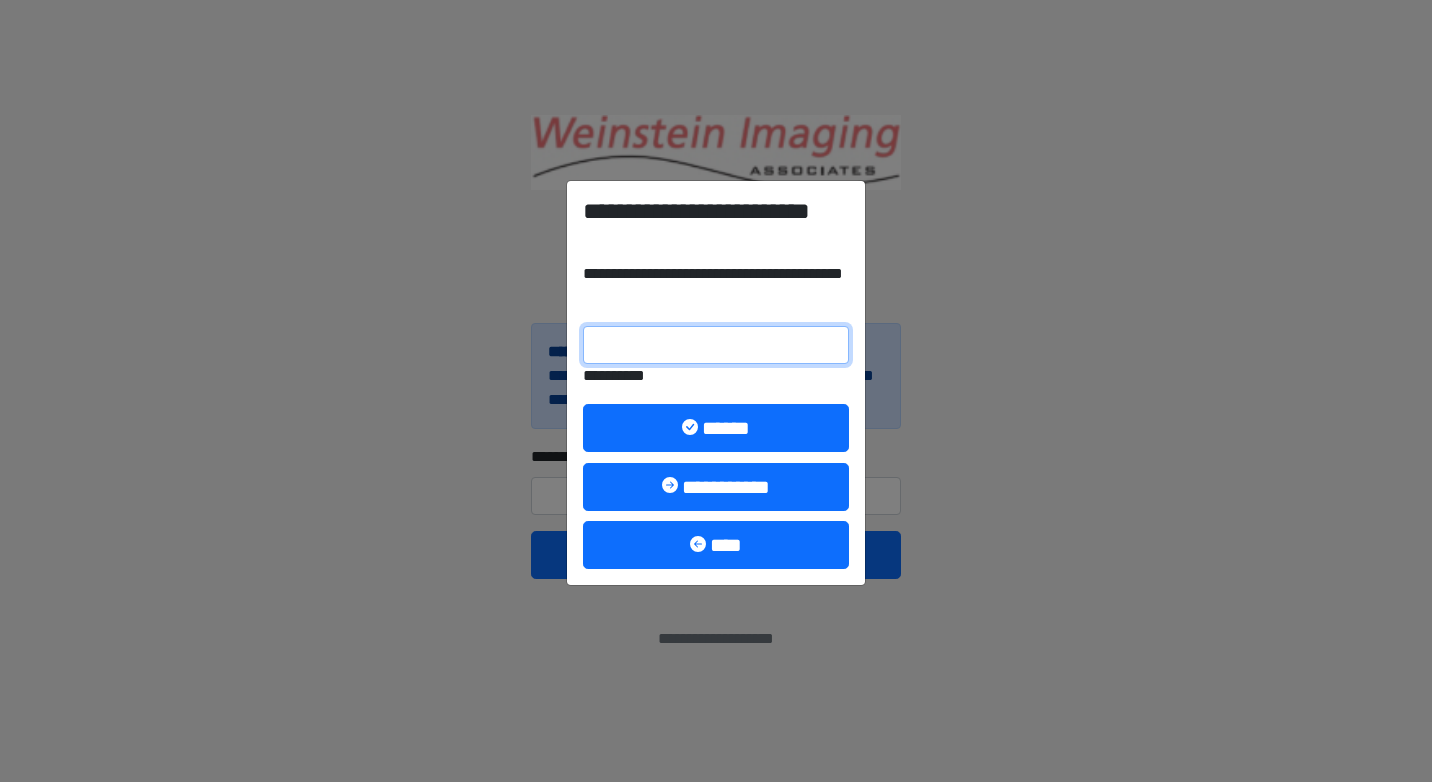 click on "**********" at bounding box center [716, 345] 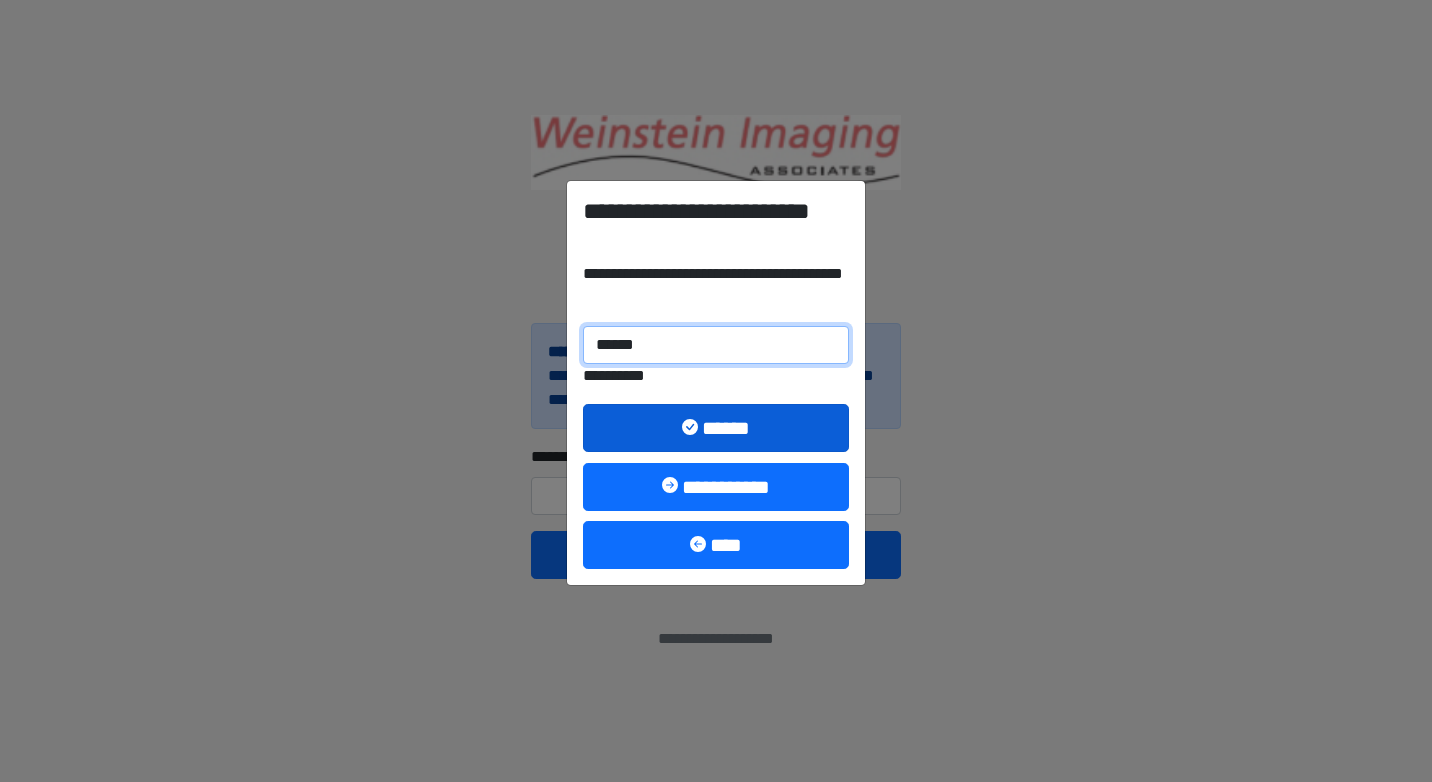 type on "******" 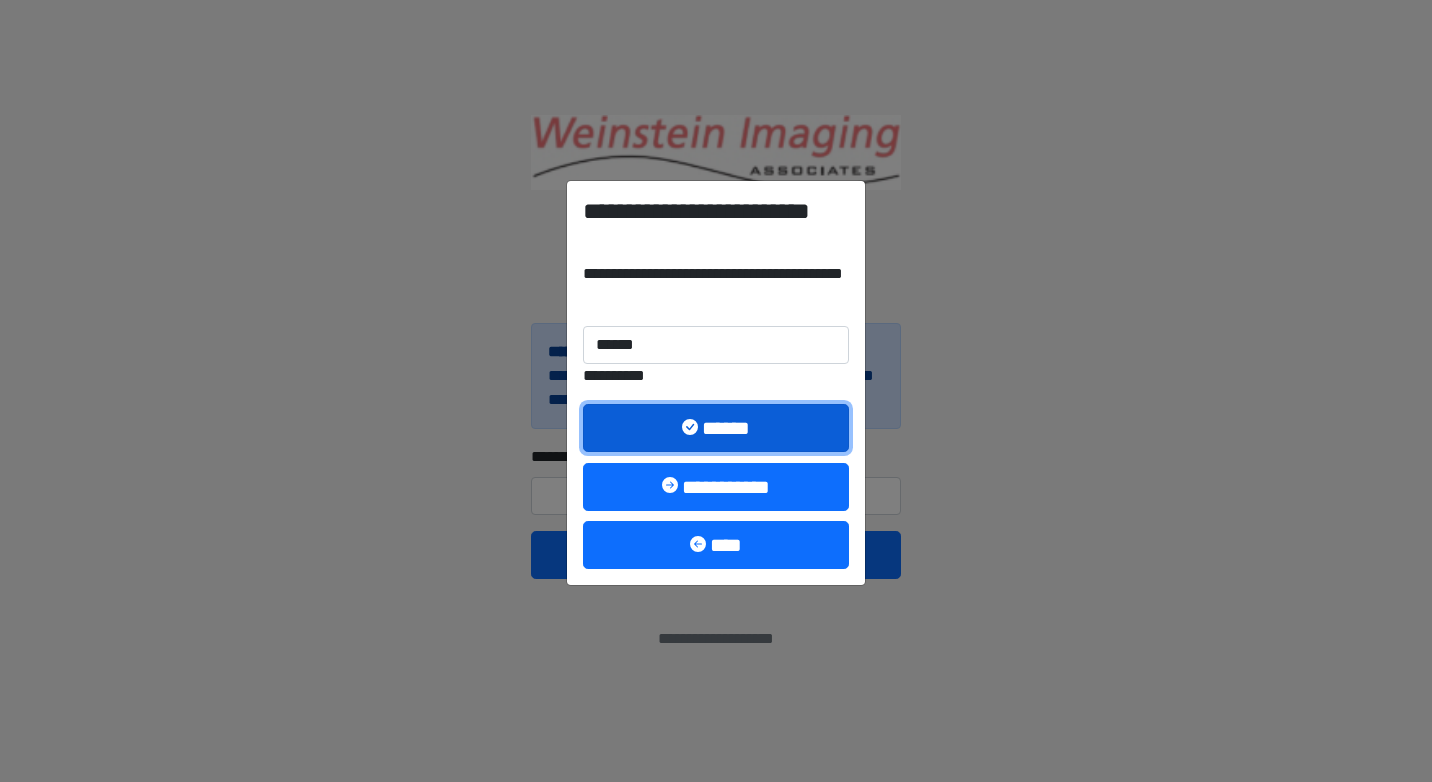 click on "******" at bounding box center [716, 428] 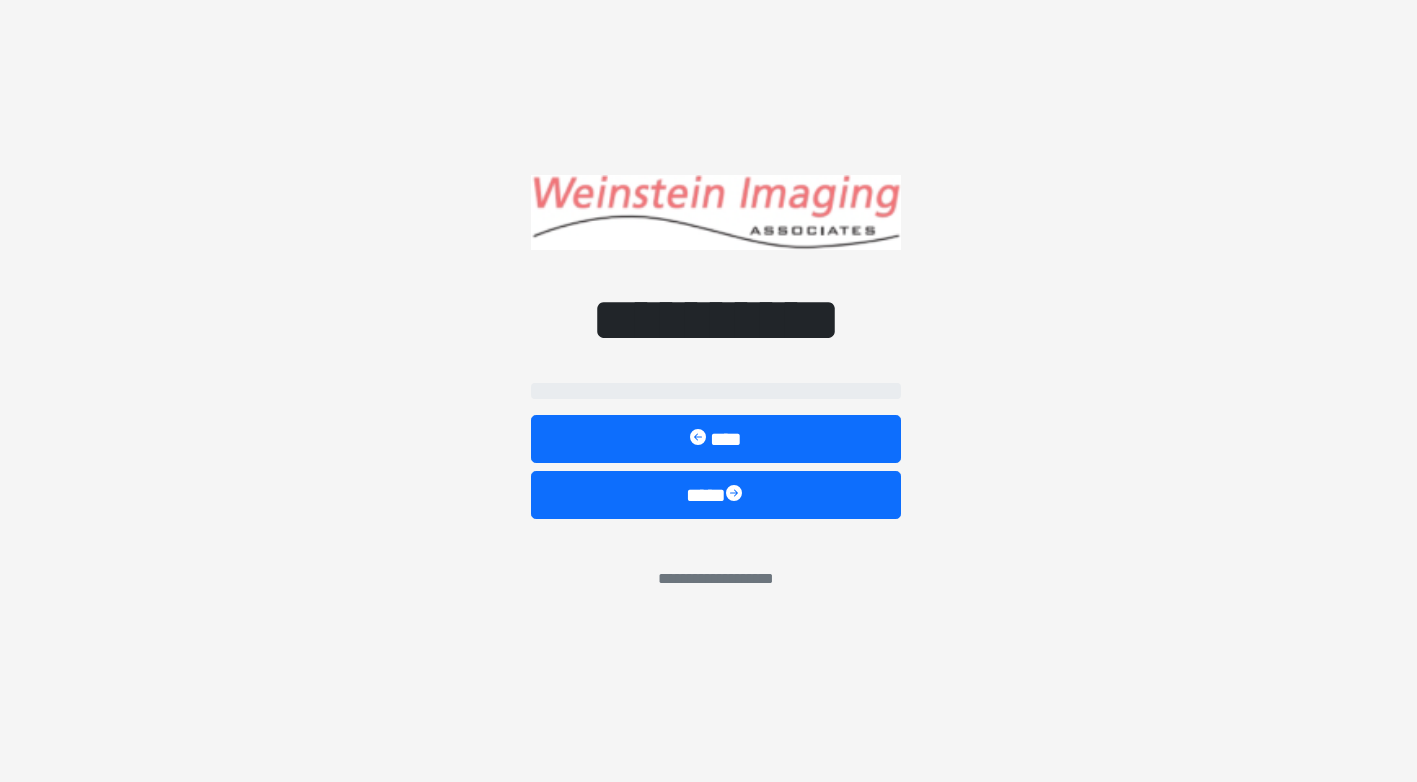 select on "*****" 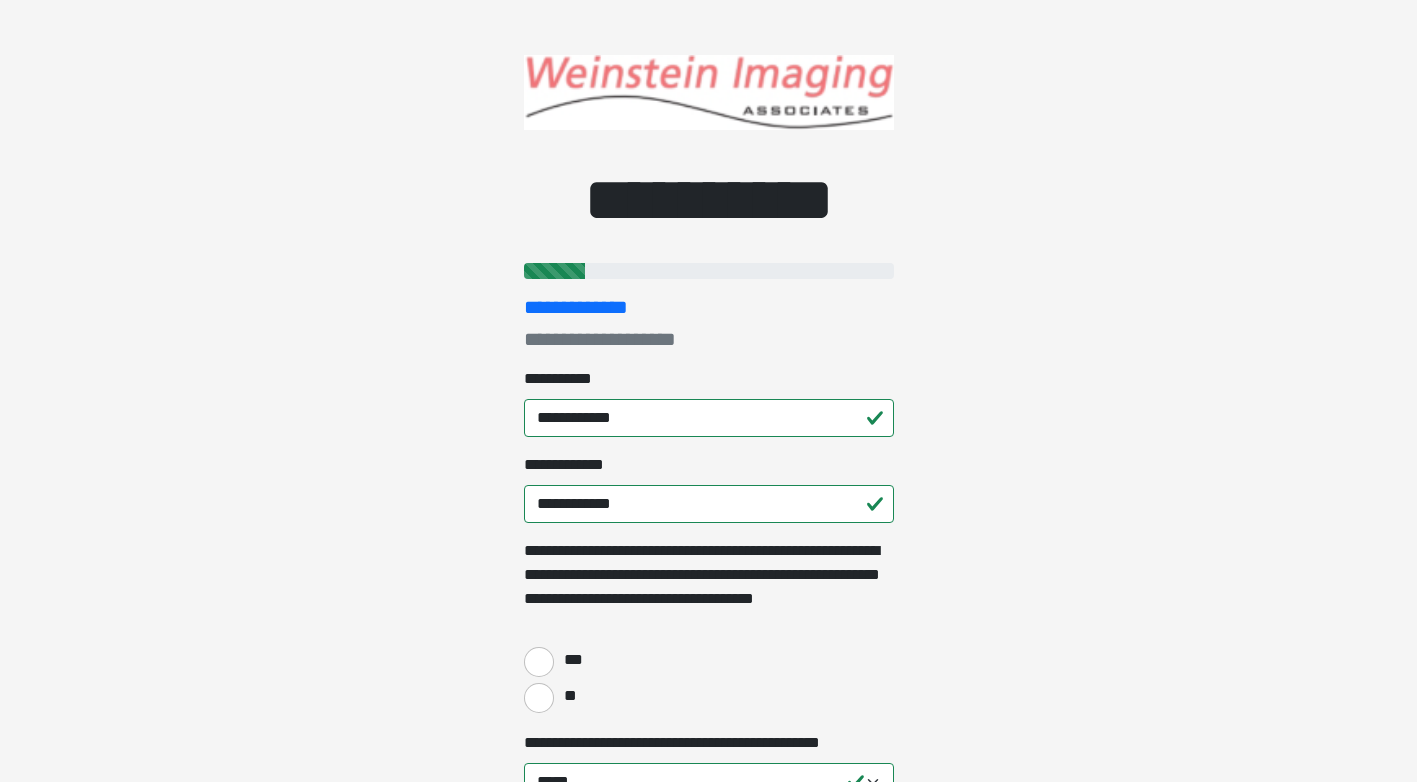 scroll, scrollTop: 167, scrollLeft: 0, axis: vertical 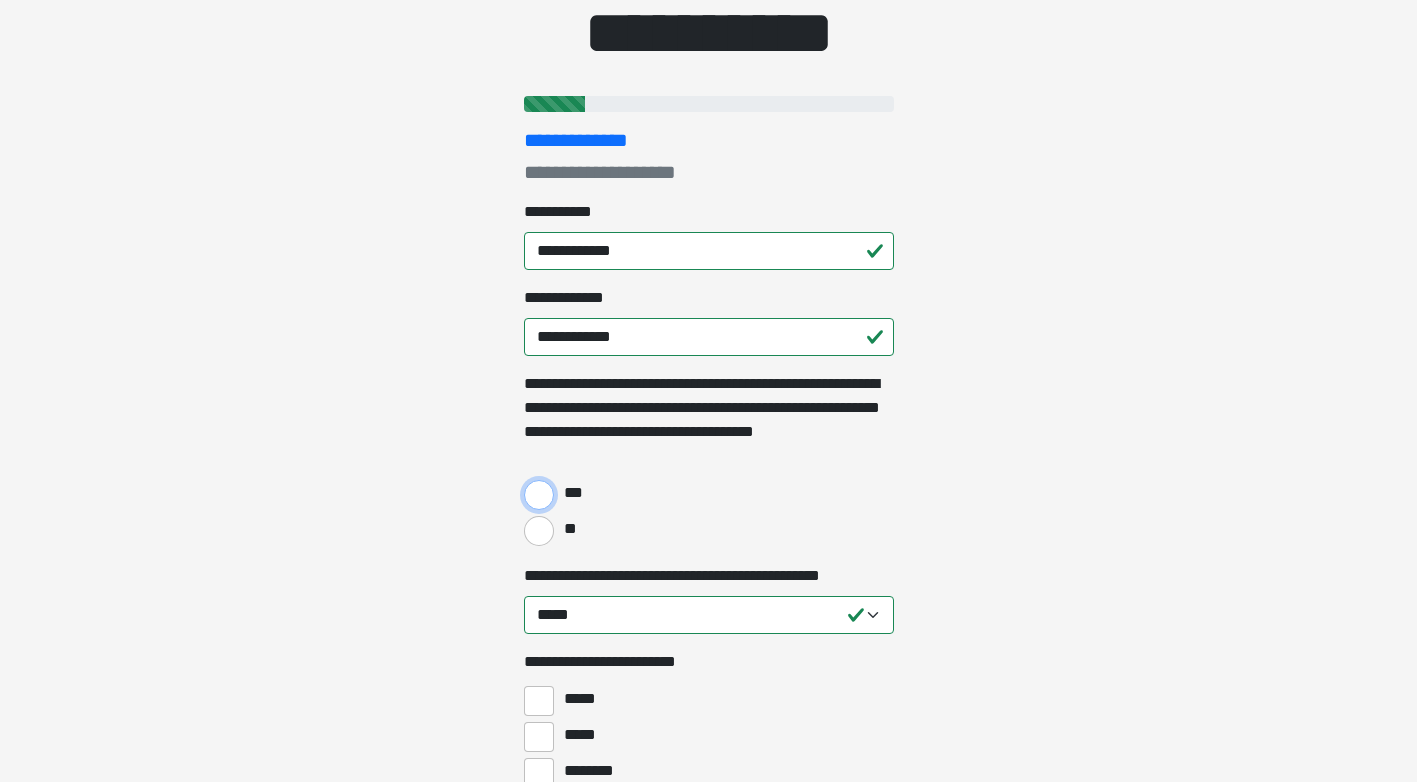 click on "***" at bounding box center (539, 495) 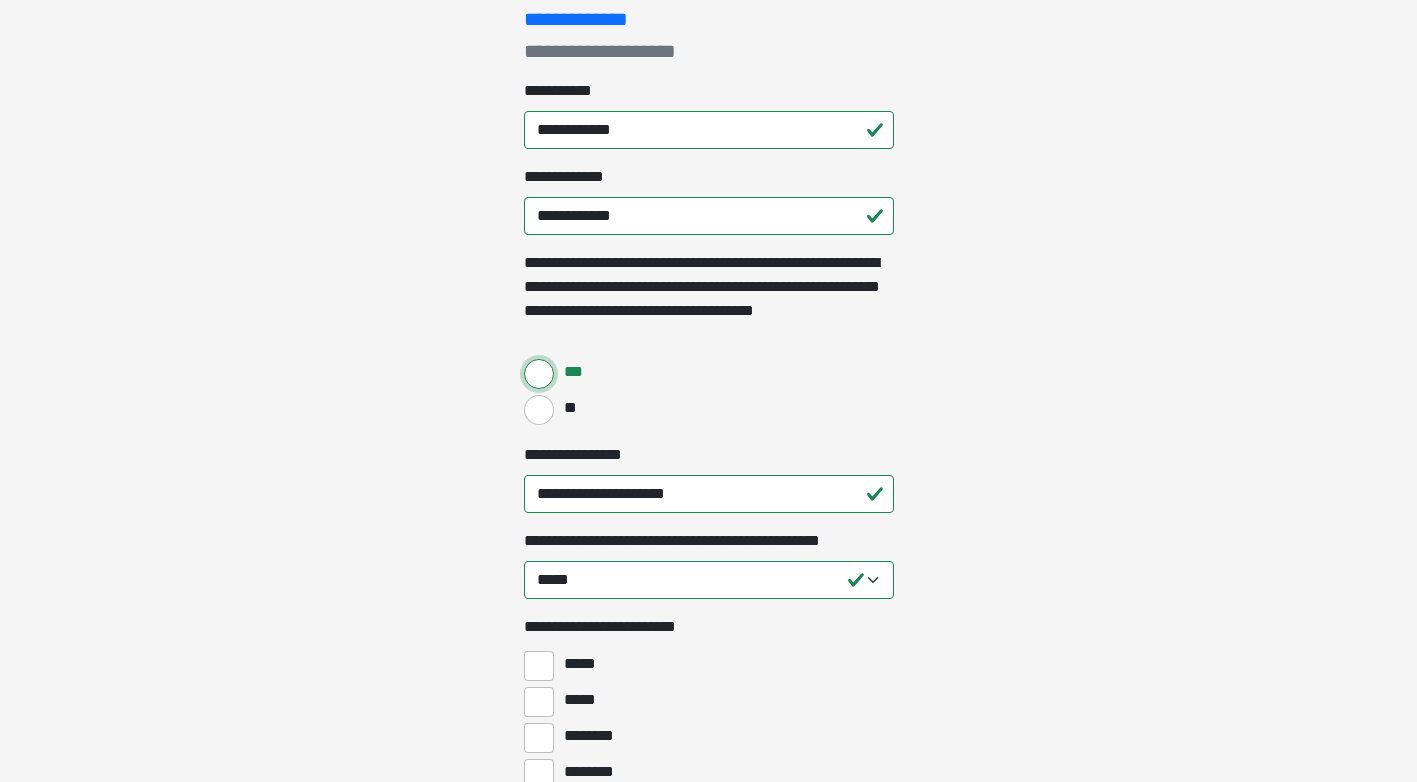 scroll, scrollTop: 333, scrollLeft: 0, axis: vertical 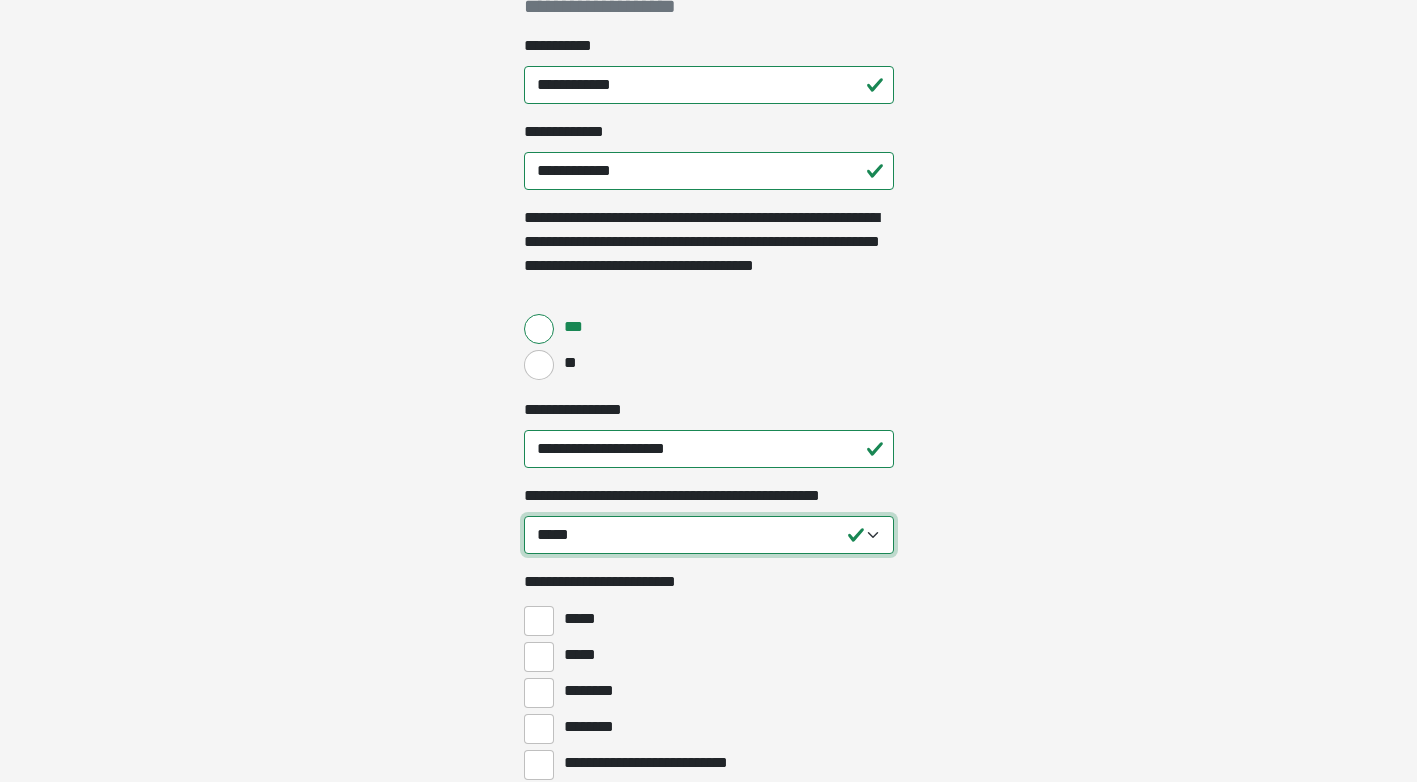 click on "**********" at bounding box center (709, 535) 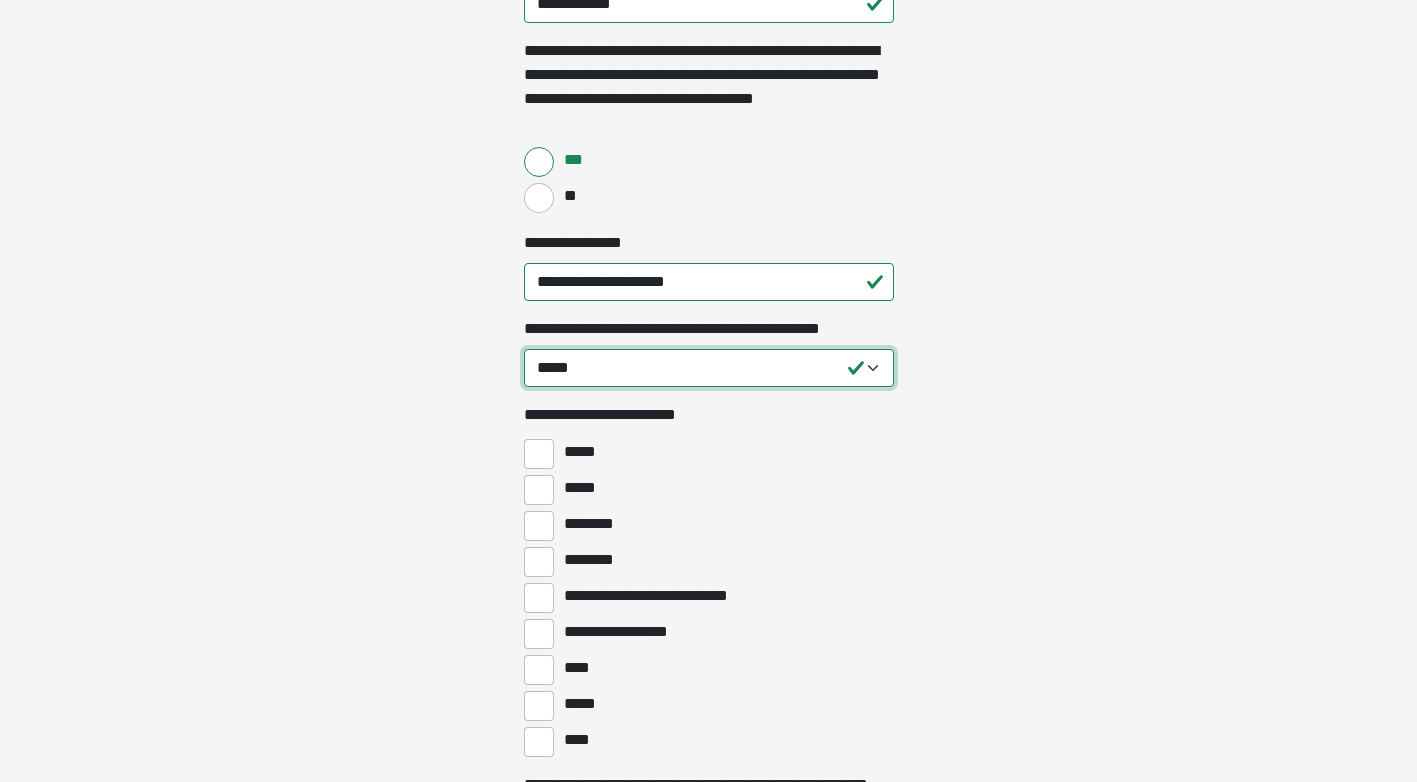 scroll, scrollTop: 667, scrollLeft: 0, axis: vertical 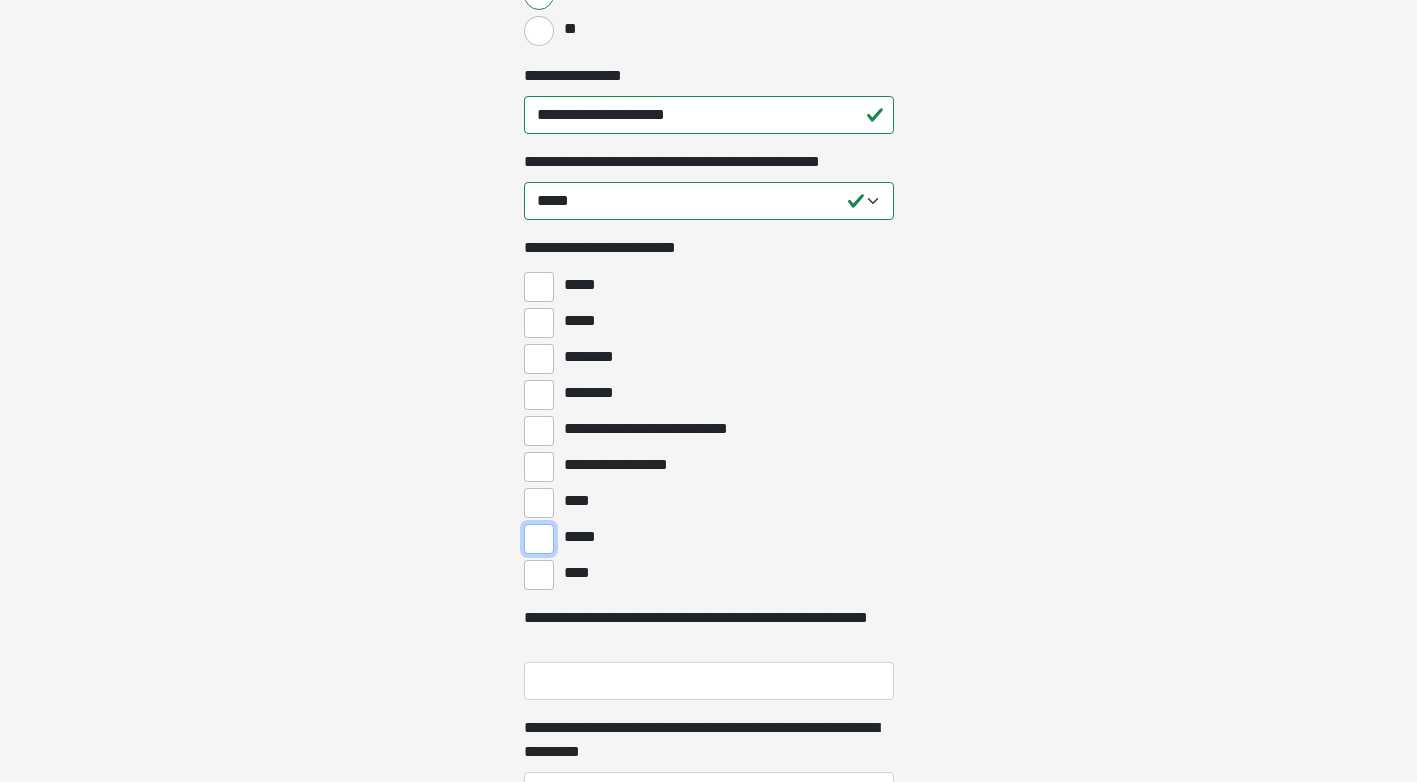 click on "*****" at bounding box center [539, 539] 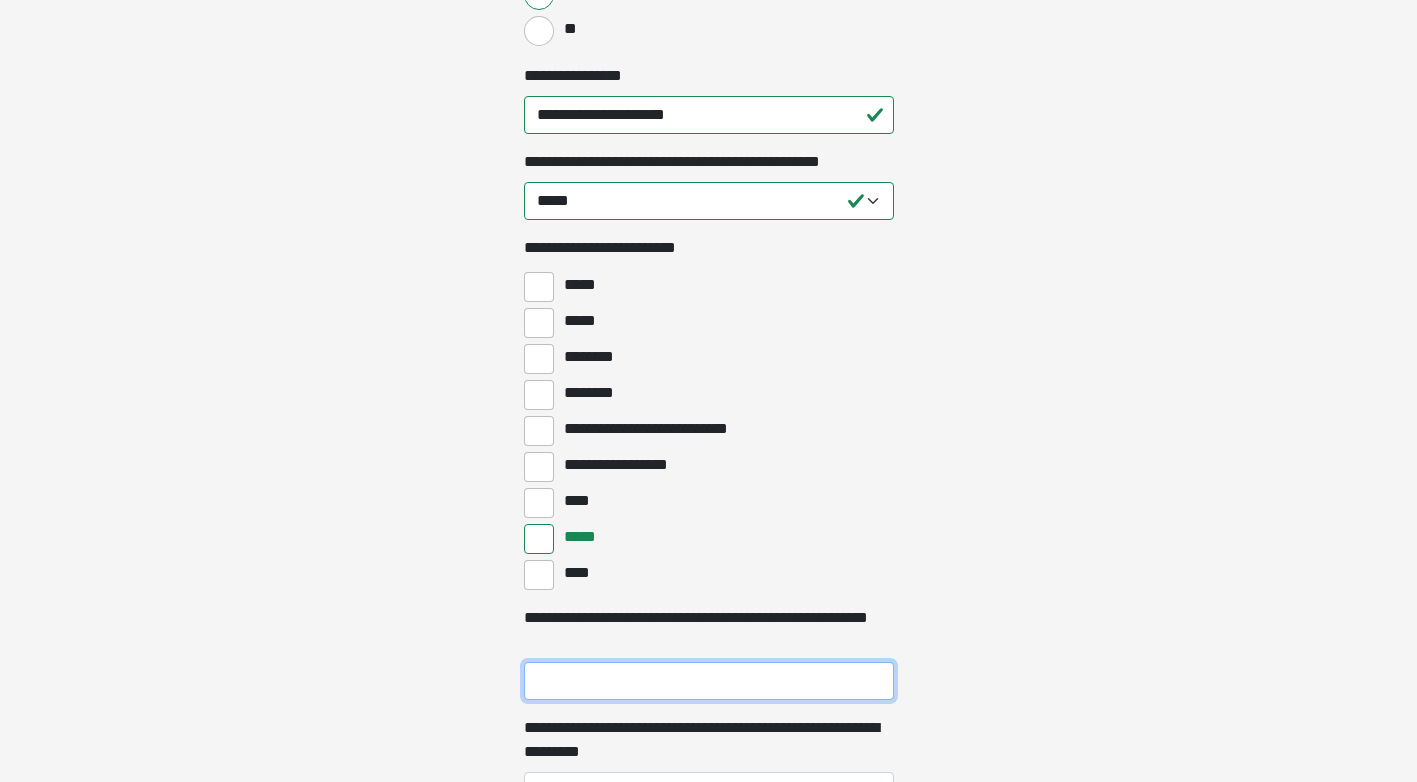 click on "**********" at bounding box center [709, 681] 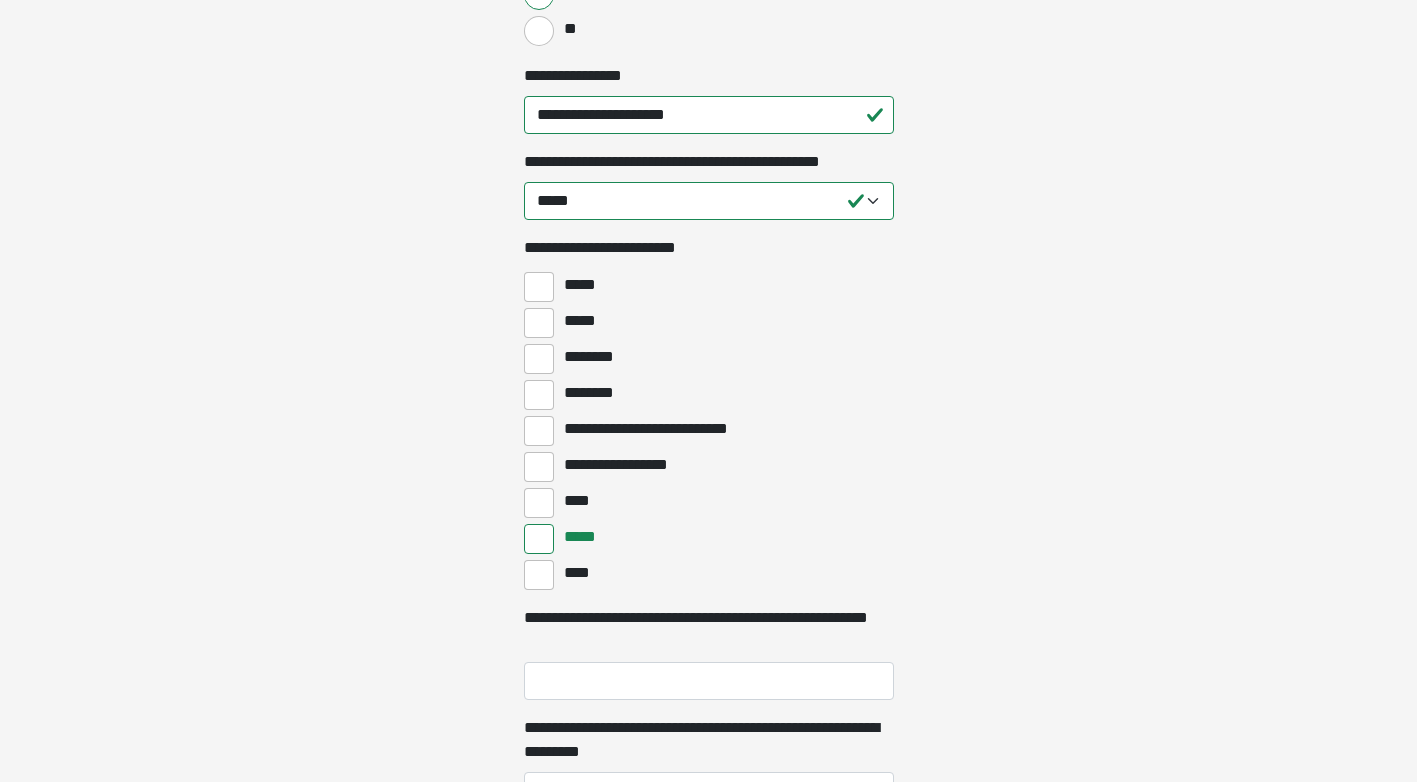 click on "**********" at bounding box center [708, -276] 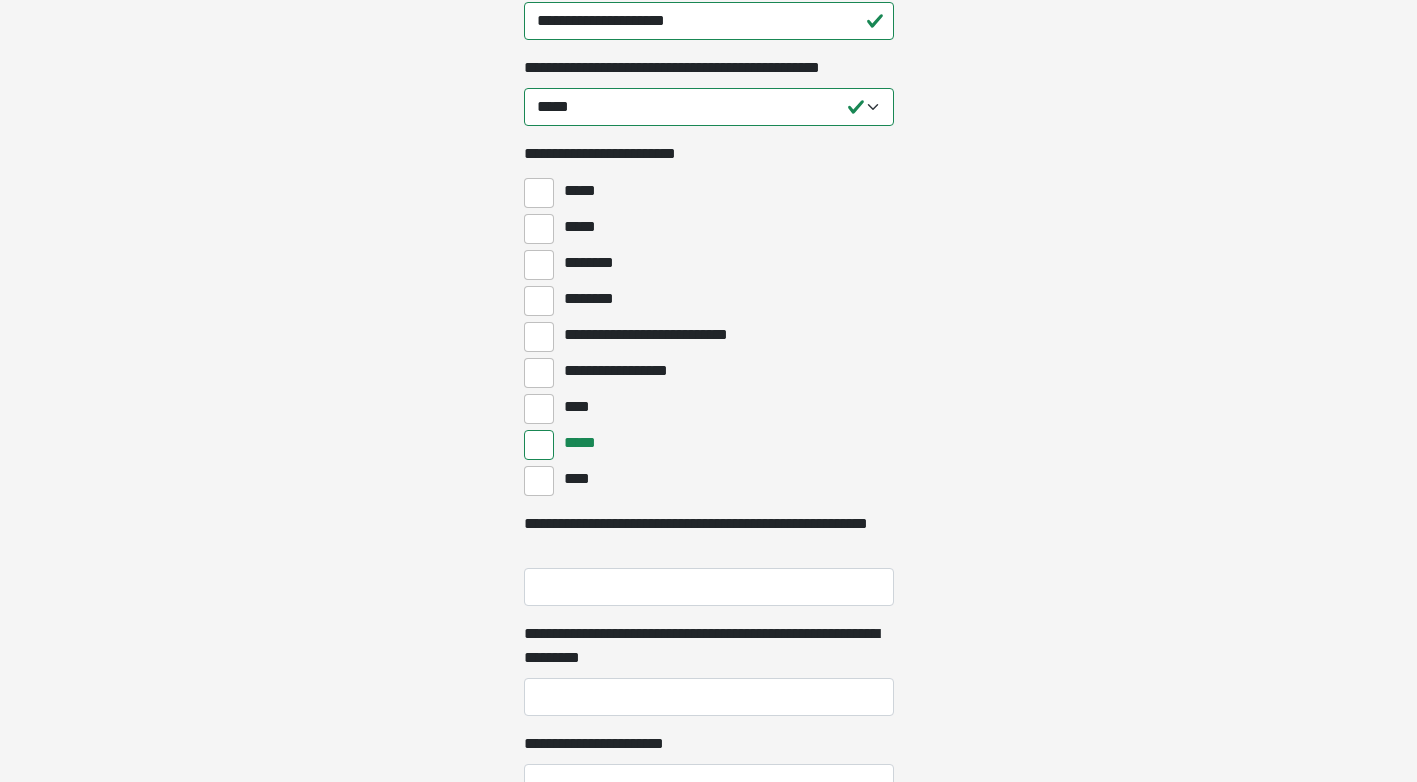 scroll, scrollTop: 833, scrollLeft: 0, axis: vertical 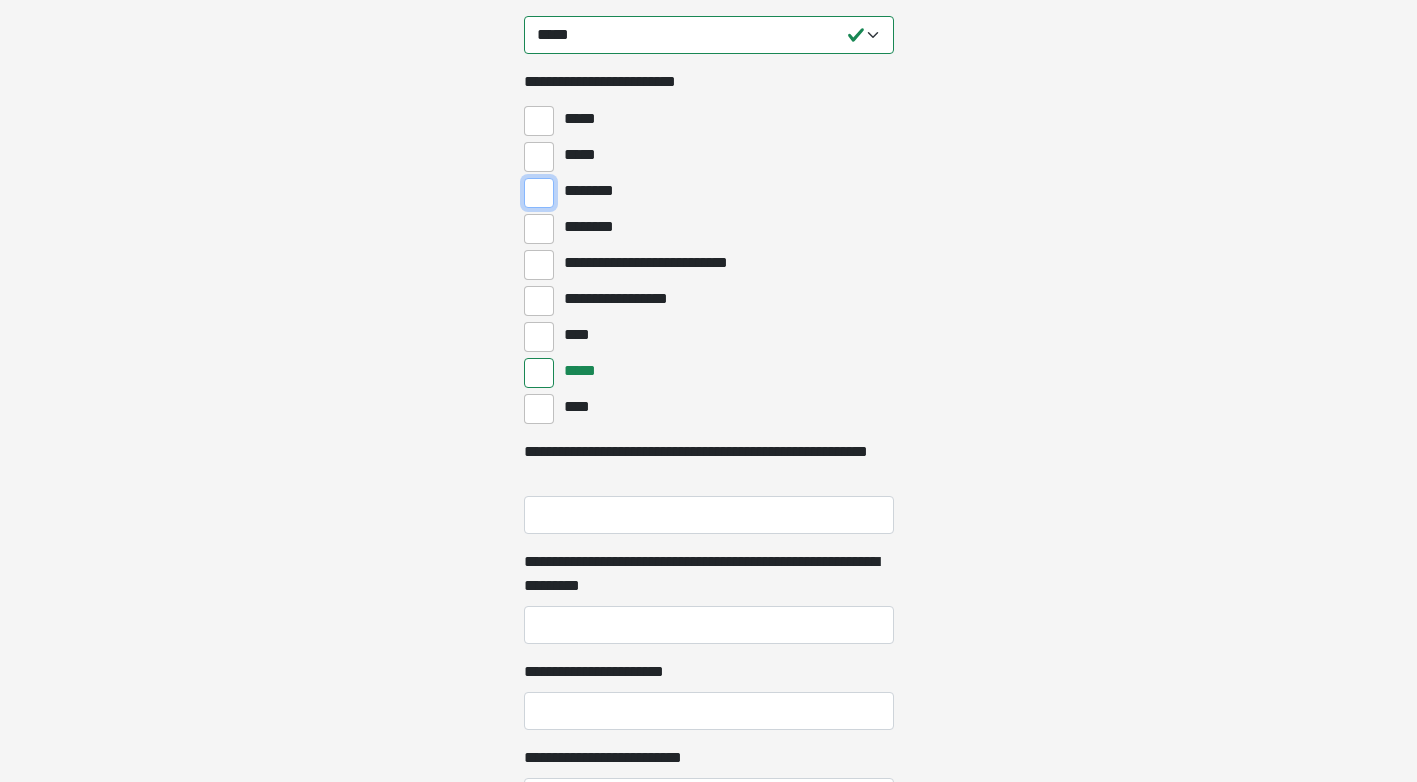 click on "********" at bounding box center (539, 193) 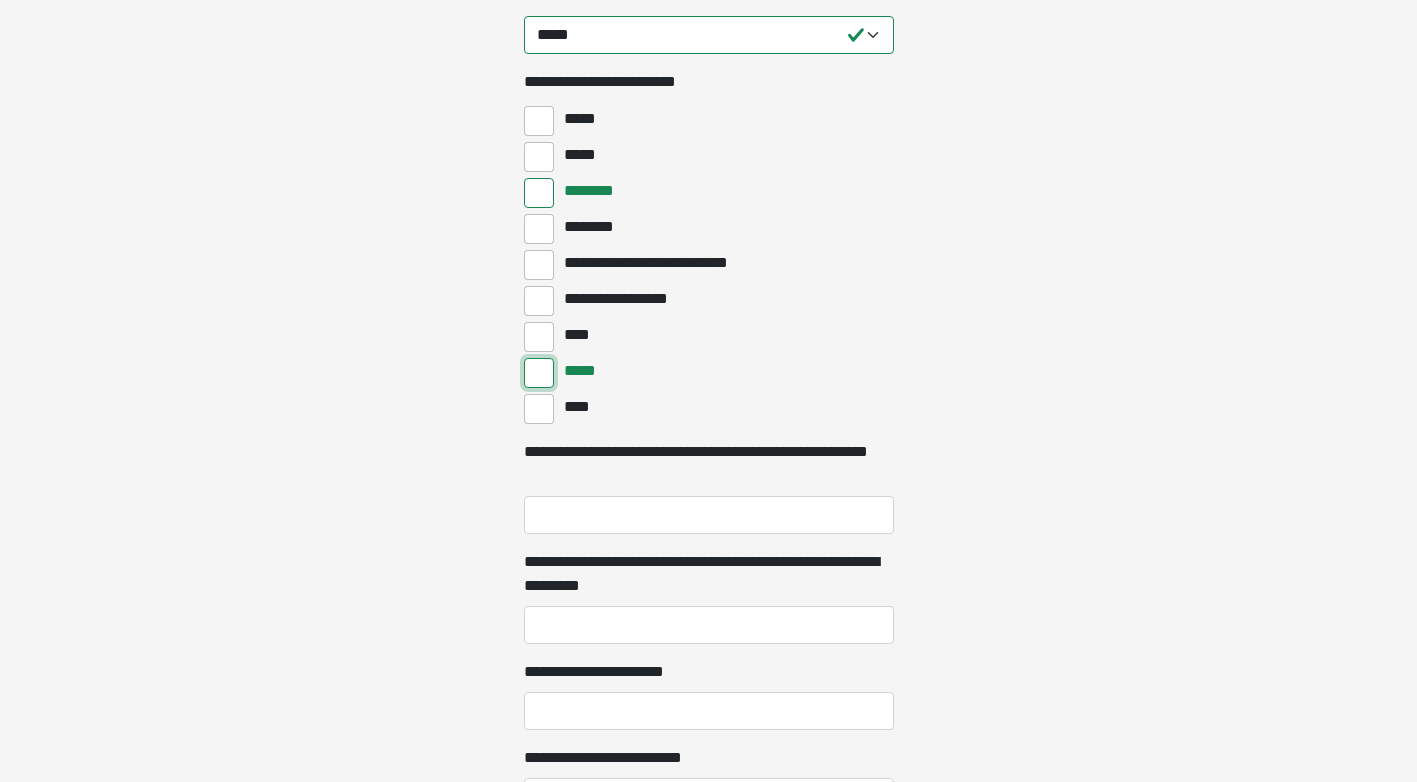 click on "*****" at bounding box center [539, 373] 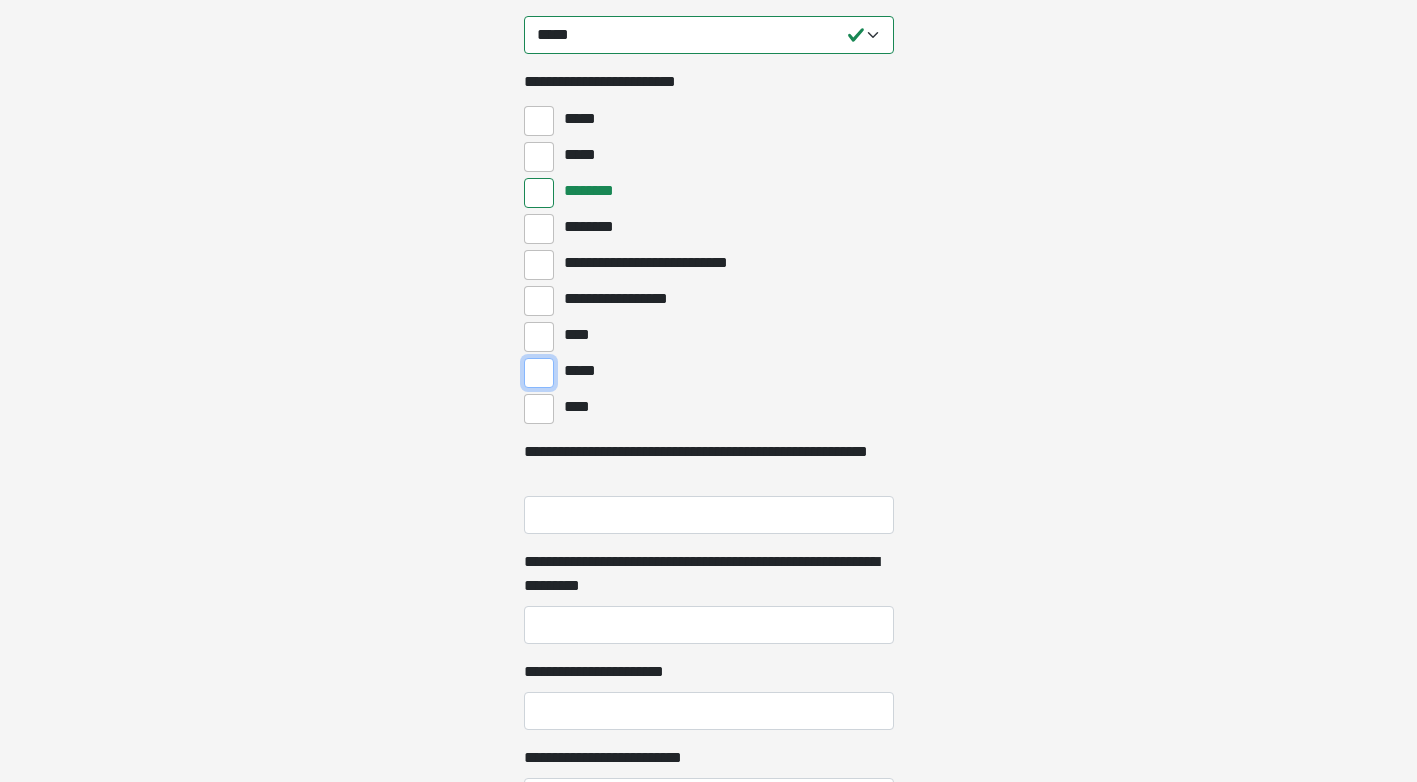 scroll, scrollTop: 1000, scrollLeft: 0, axis: vertical 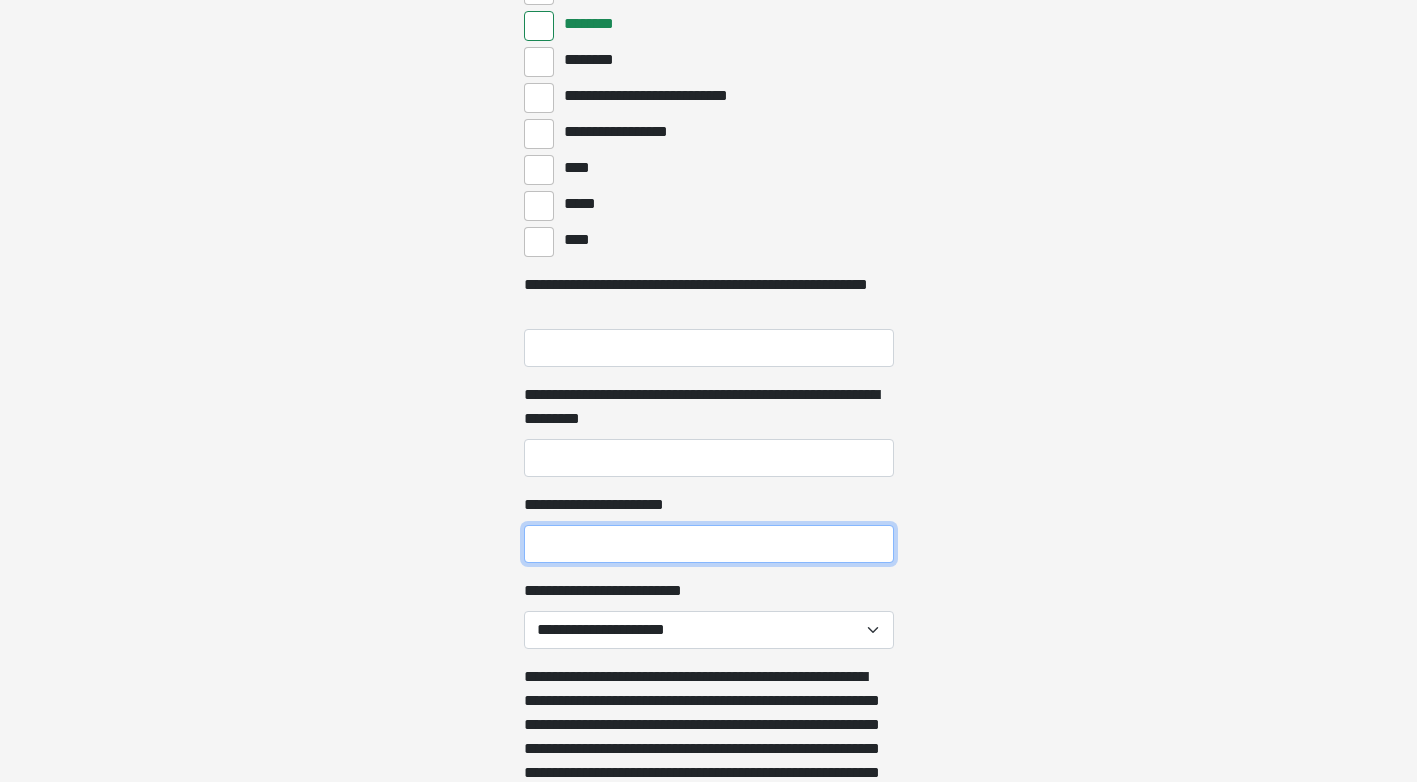 click on "**********" at bounding box center [709, 544] 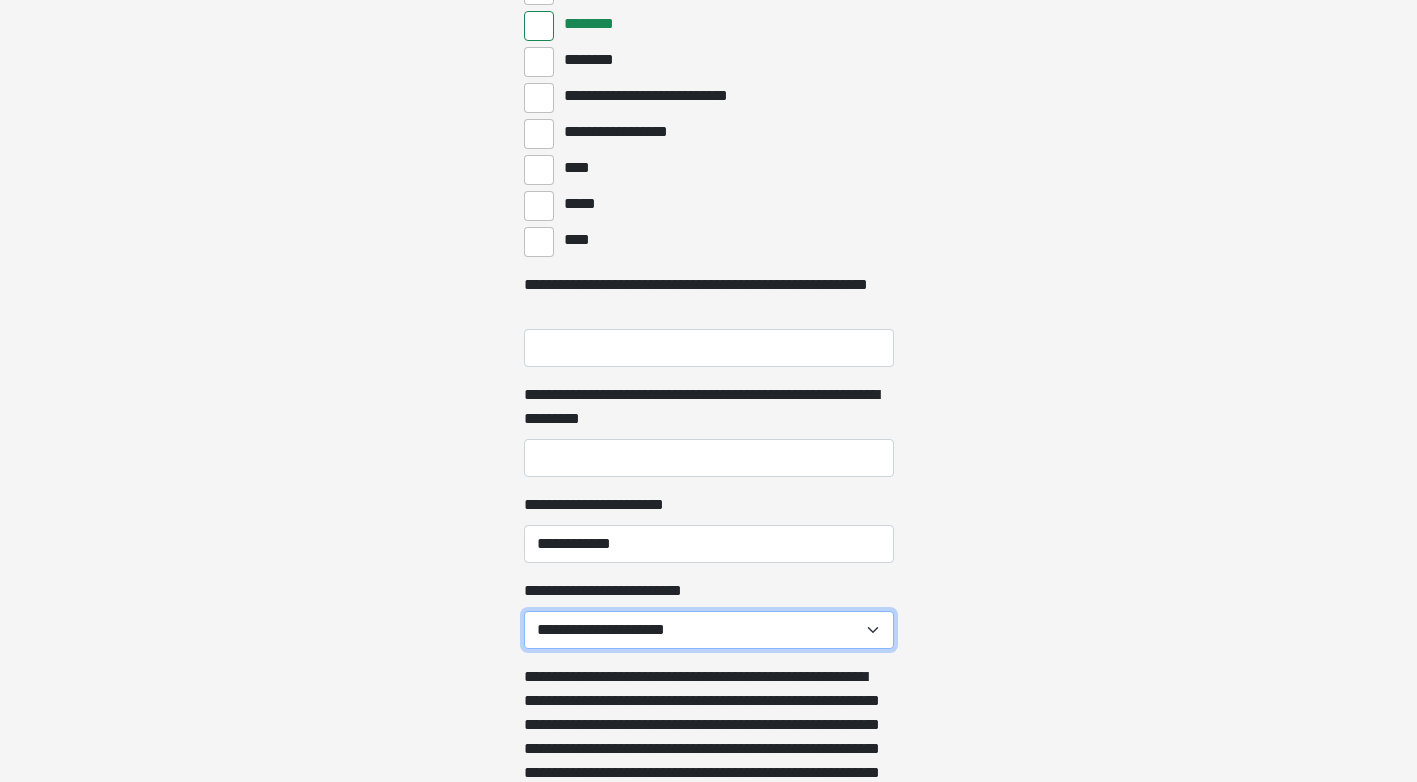click on "**********" at bounding box center [709, 630] 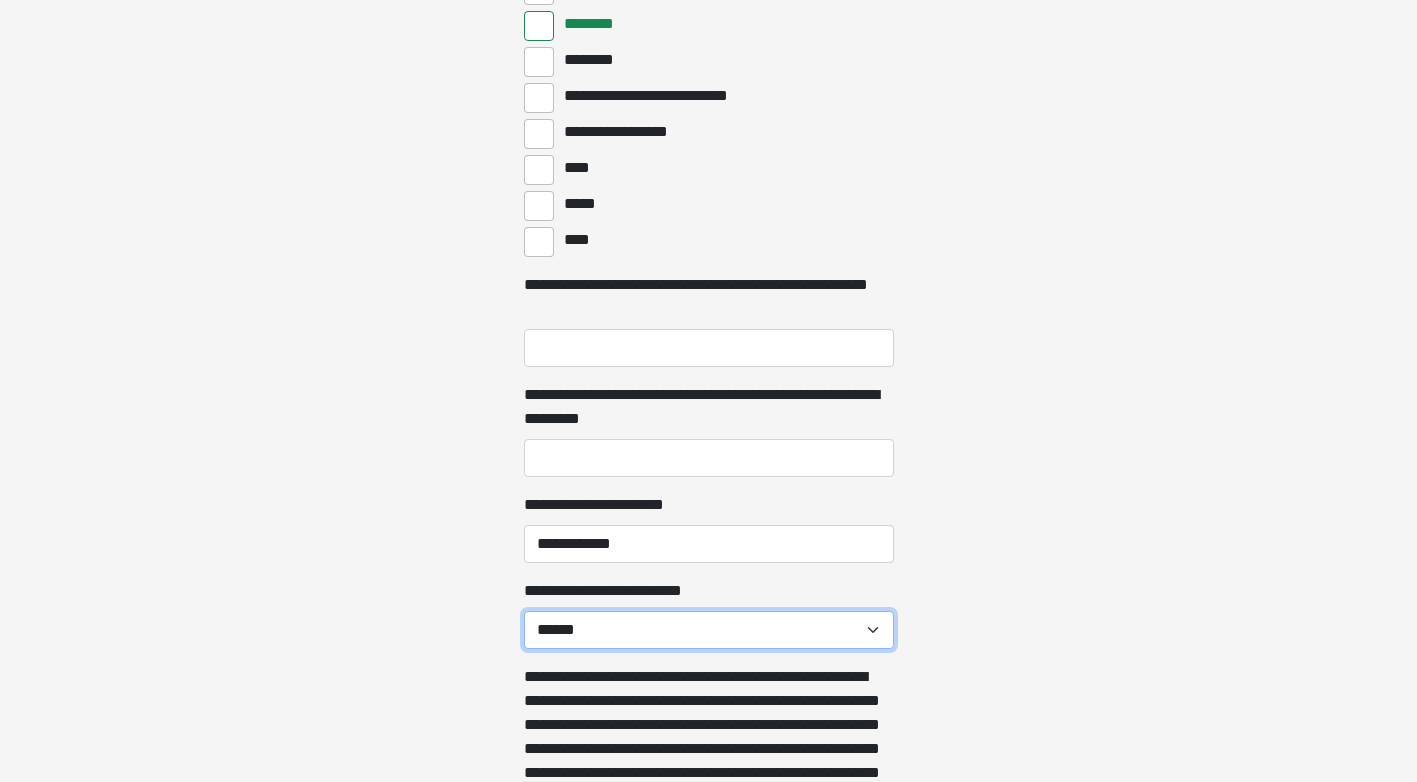 click on "**********" at bounding box center (709, 630) 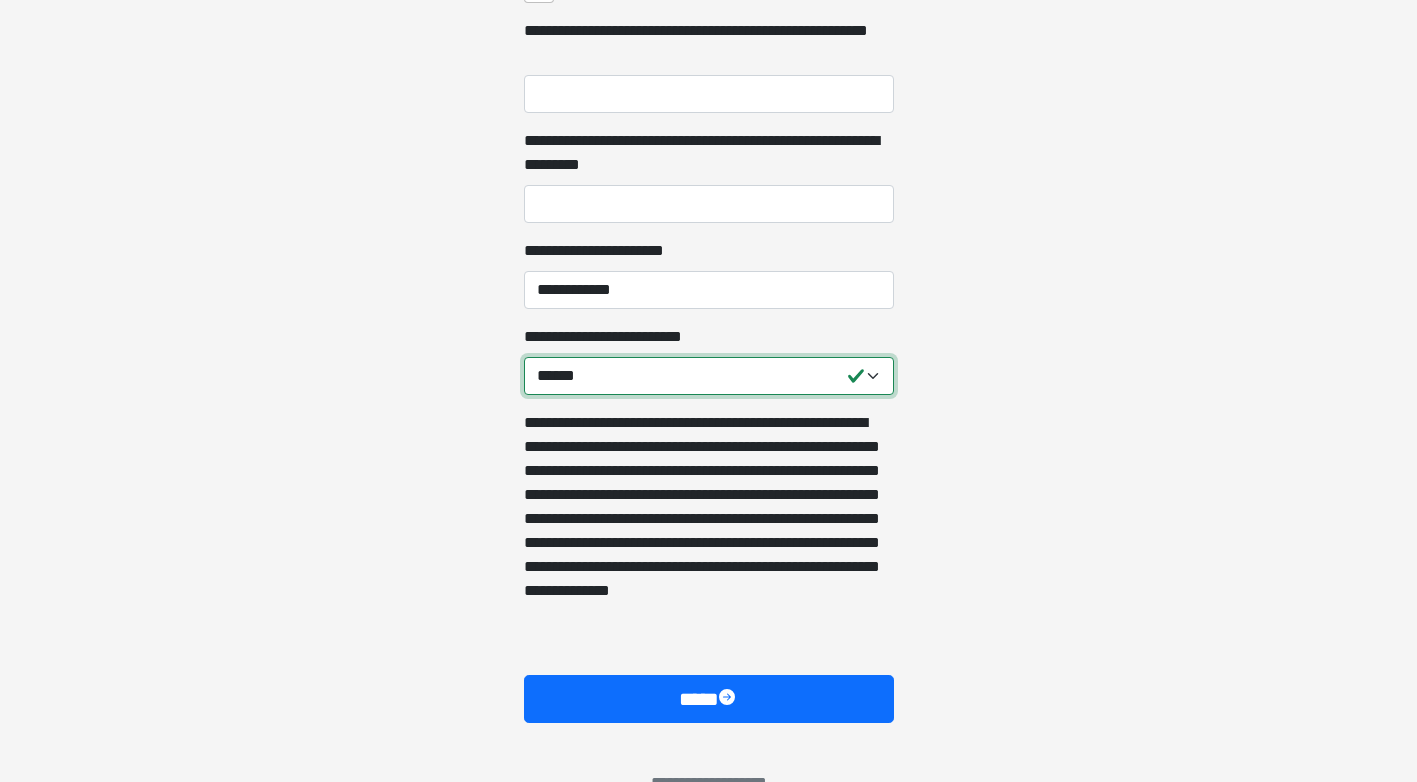 scroll, scrollTop: 1298, scrollLeft: 0, axis: vertical 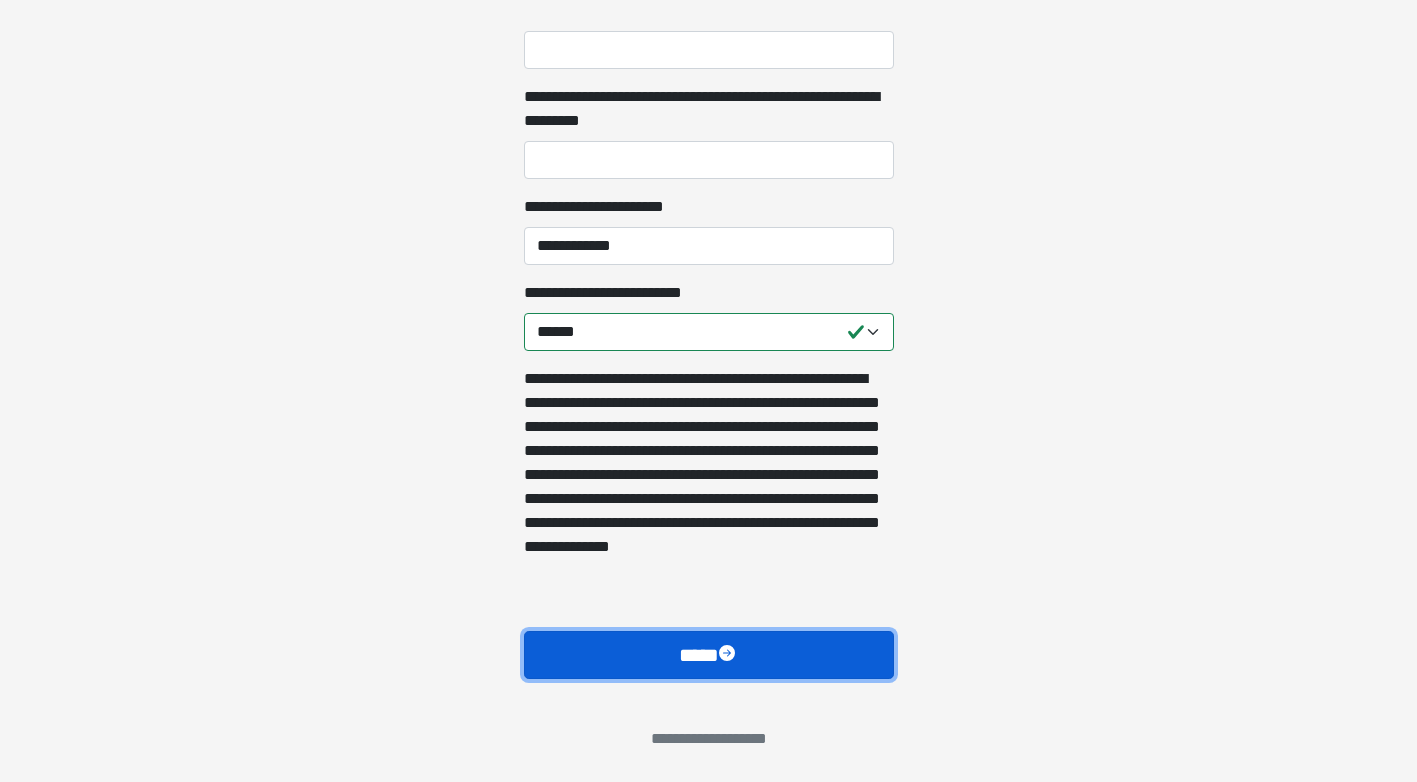 click on "****" at bounding box center (709, 655) 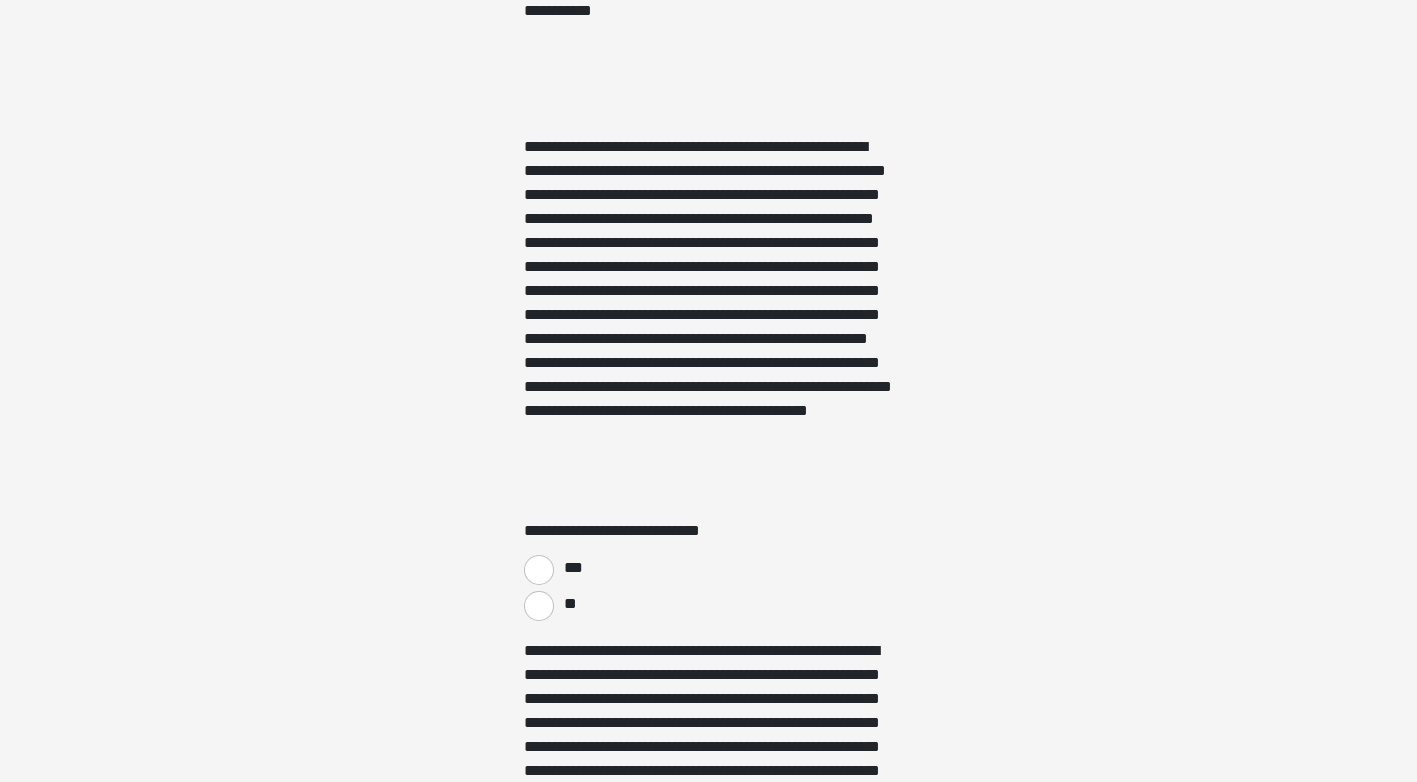 scroll, scrollTop: 3167, scrollLeft: 0, axis: vertical 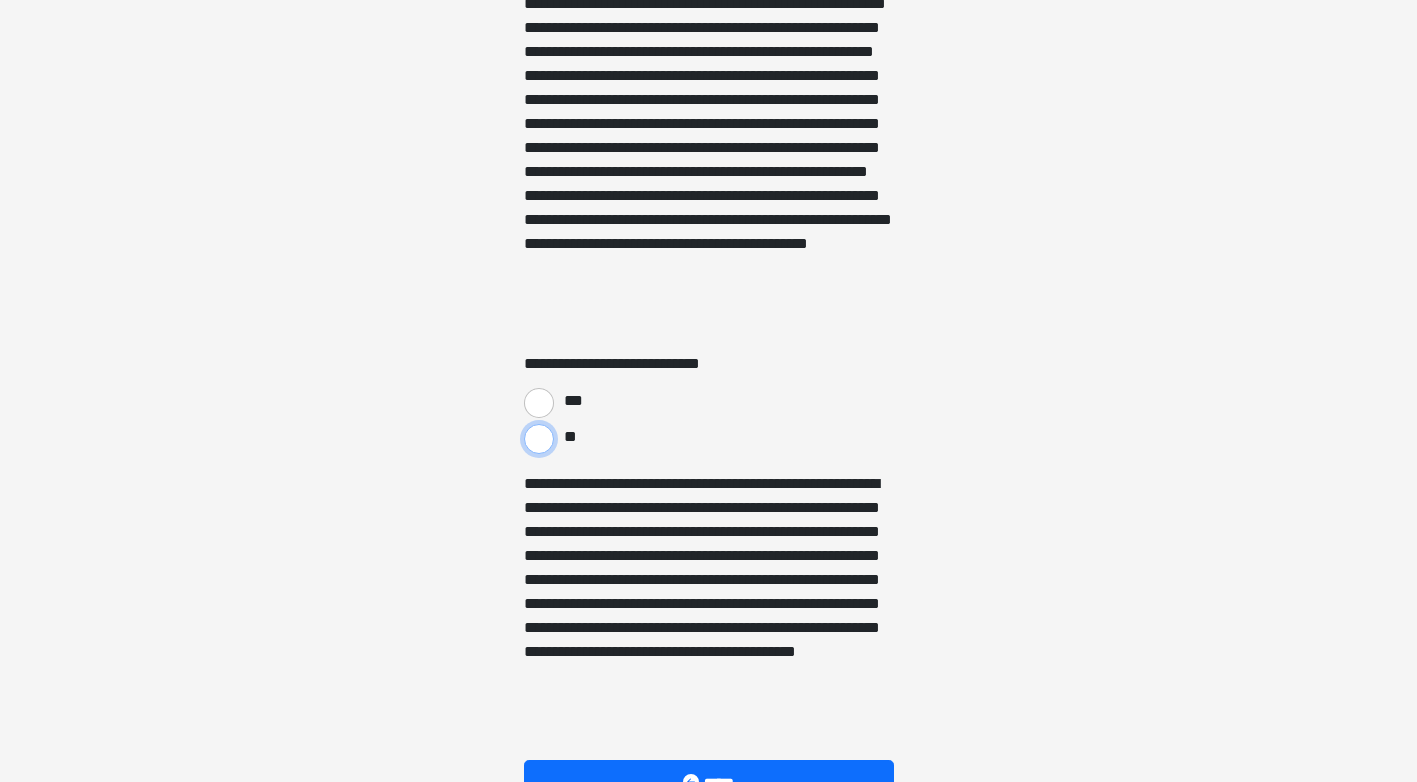 click on "**" at bounding box center [539, 439] 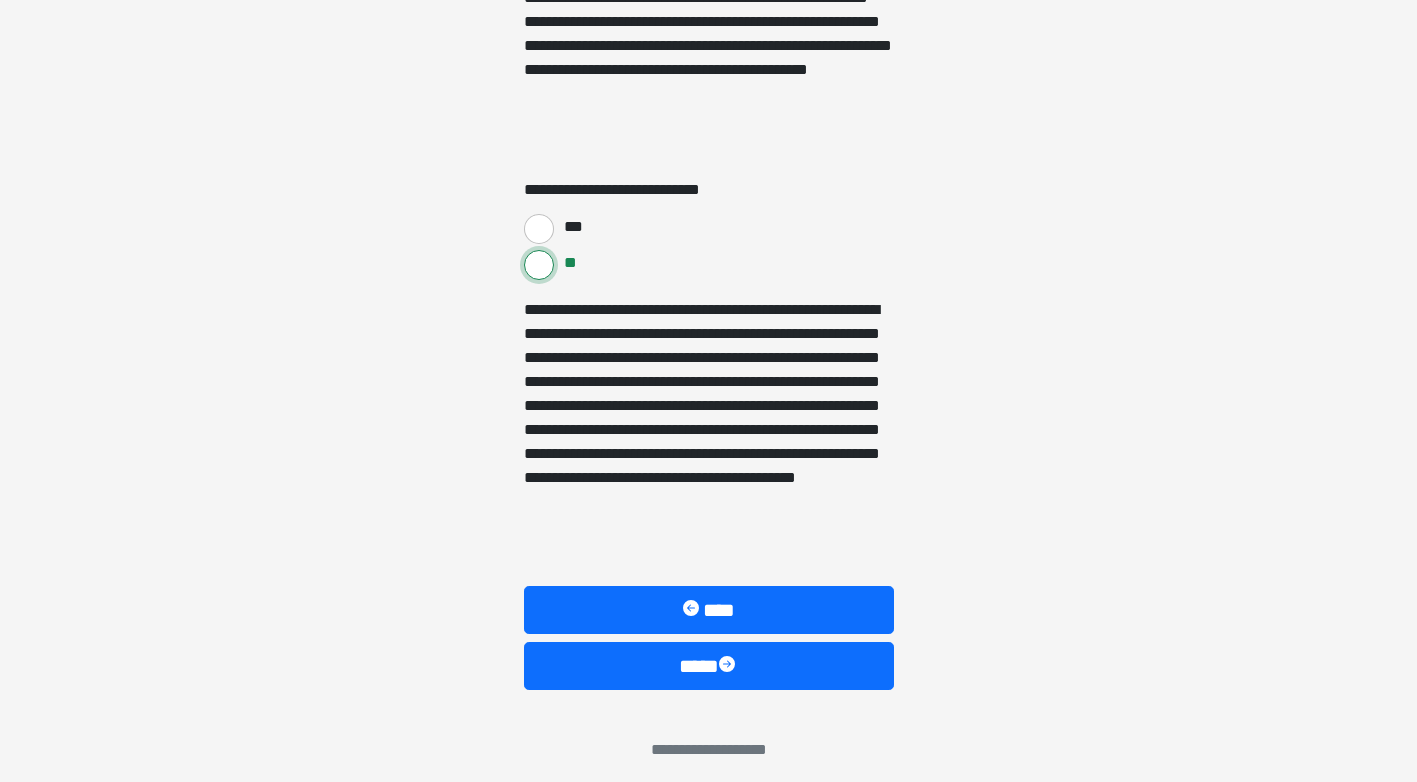 scroll, scrollTop: 3352, scrollLeft: 0, axis: vertical 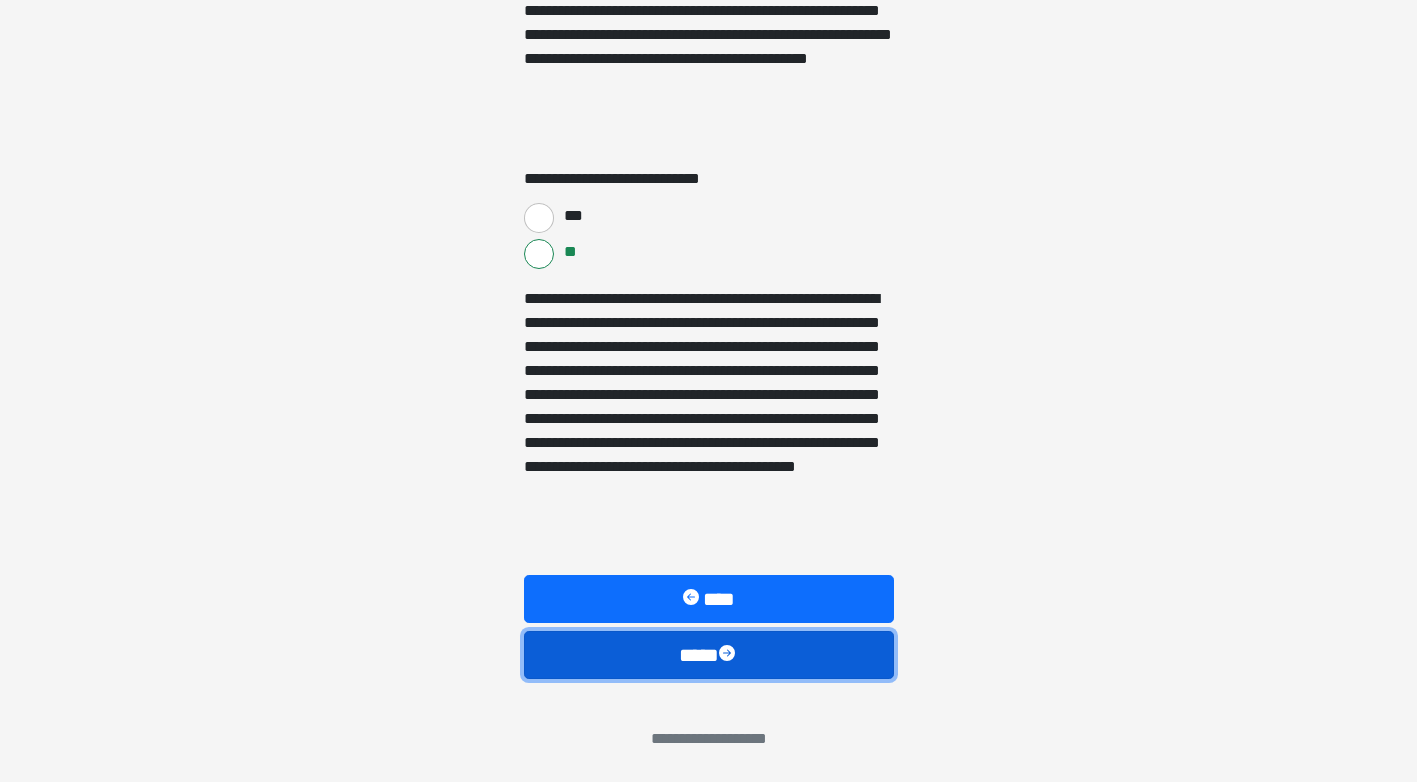 click on "****" at bounding box center [709, 655] 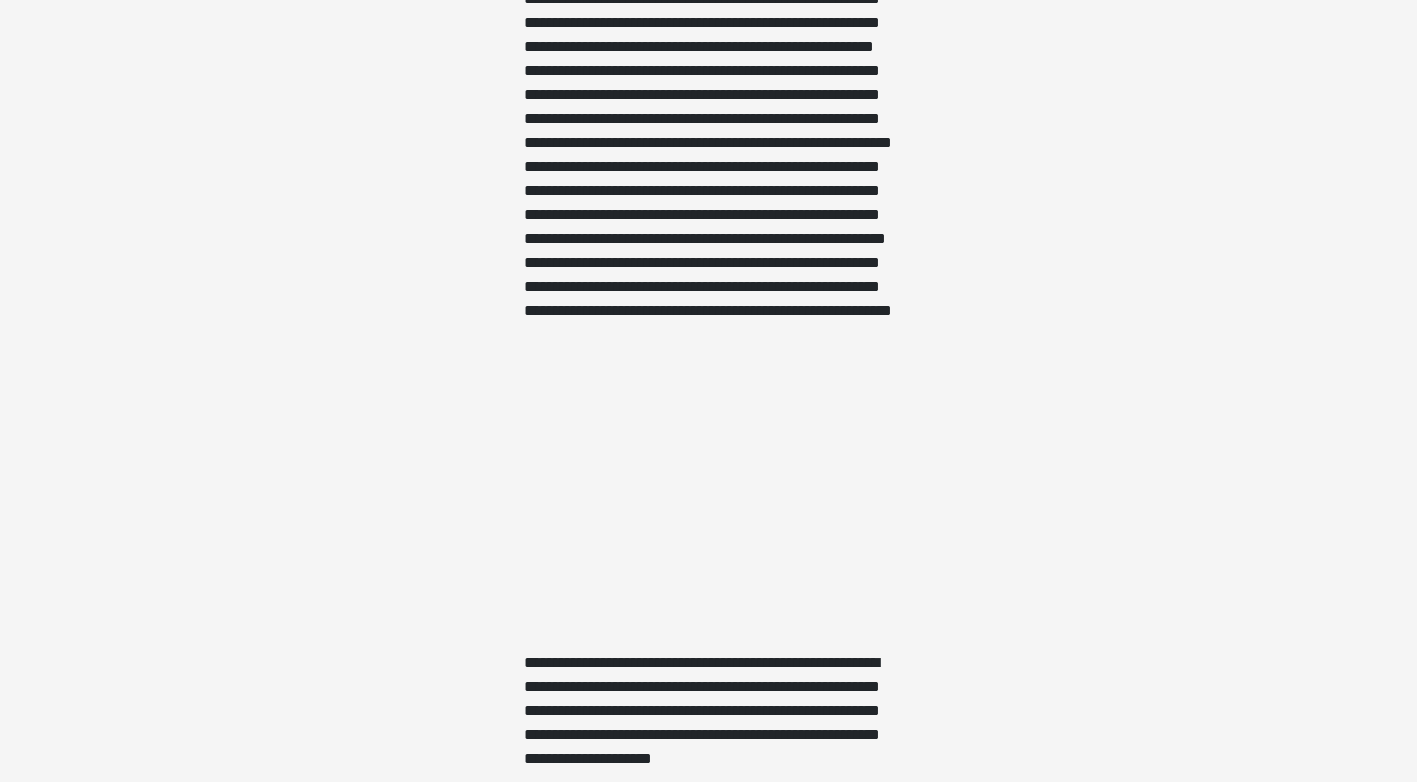 scroll, scrollTop: 1920, scrollLeft: 0, axis: vertical 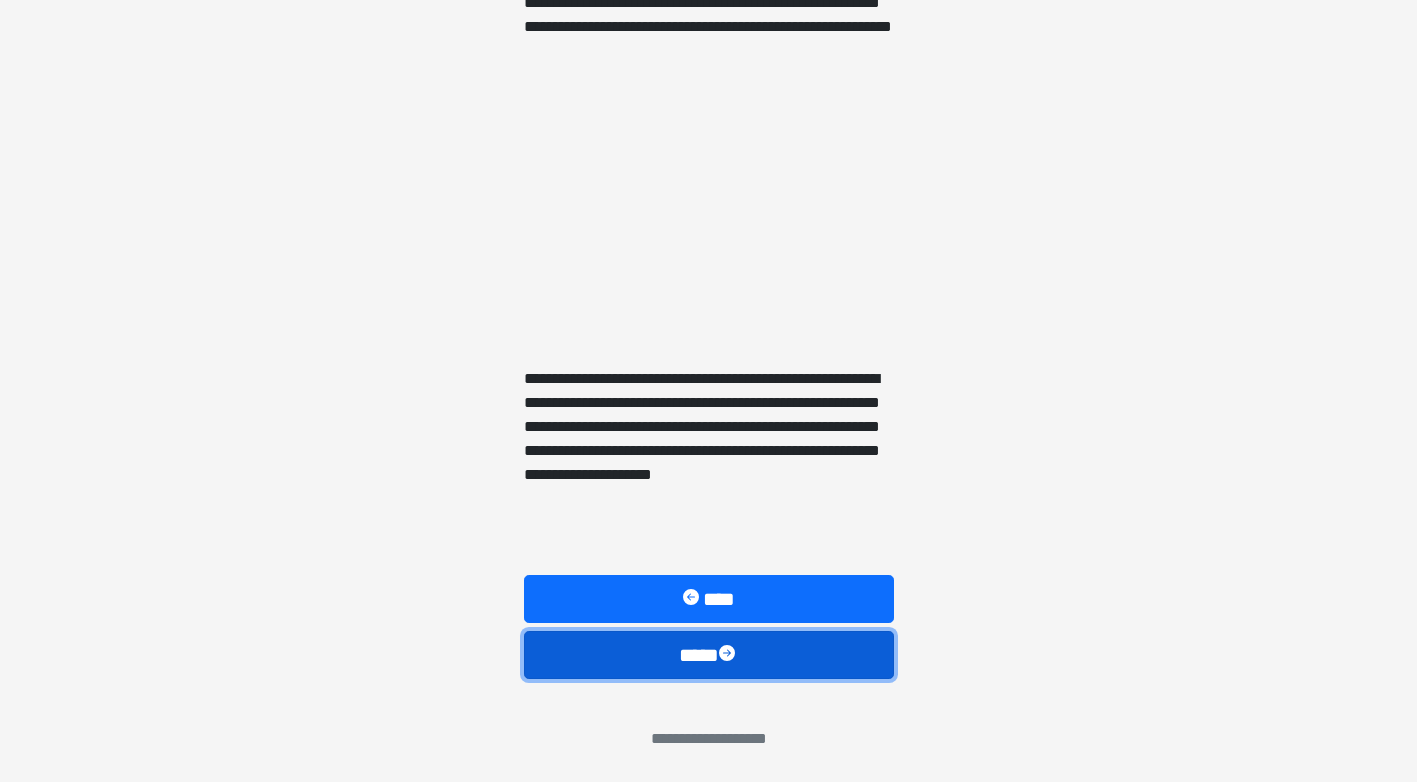 click on "****" at bounding box center (709, 655) 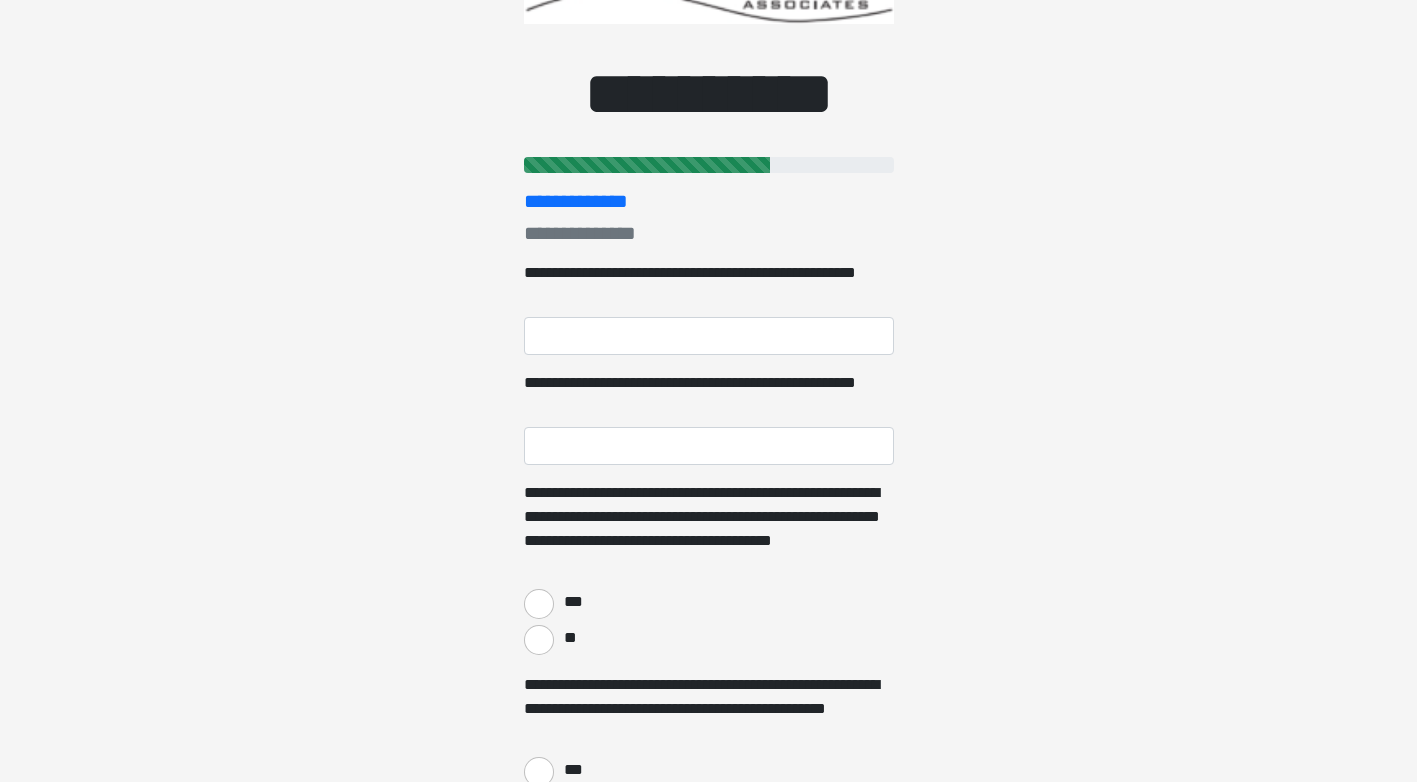 scroll, scrollTop: 0, scrollLeft: 0, axis: both 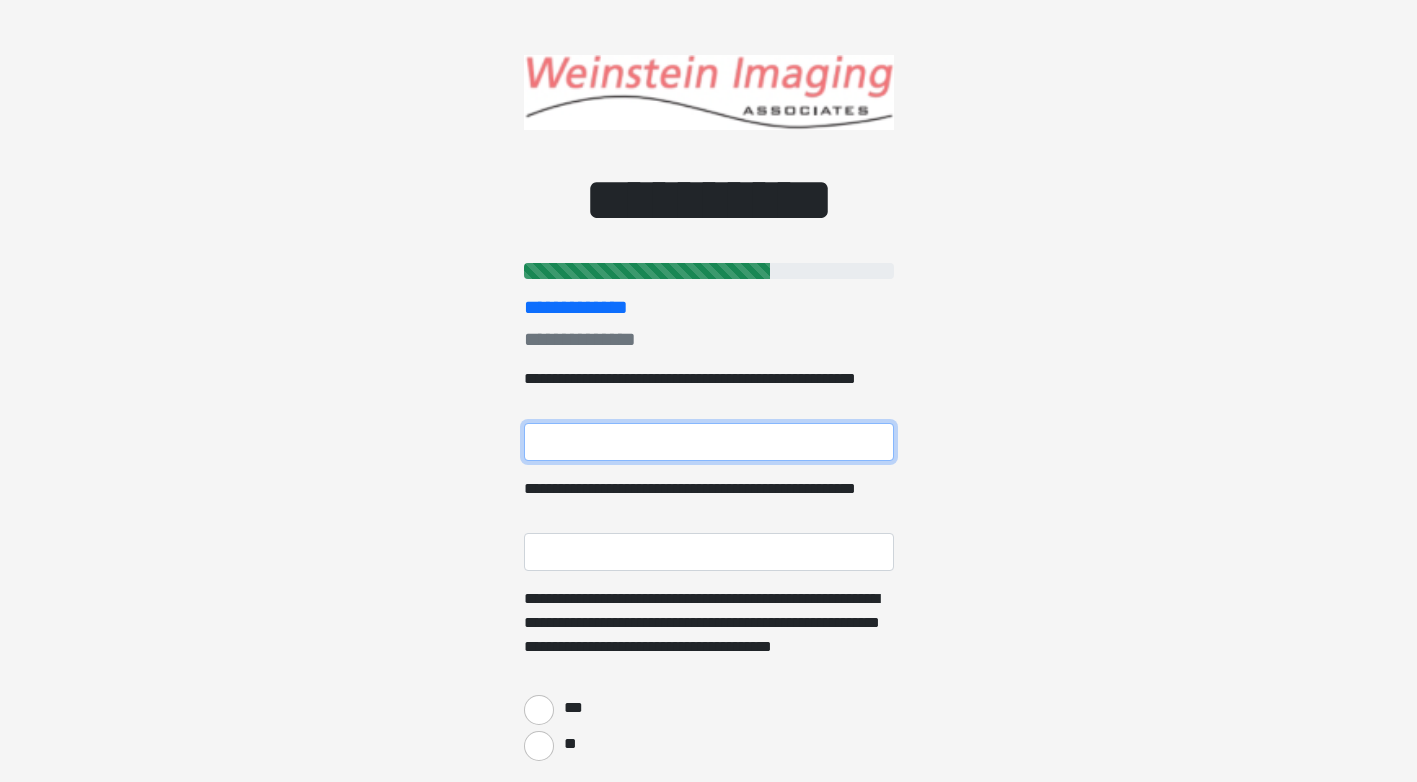 click on "**********" at bounding box center (709, 442) 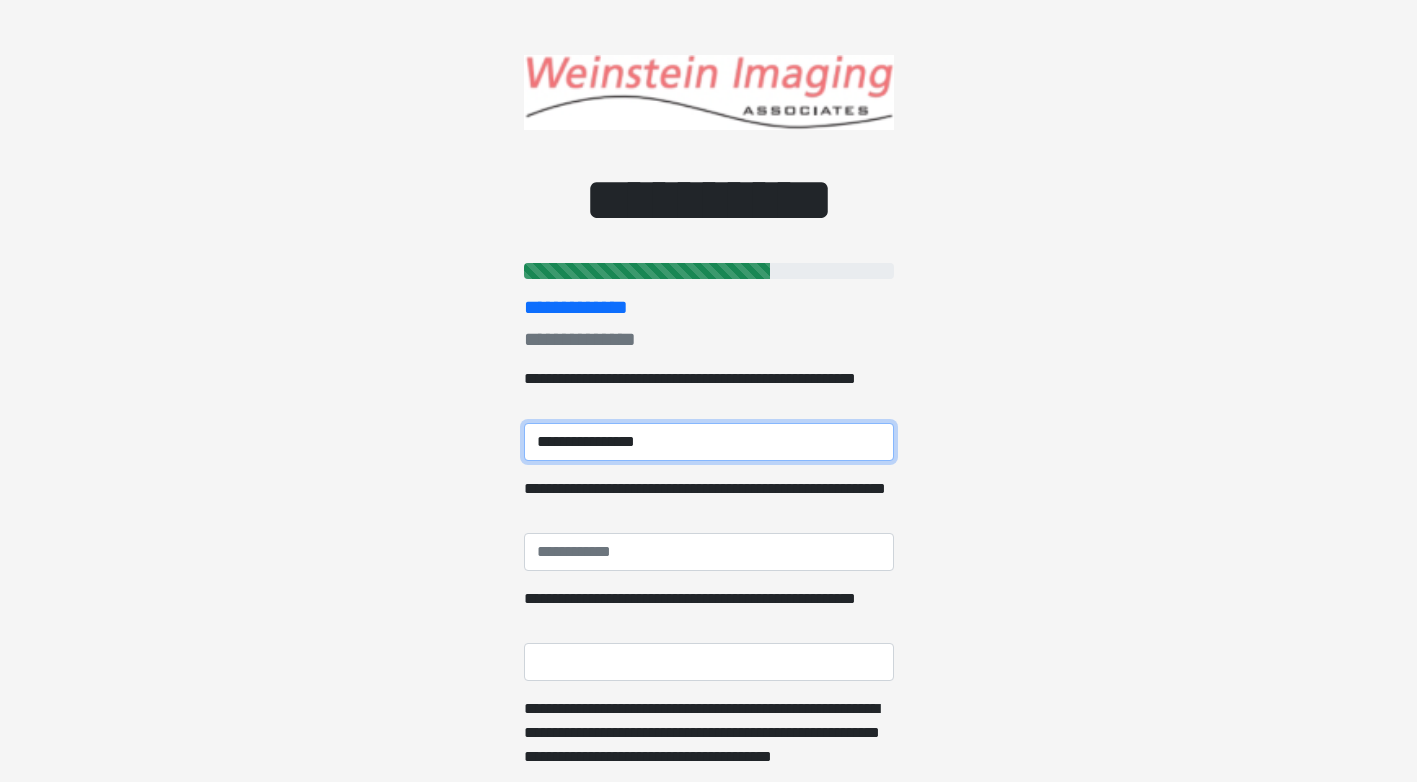 type on "**********" 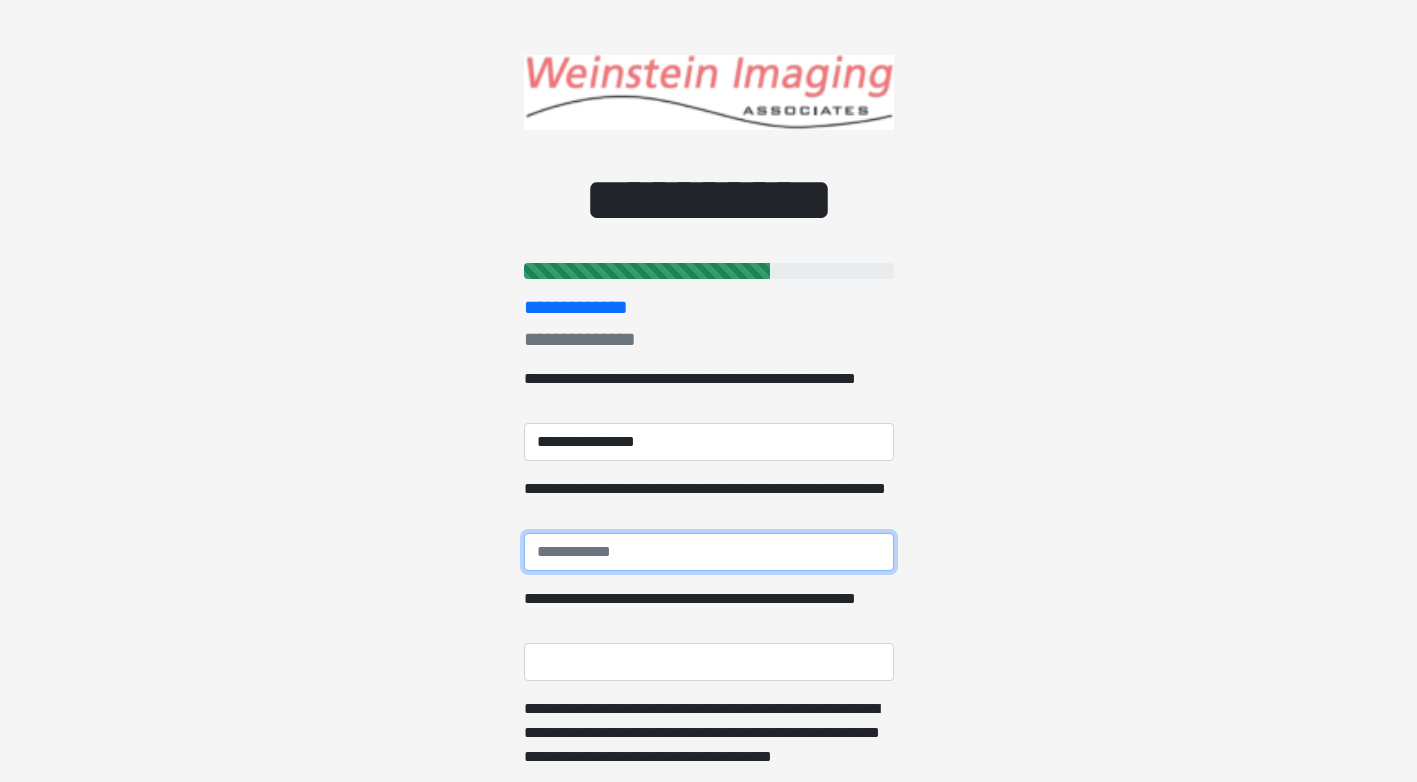 click on "**********" at bounding box center (709, 552) 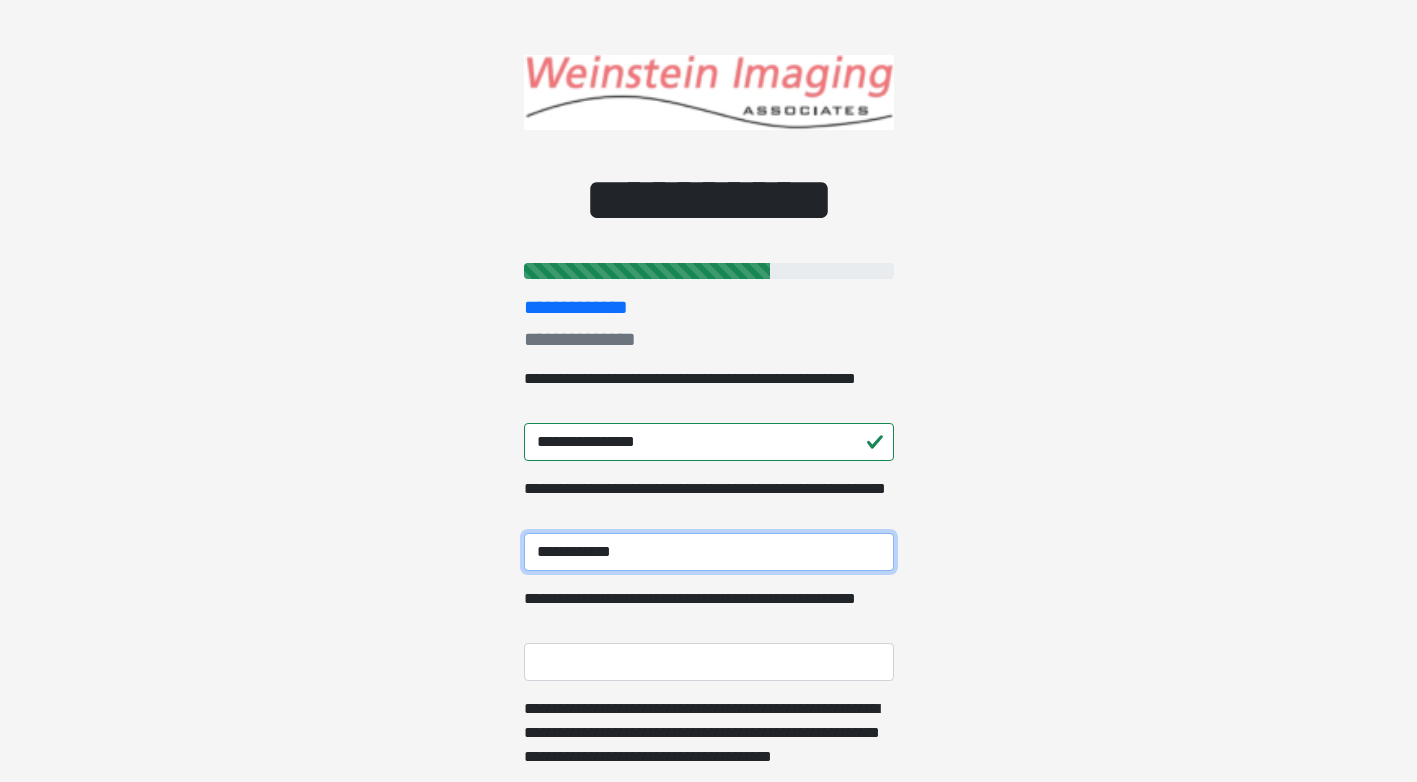 type on "**********" 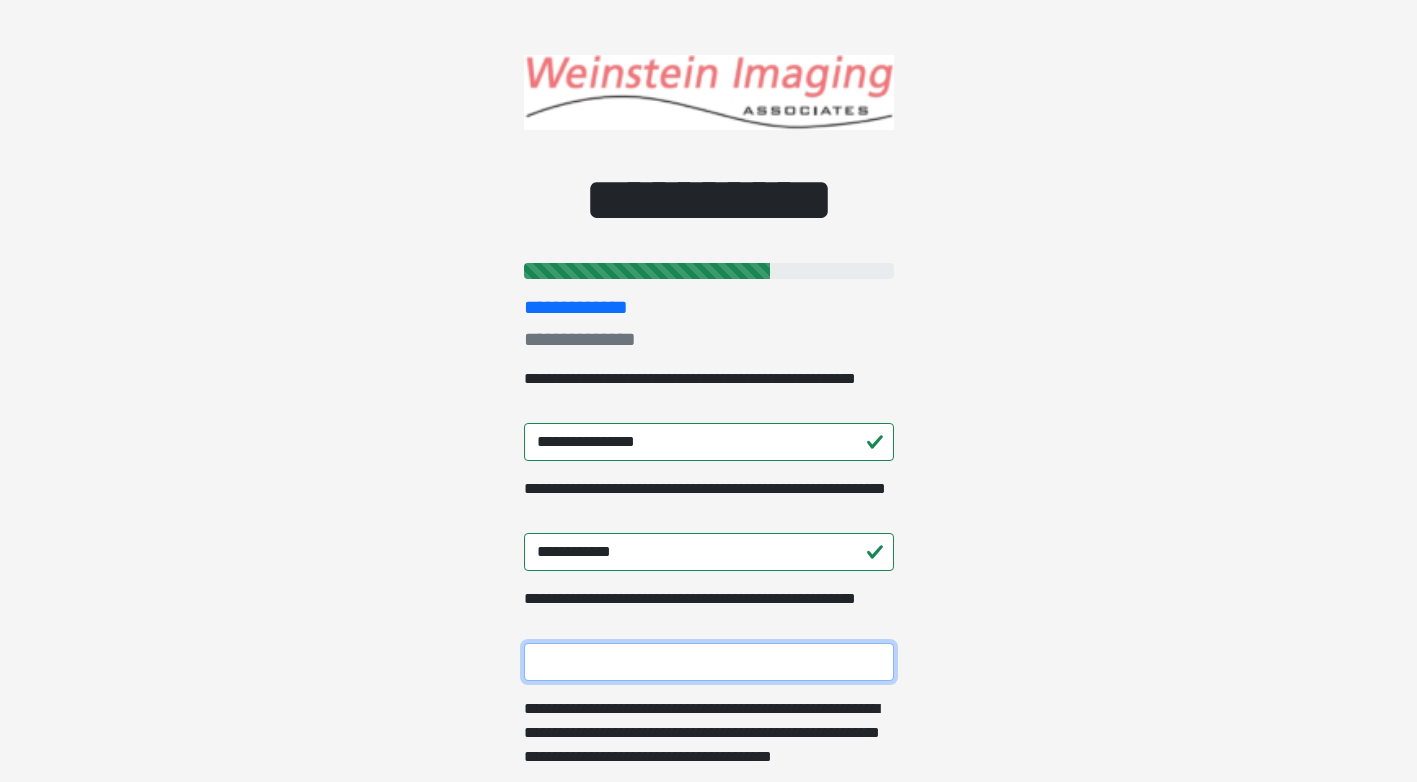 click on "**********" at bounding box center (709, 662) 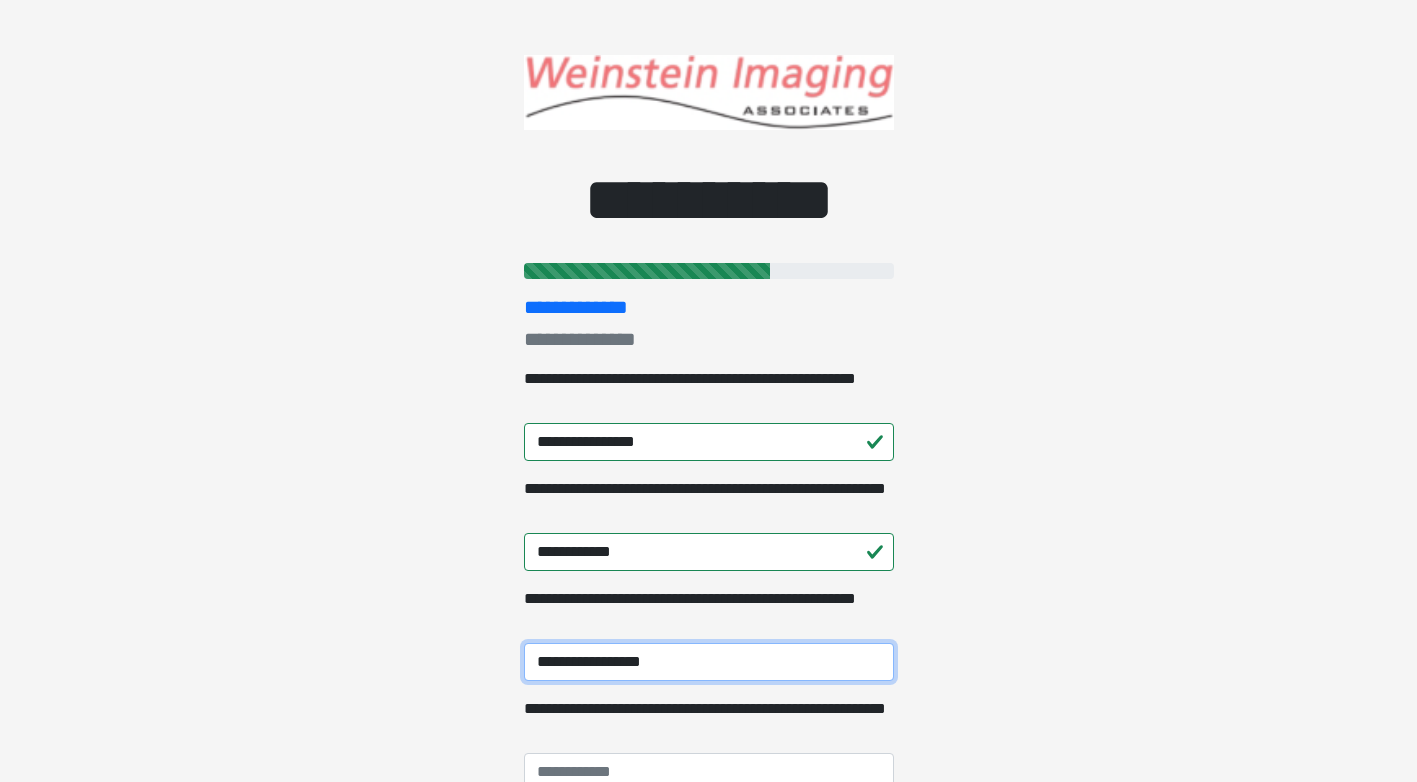 scroll, scrollTop: 167, scrollLeft: 0, axis: vertical 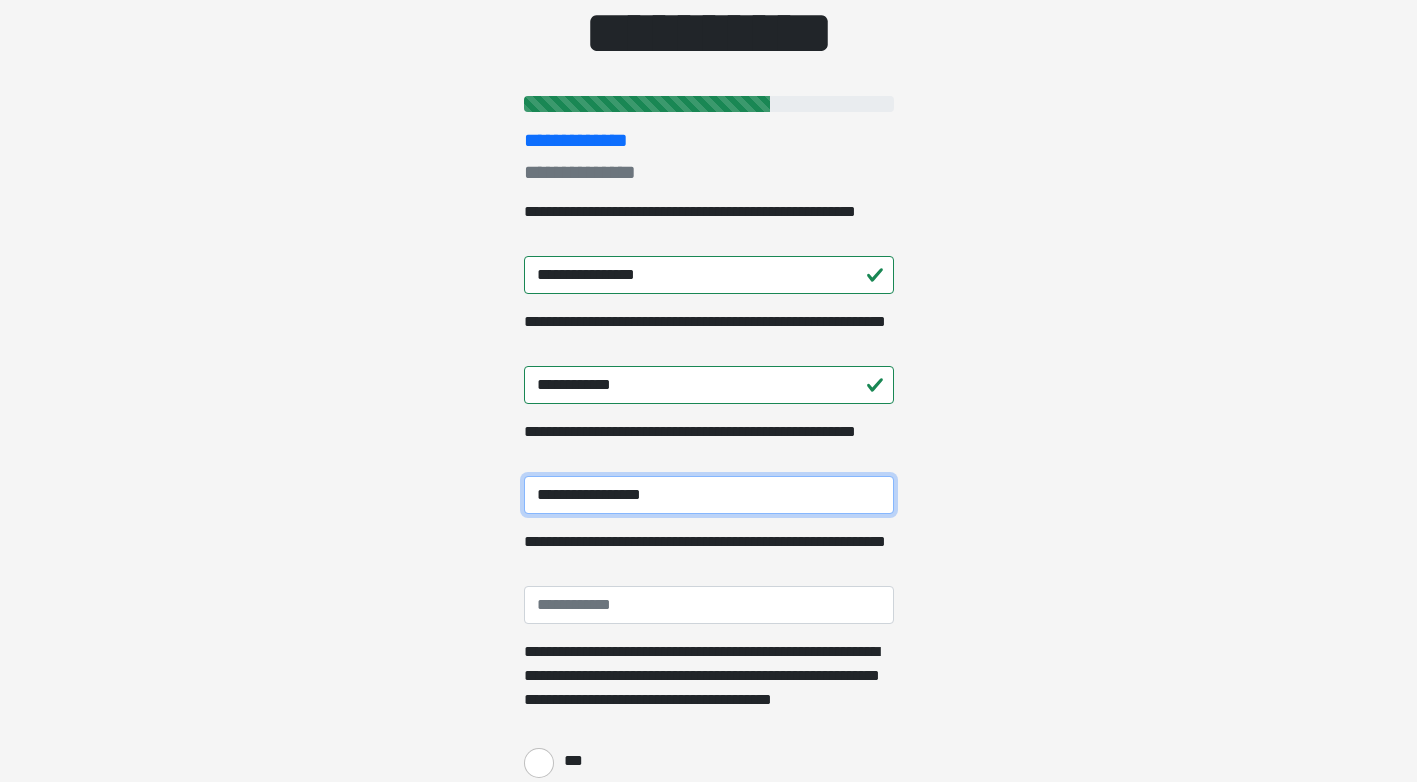 type on "**********" 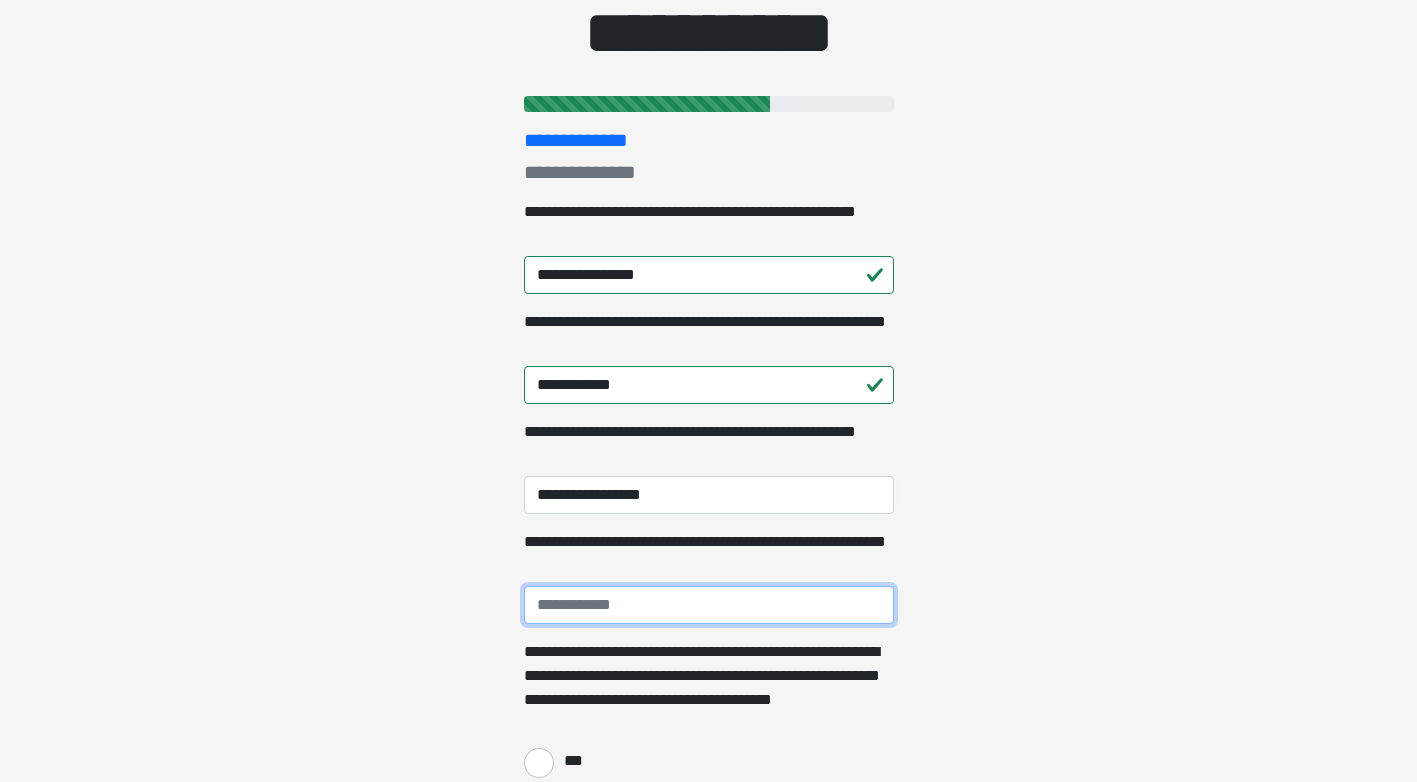 click on "**********" at bounding box center [709, 605] 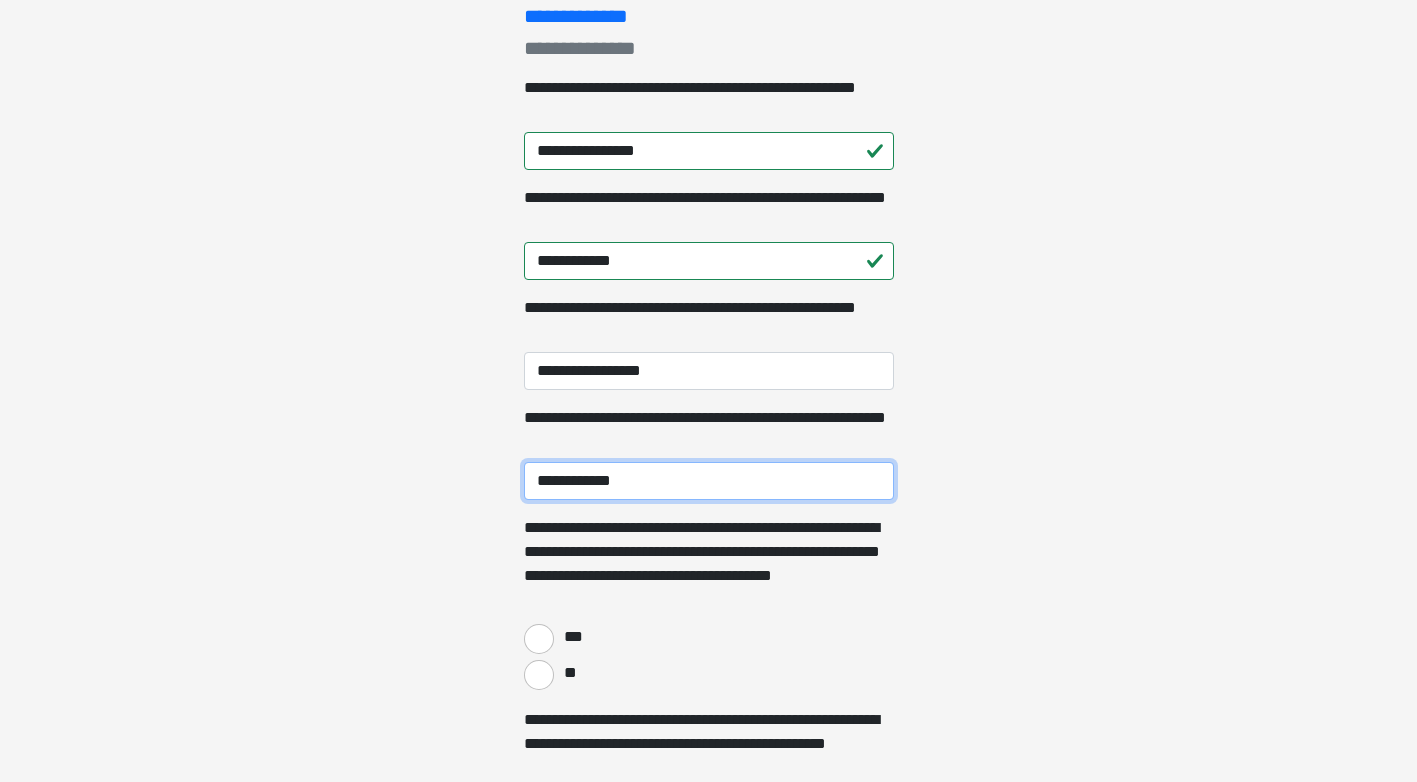scroll, scrollTop: 333, scrollLeft: 0, axis: vertical 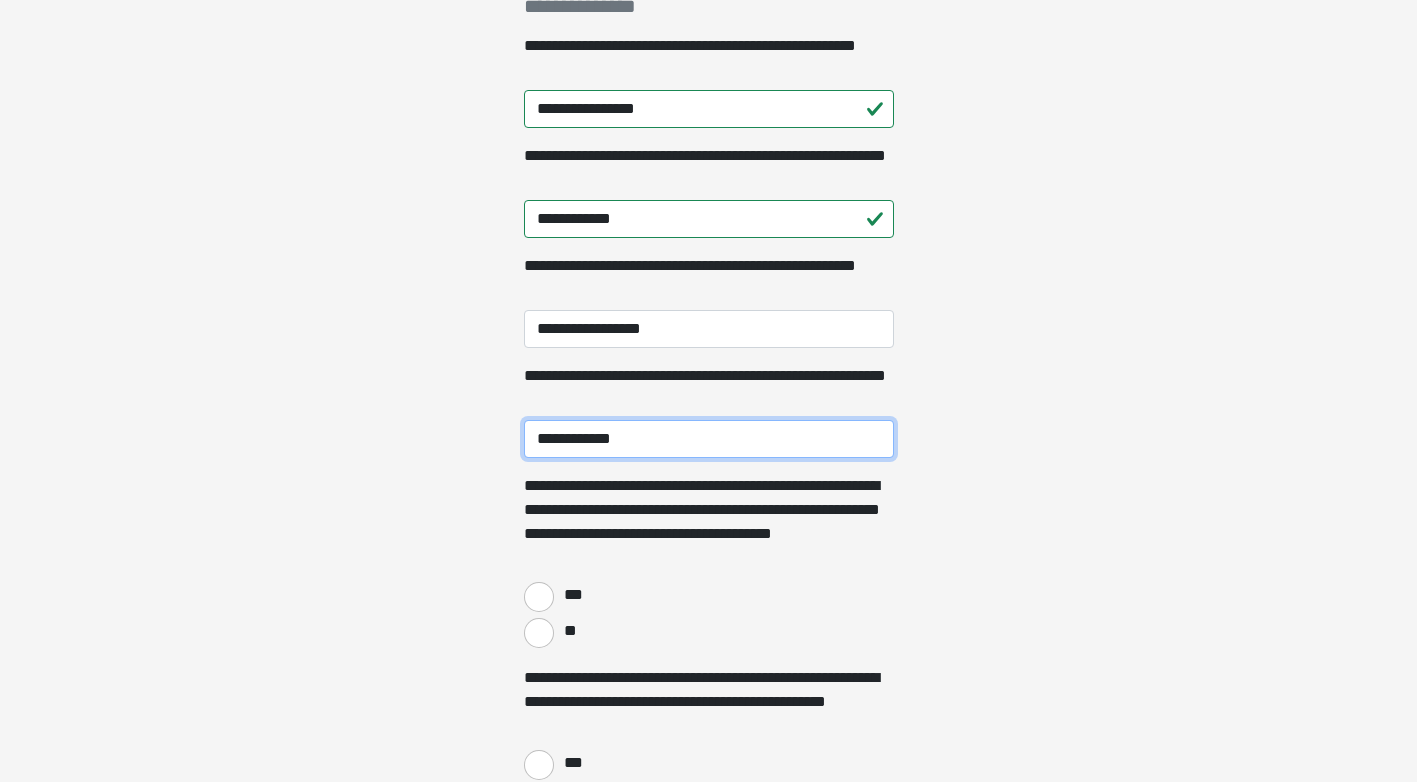 type on "**********" 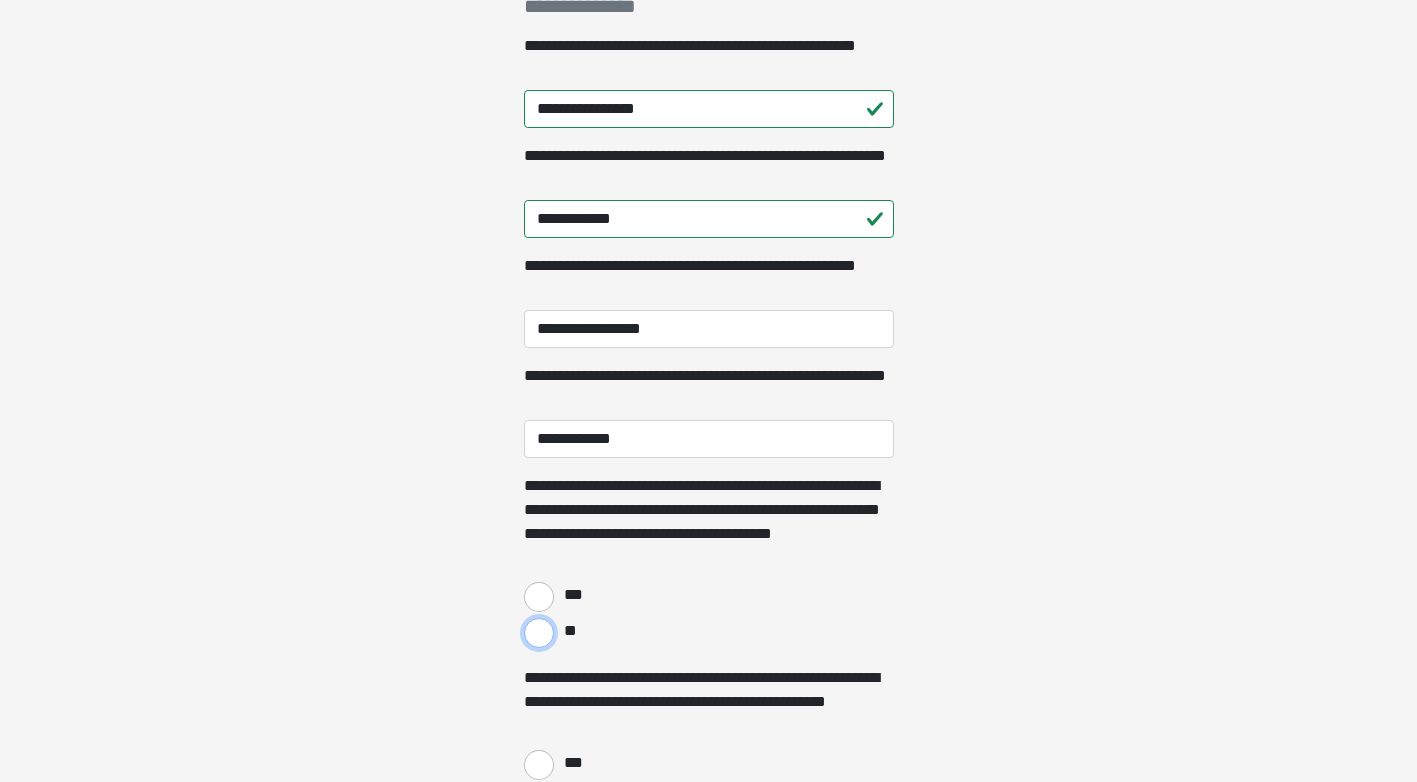 click on "**" at bounding box center [539, 633] 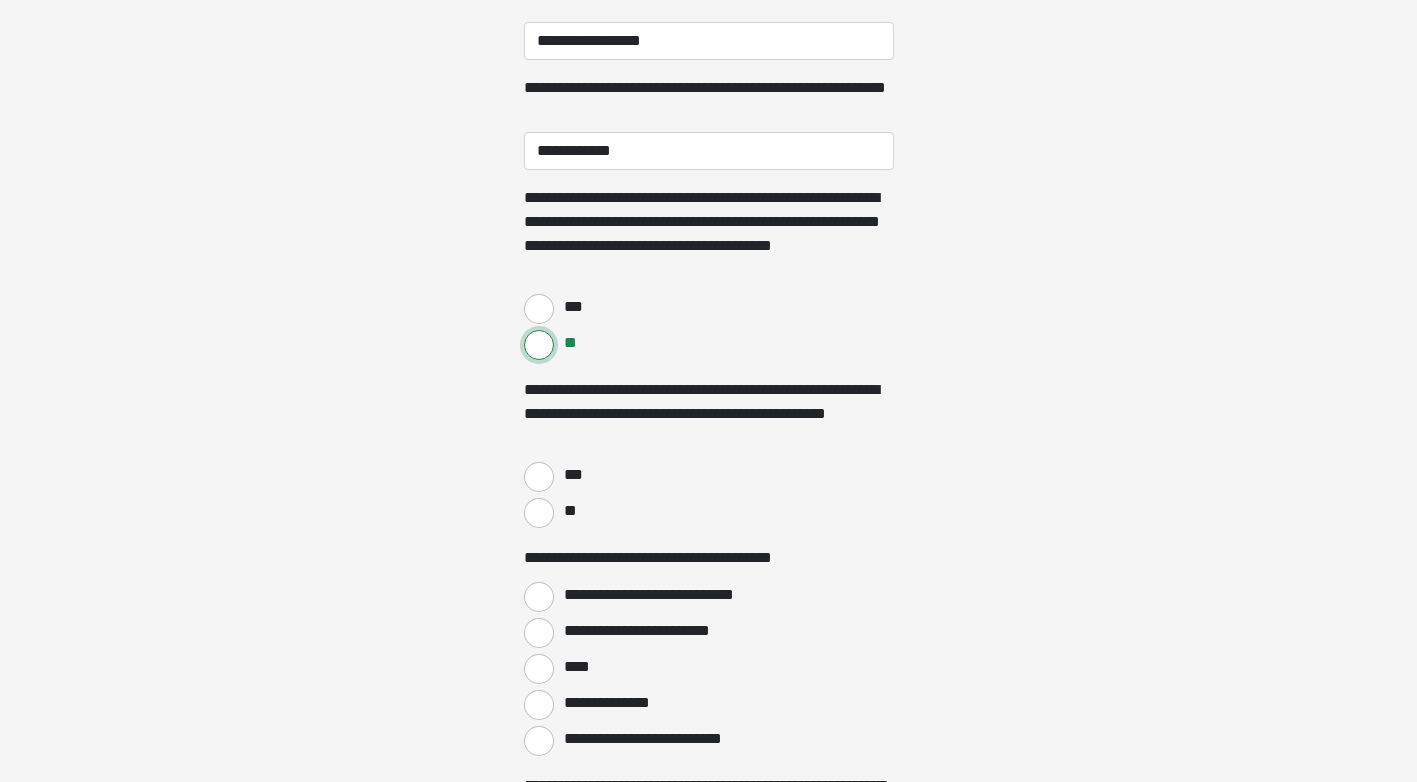 scroll, scrollTop: 667, scrollLeft: 0, axis: vertical 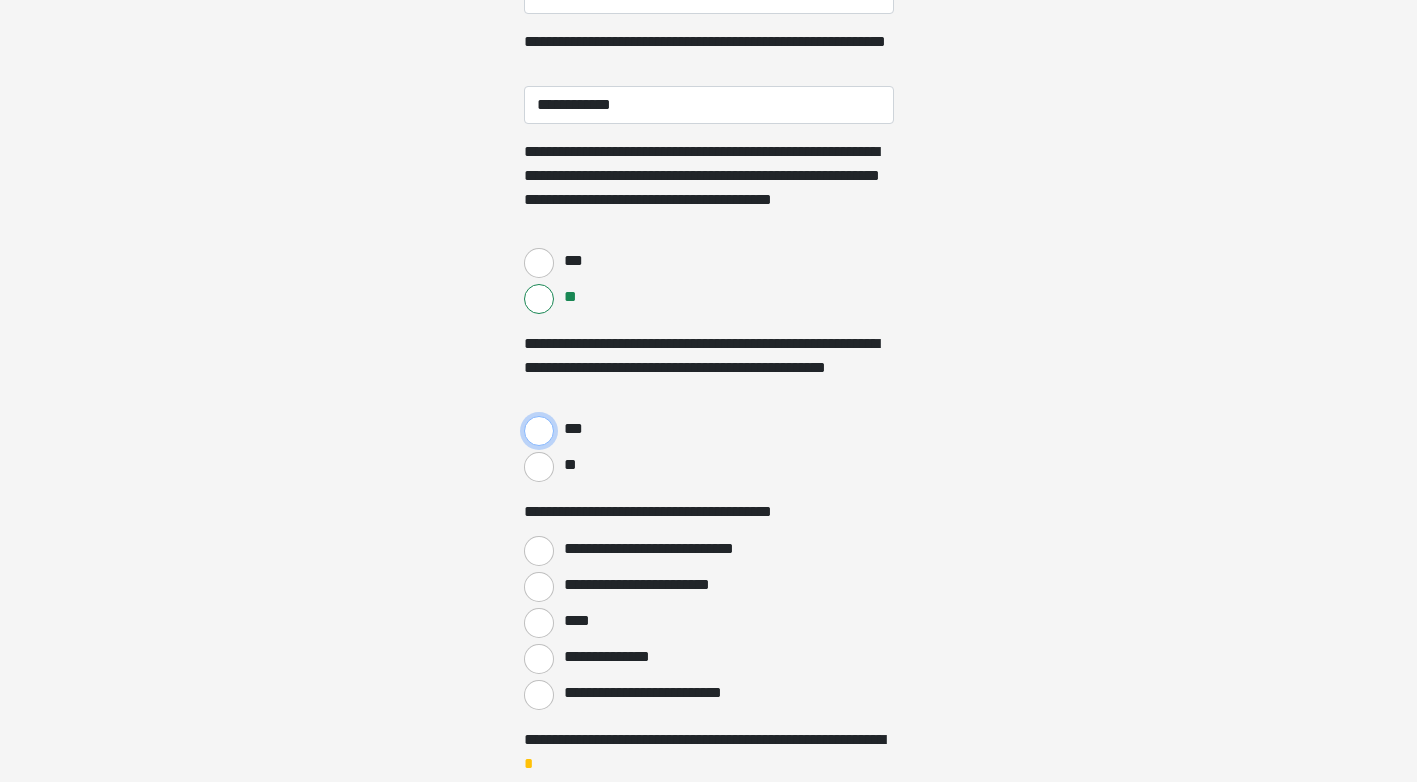 click on "***" at bounding box center [539, 431] 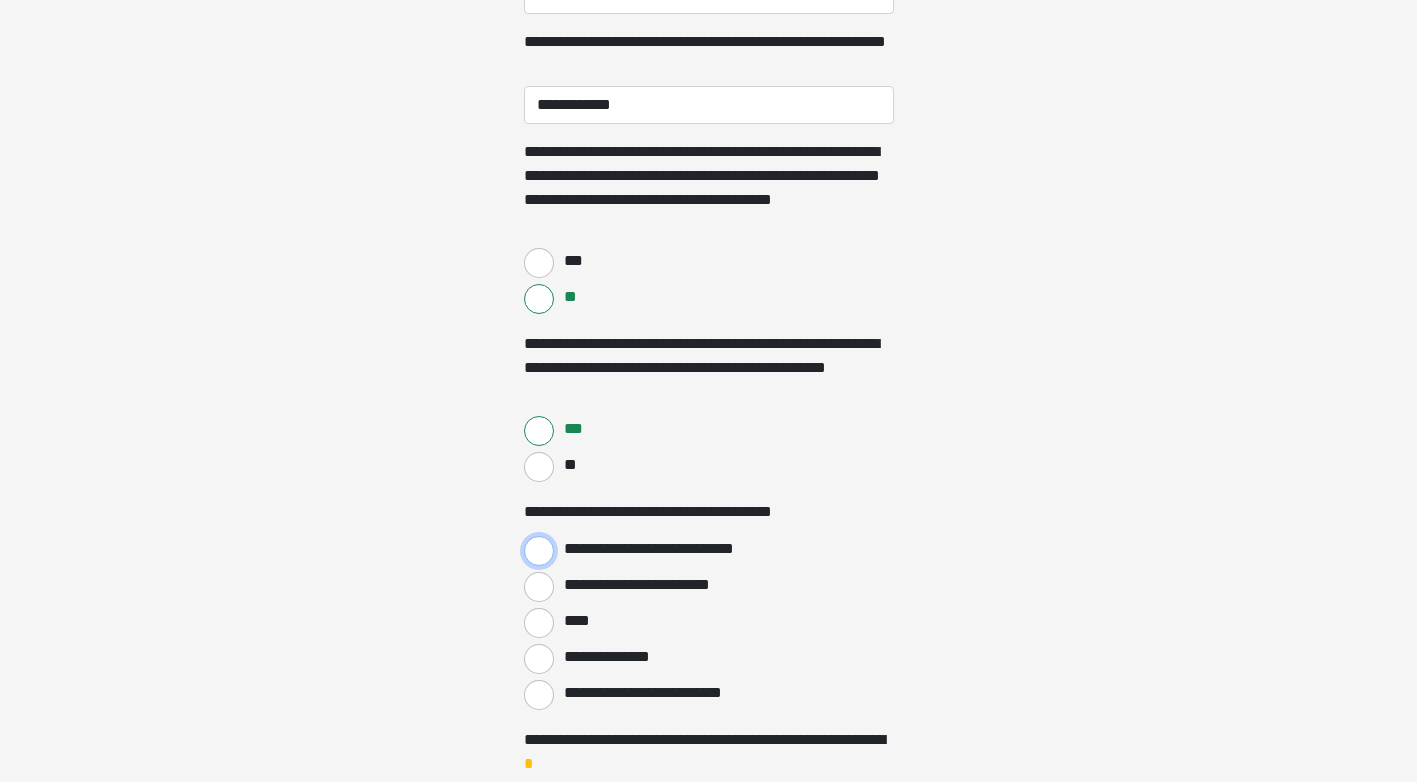 click on "**********" at bounding box center (539, 551) 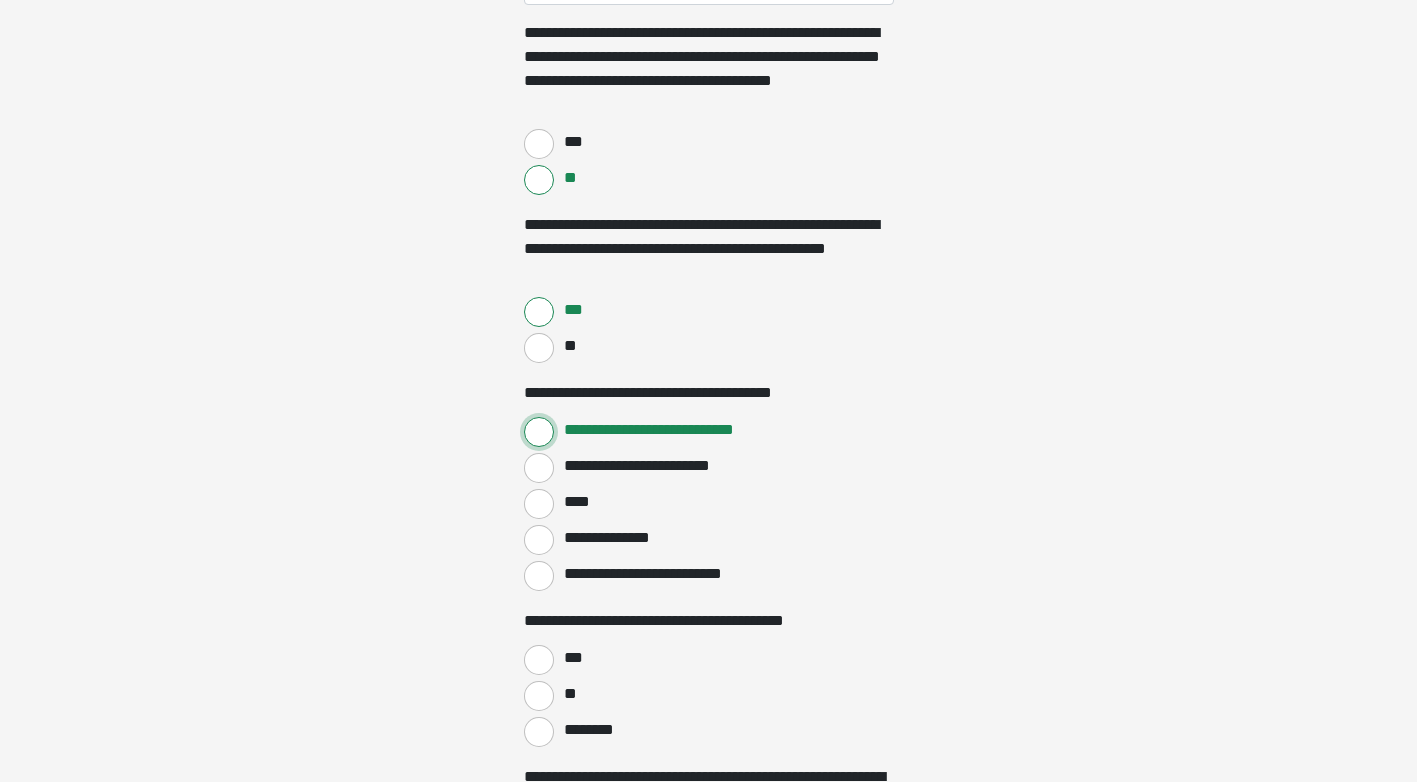 scroll, scrollTop: 833, scrollLeft: 0, axis: vertical 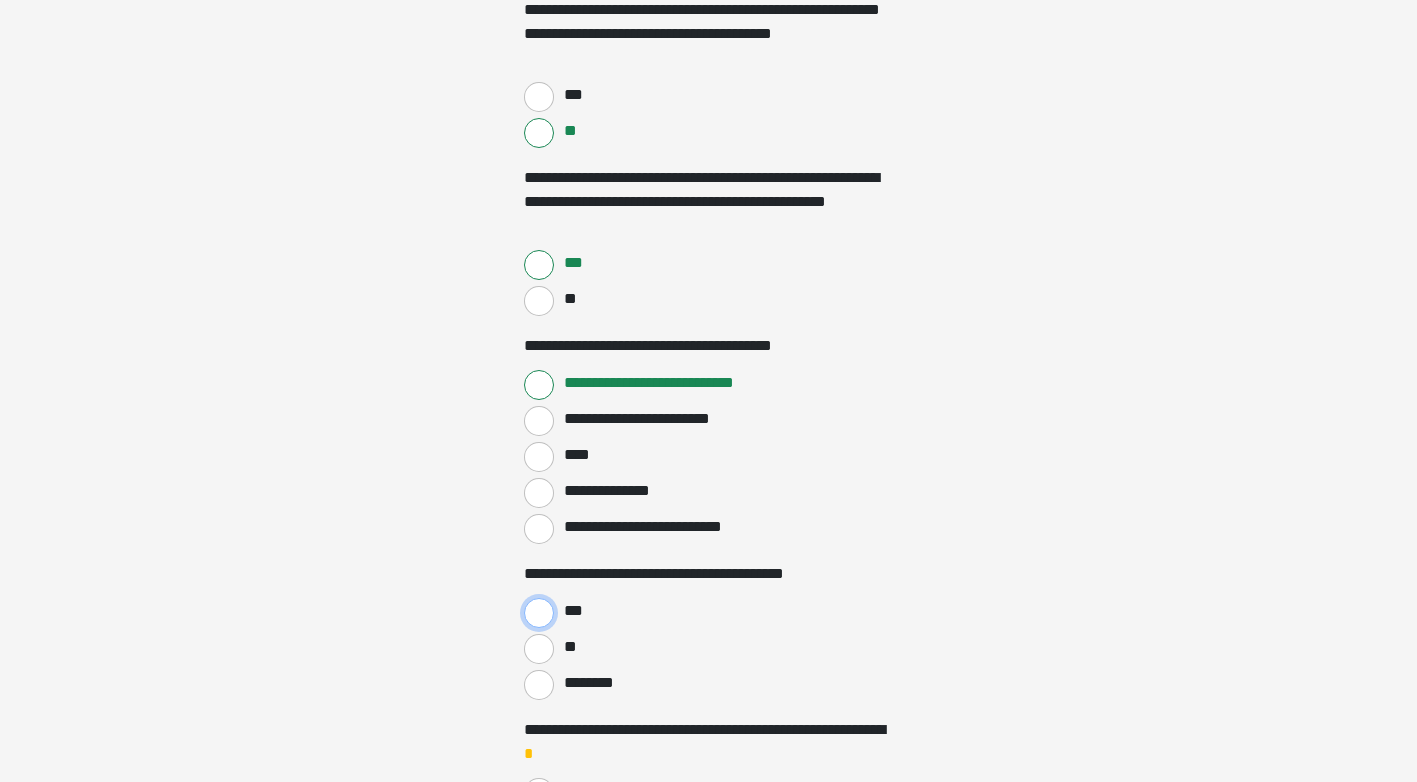 click on "***" at bounding box center [539, 613] 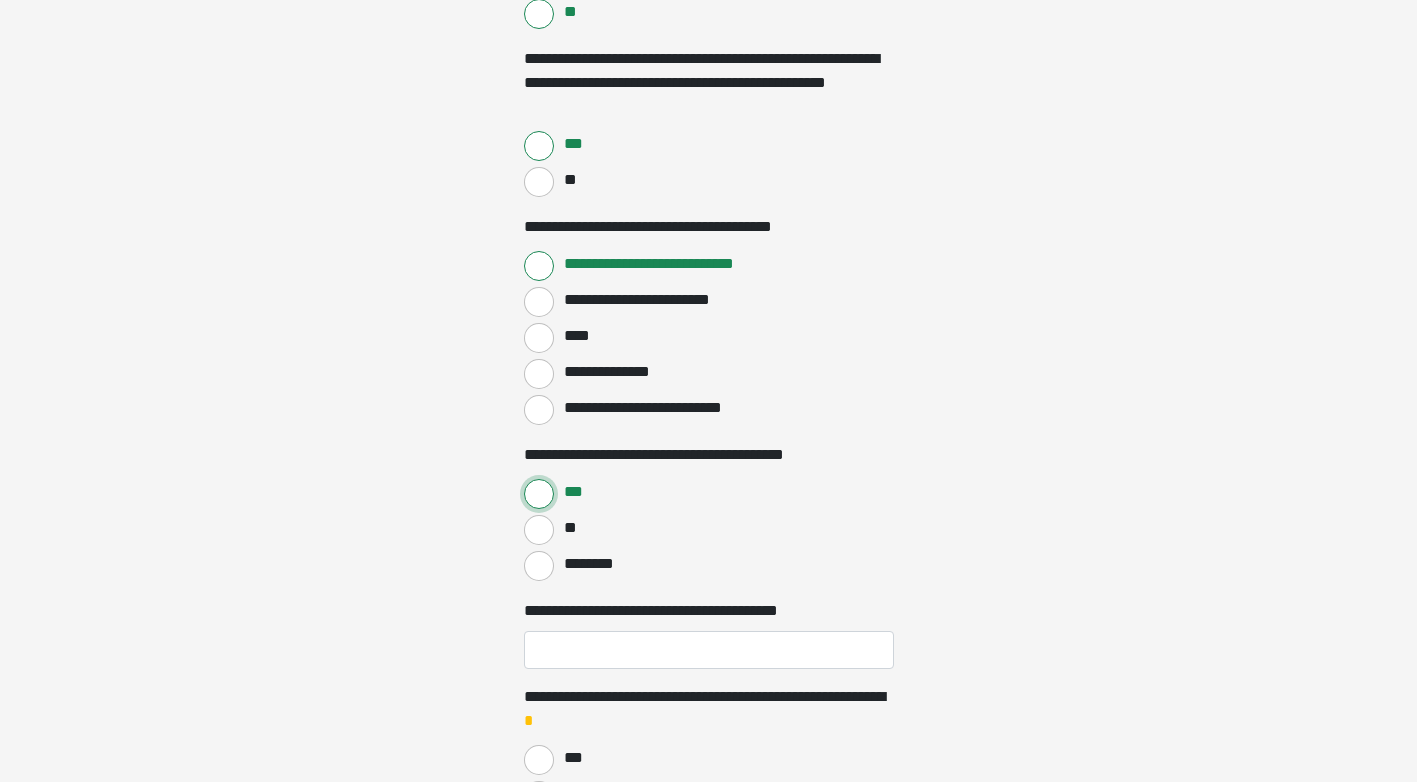 scroll, scrollTop: 1000, scrollLeft: 0, axis: vertical 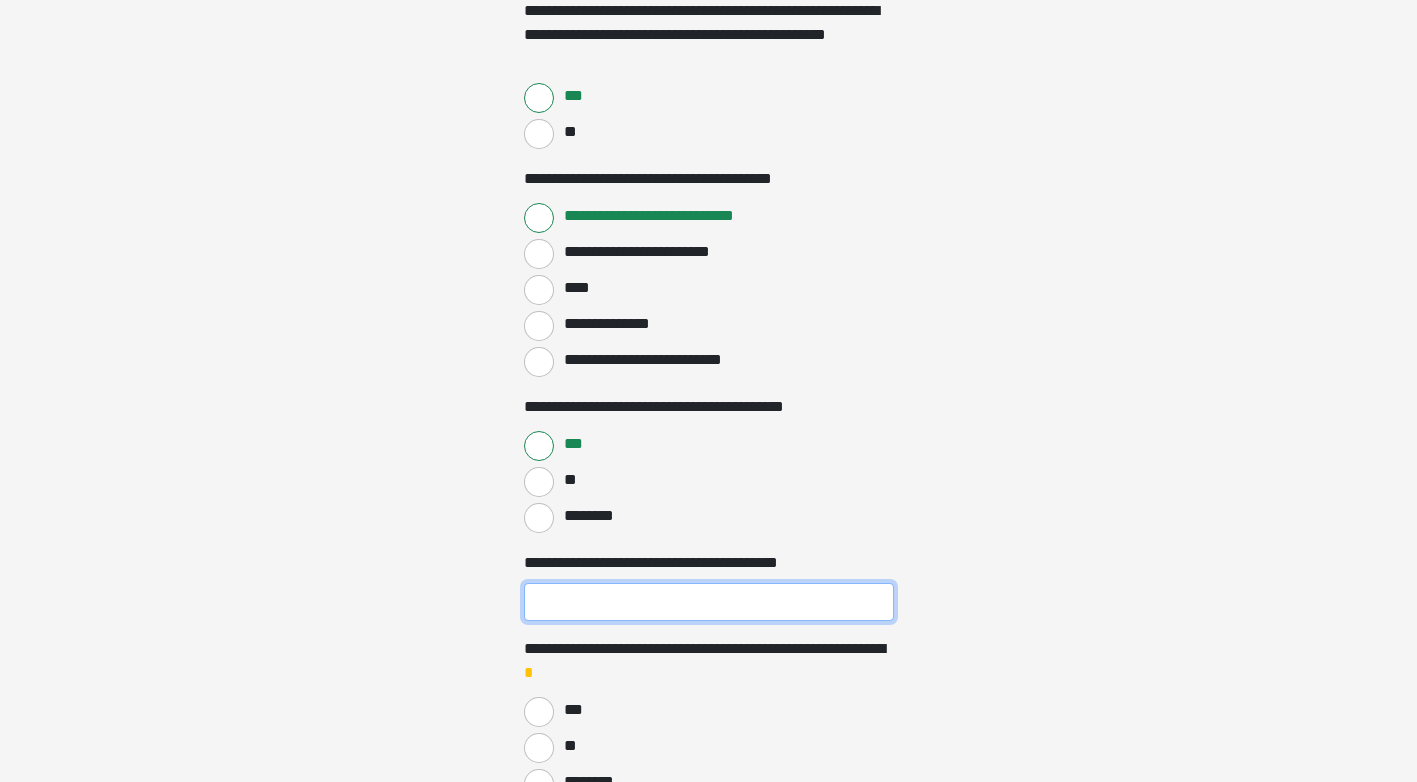 click on "**********" at bounding box center (709, 602) 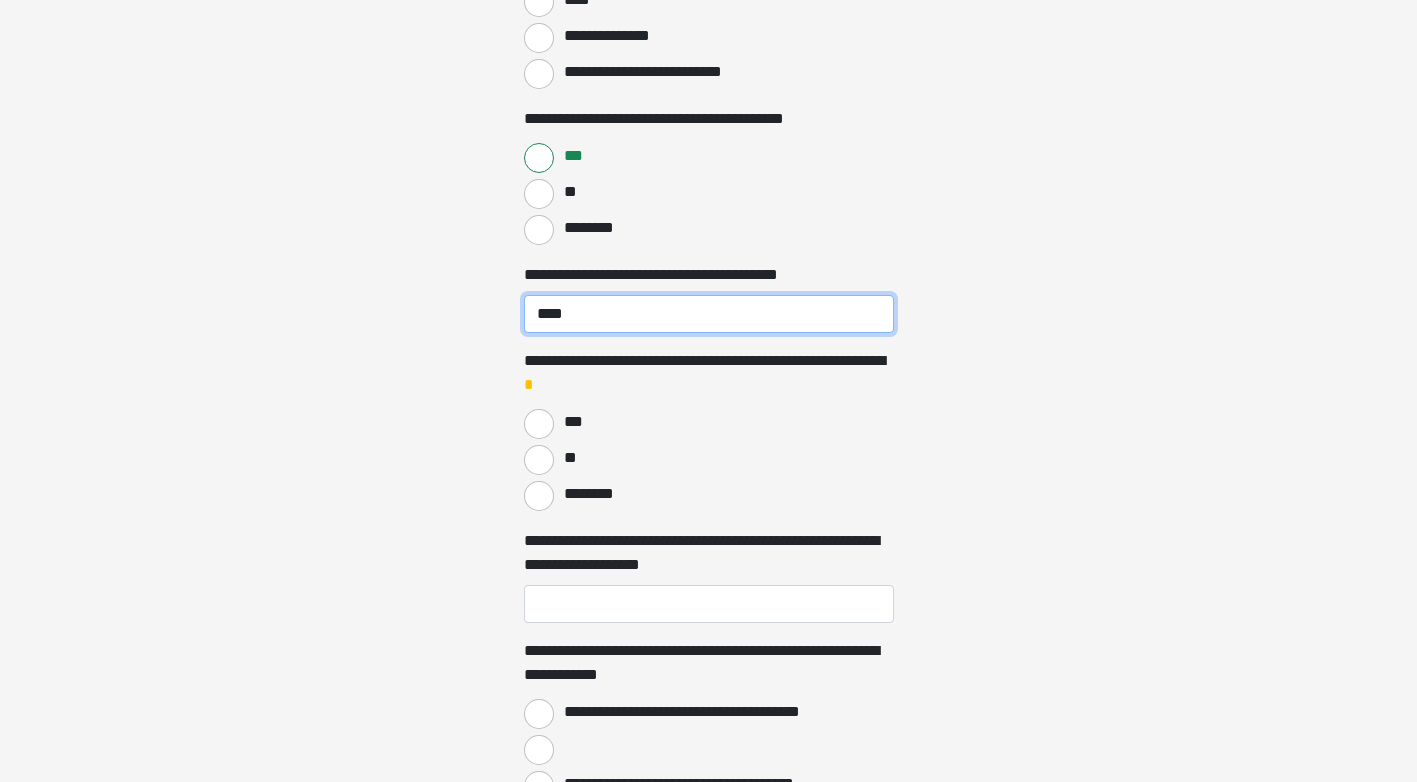 scroll, scrollTop: 1333, scrollLeft: 0, axis: vertical 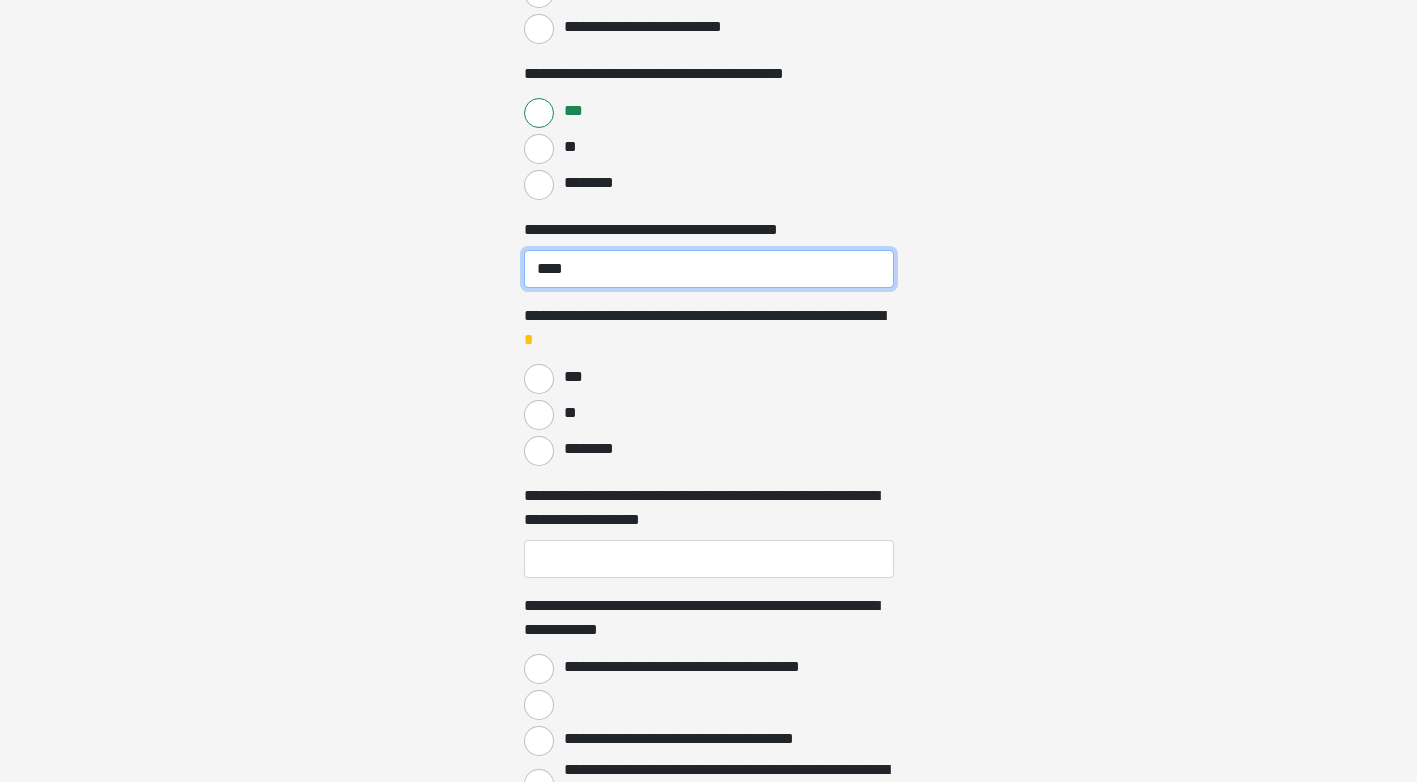type on "****" 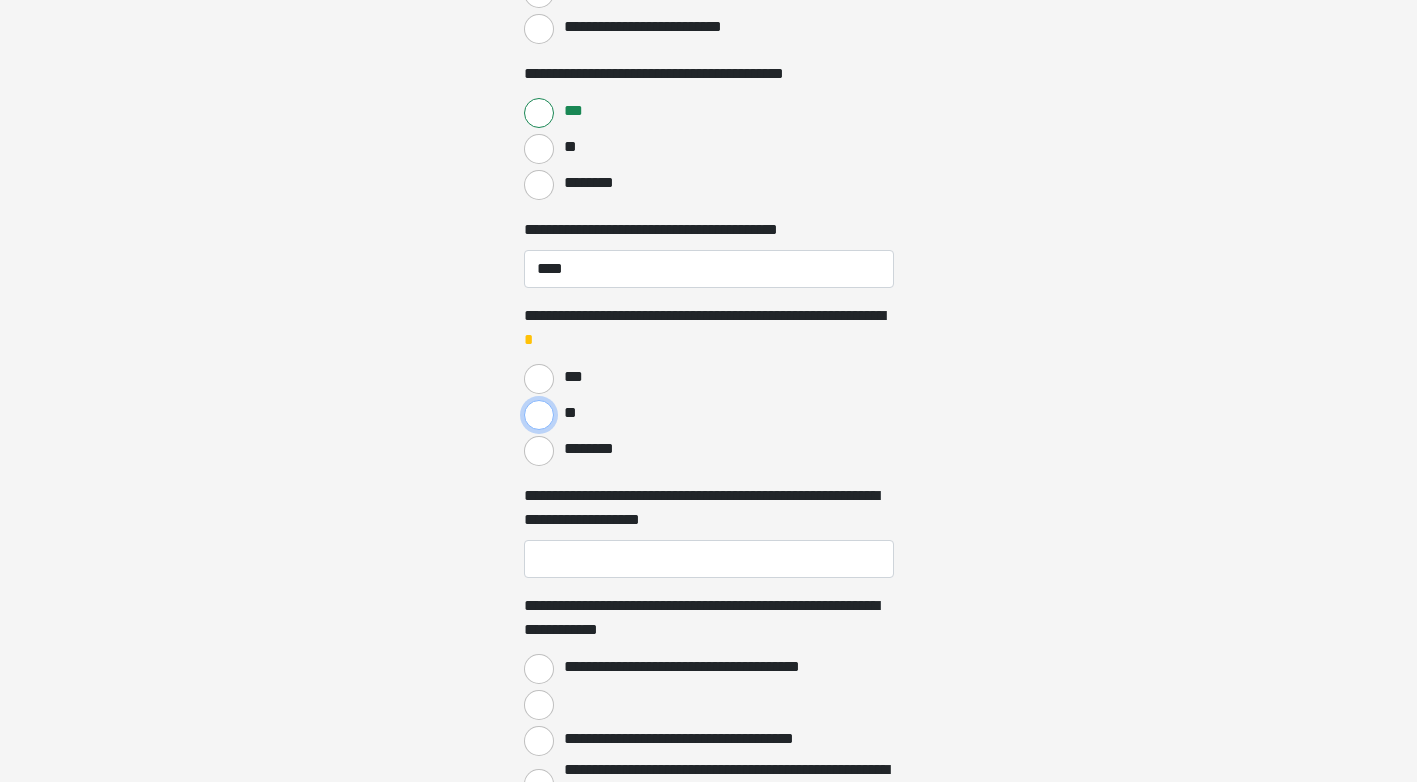 click on "**" at bounding box center [539, 415] 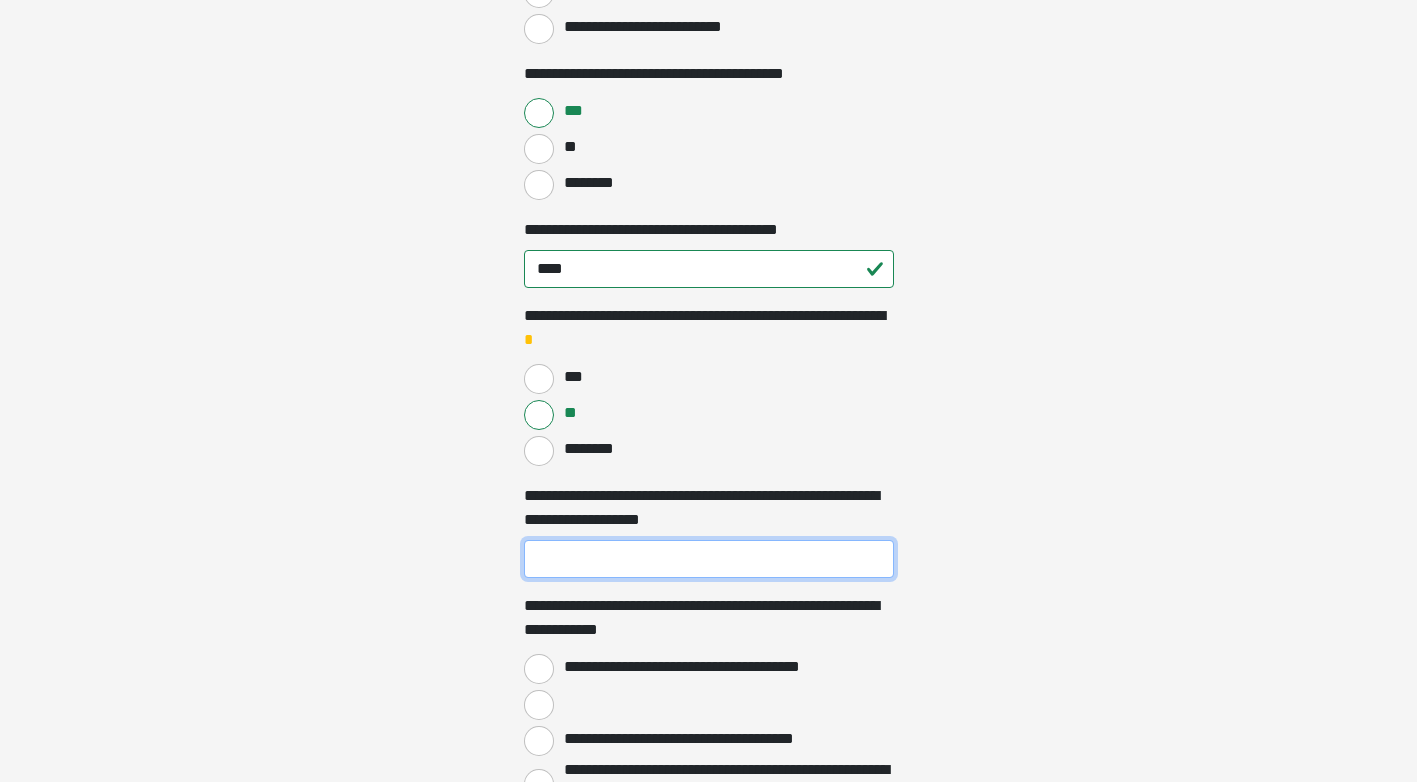 click on "**********" at bounding box center [709, 559] 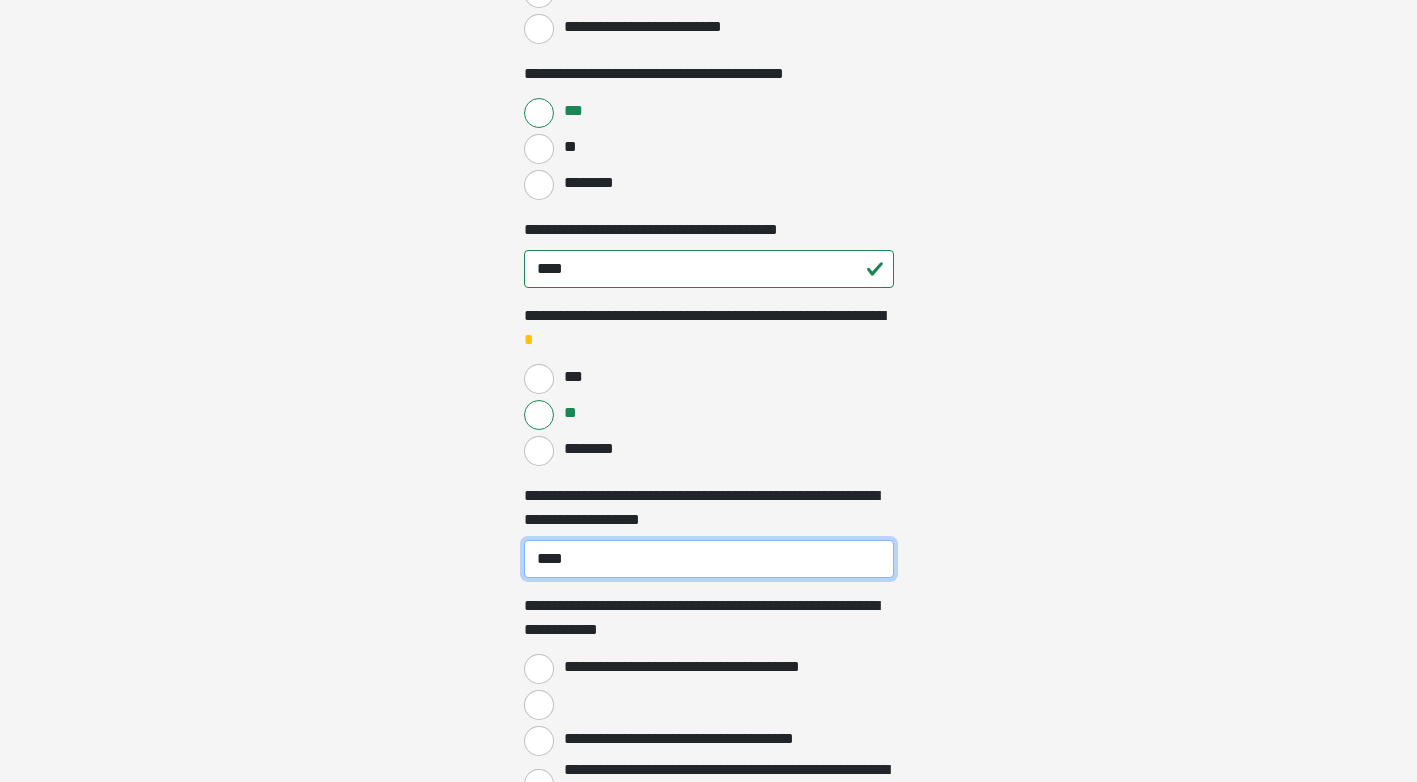scroll, scrollTop: 1500, scrollLeft: 0, axis: vertical 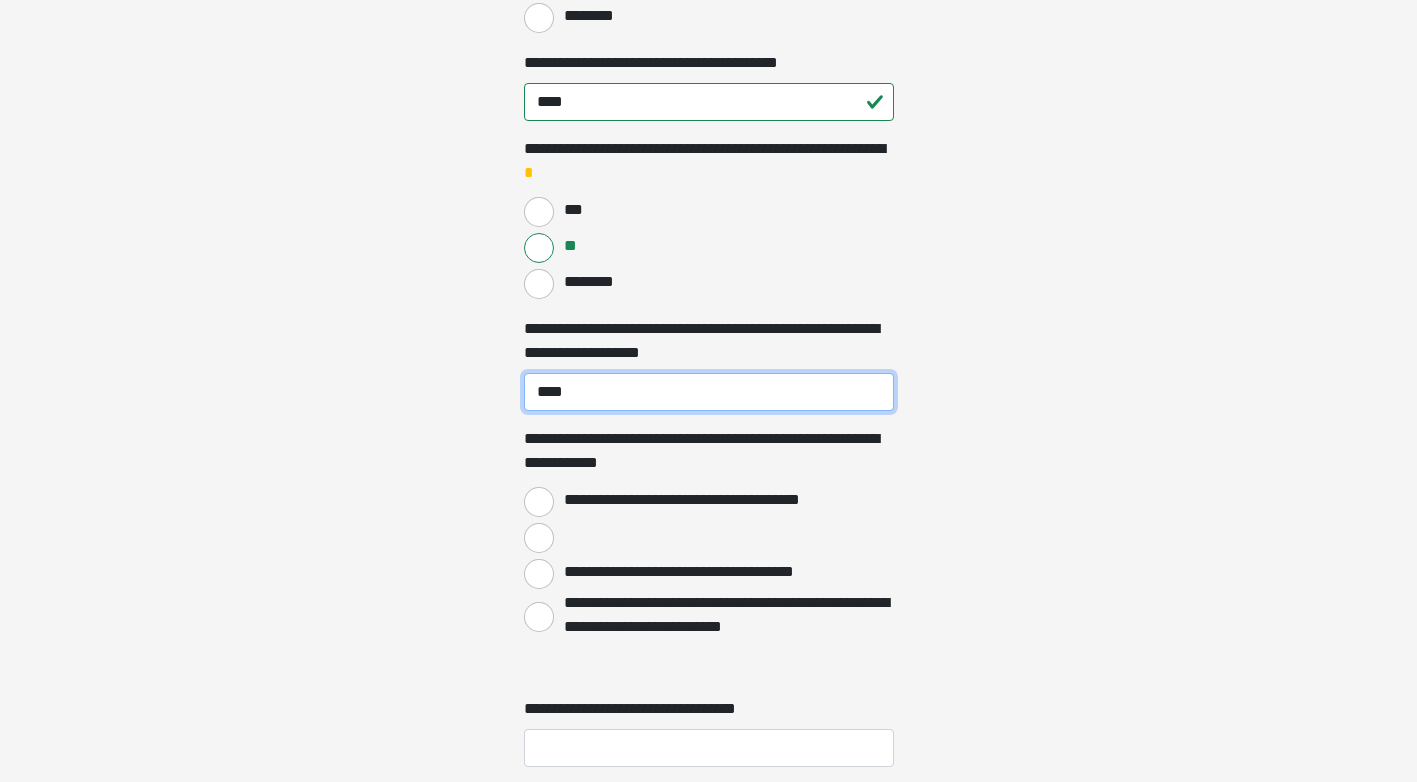 type on "****" 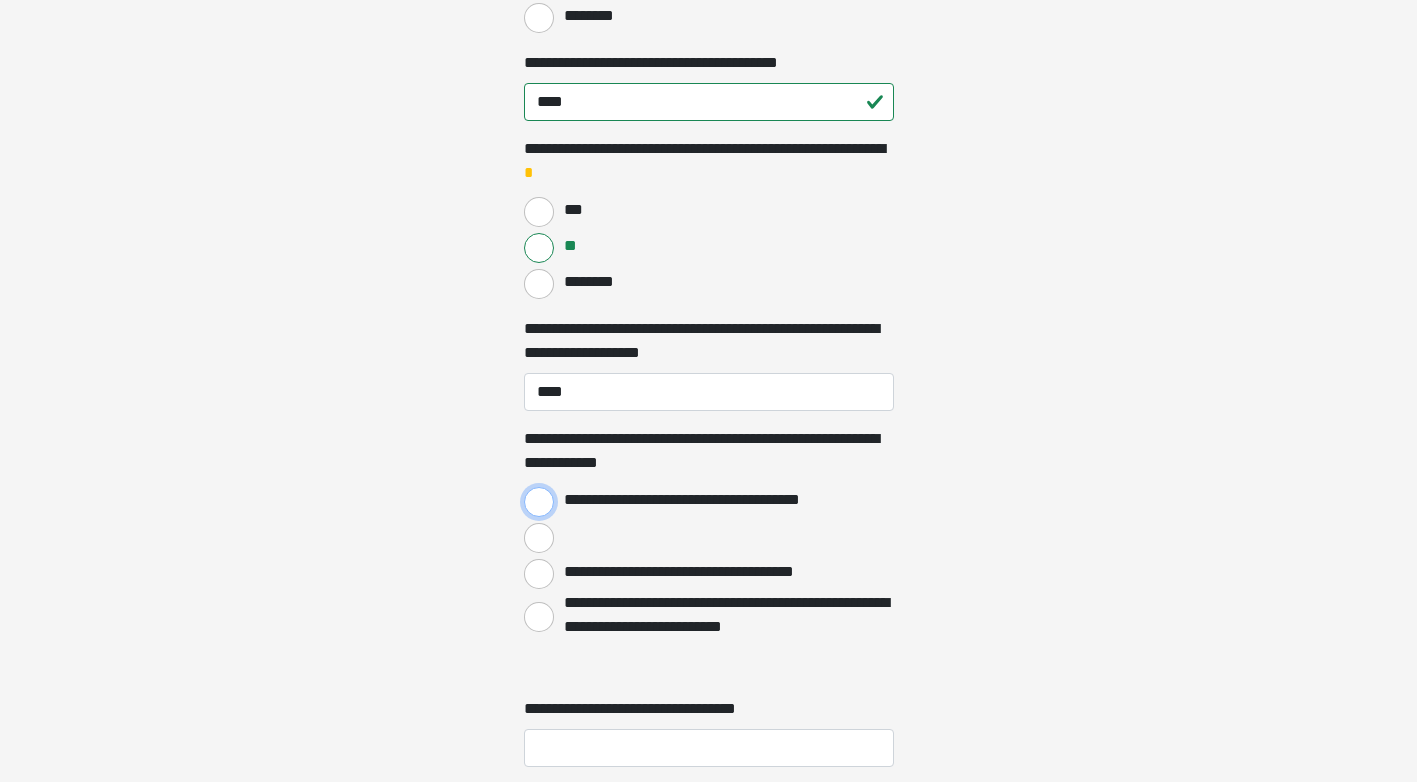click on "**********" at bounding box center [539, 502] 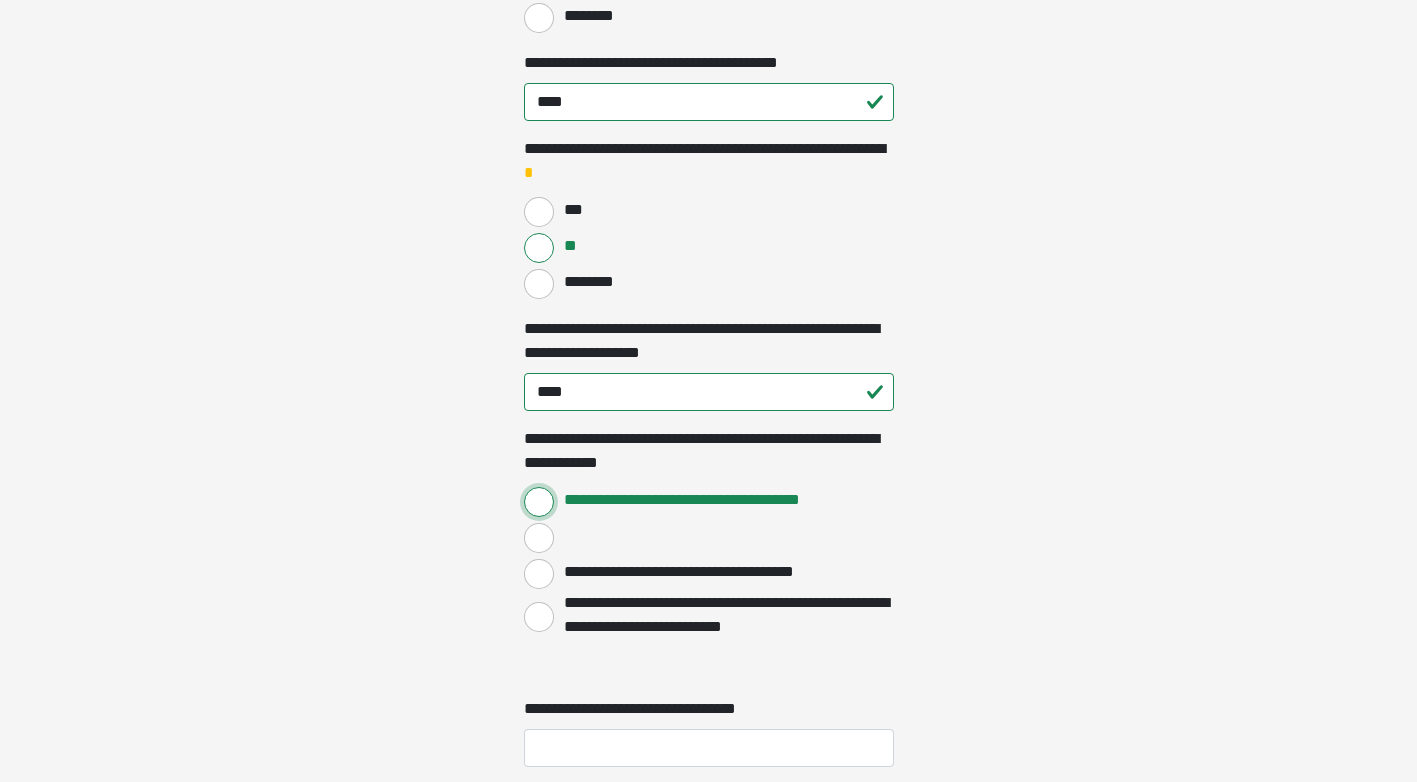 scroll, scrollTop: 1667, scrollLeft: 0, axis: vertical 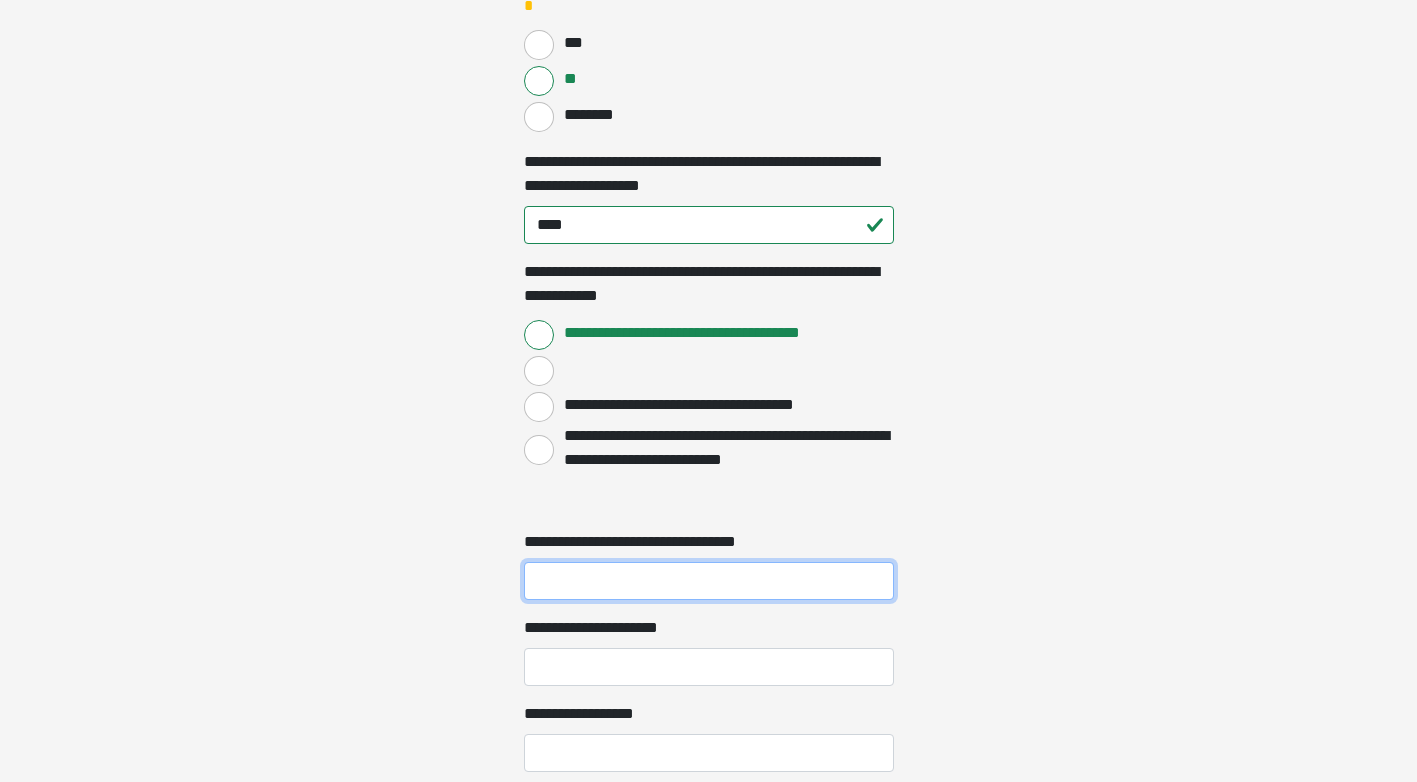 click on "**********" at bounding box center (709, 581) 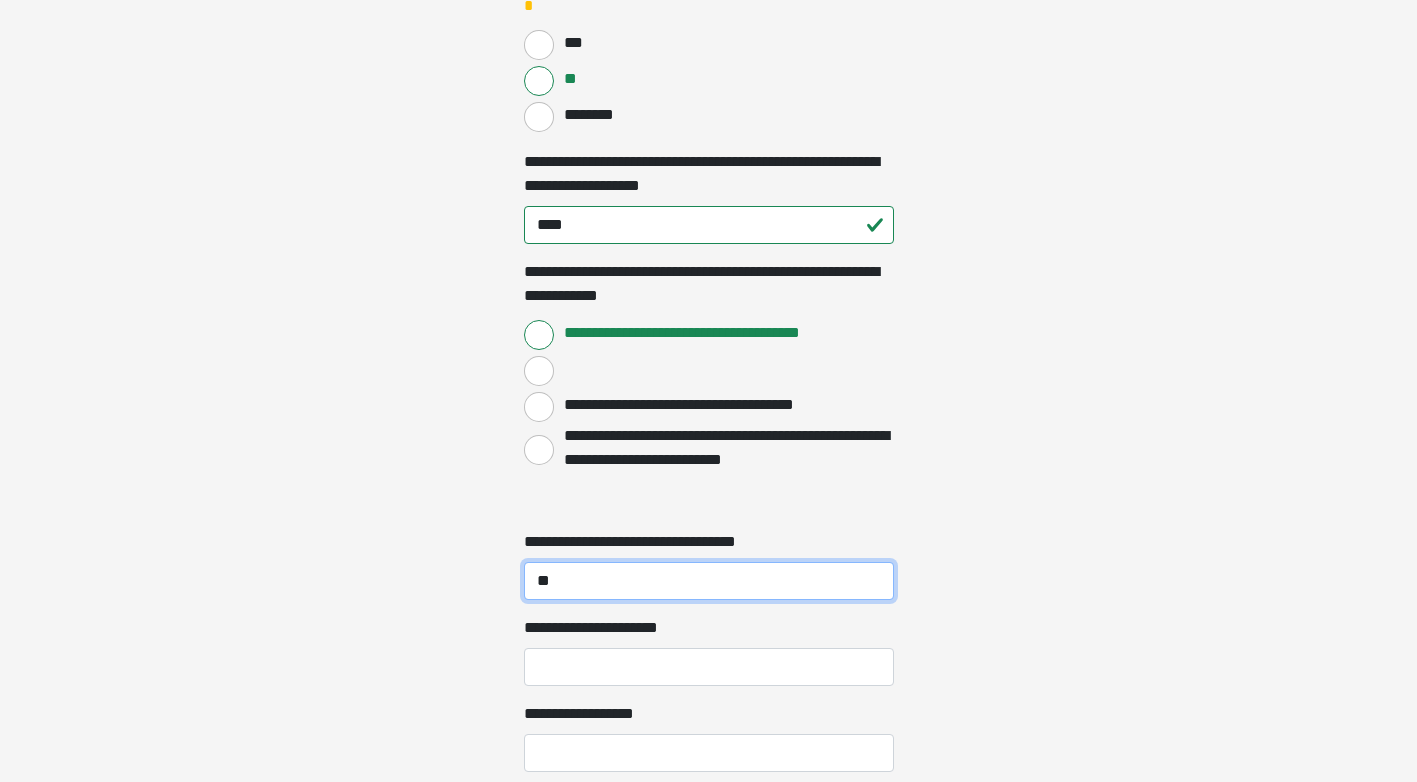 type on "**" 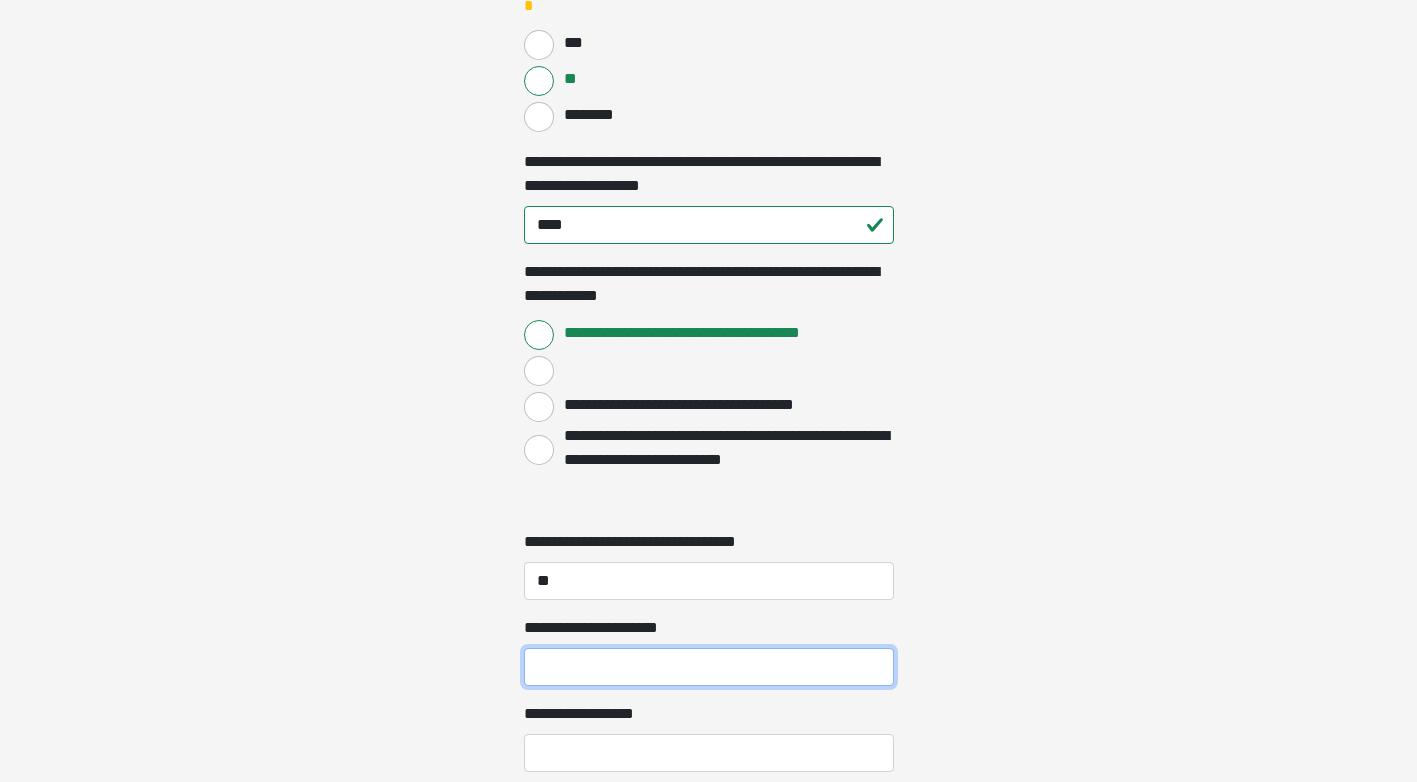 click on "**********" at bounding box center (709, 667) 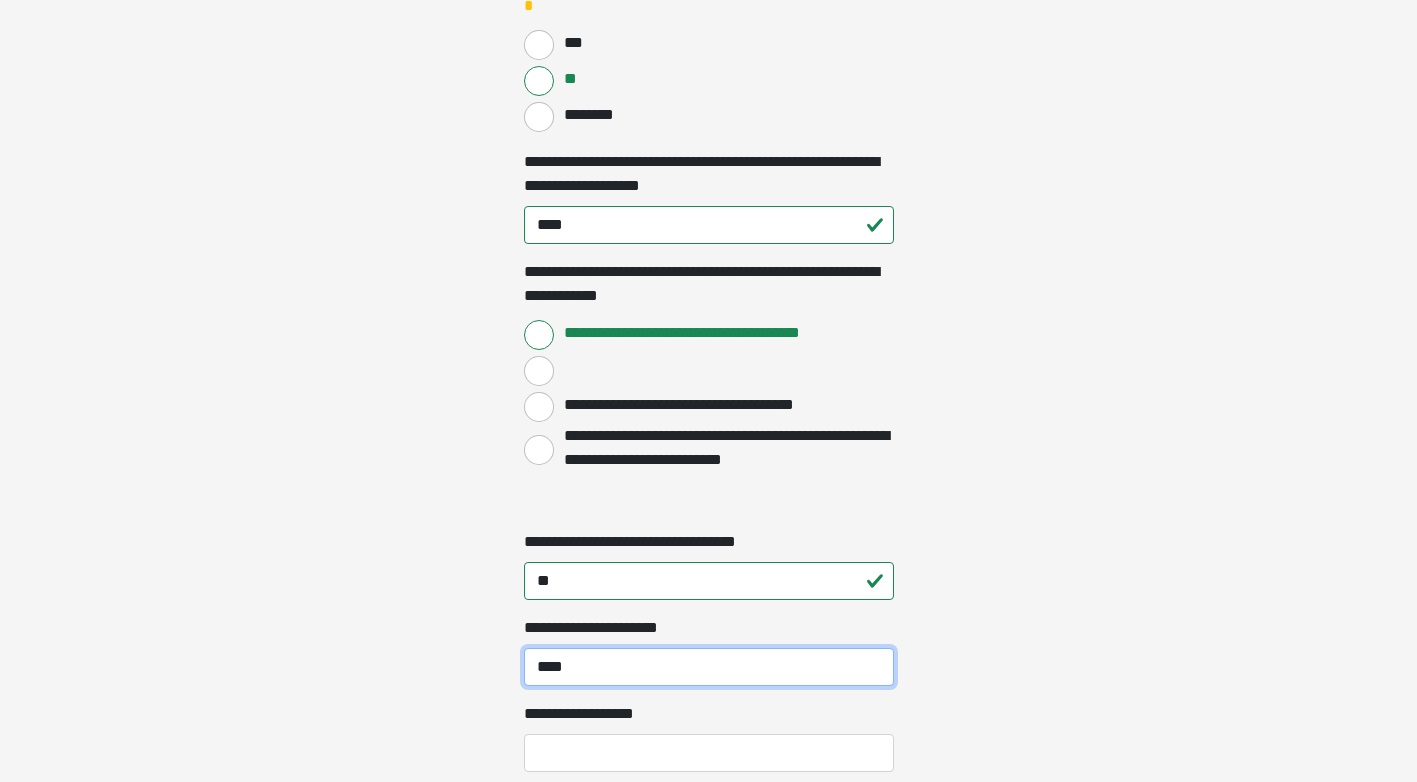 scroll, scrollTop: 1833, scrollLeft: 0, axis: vertical 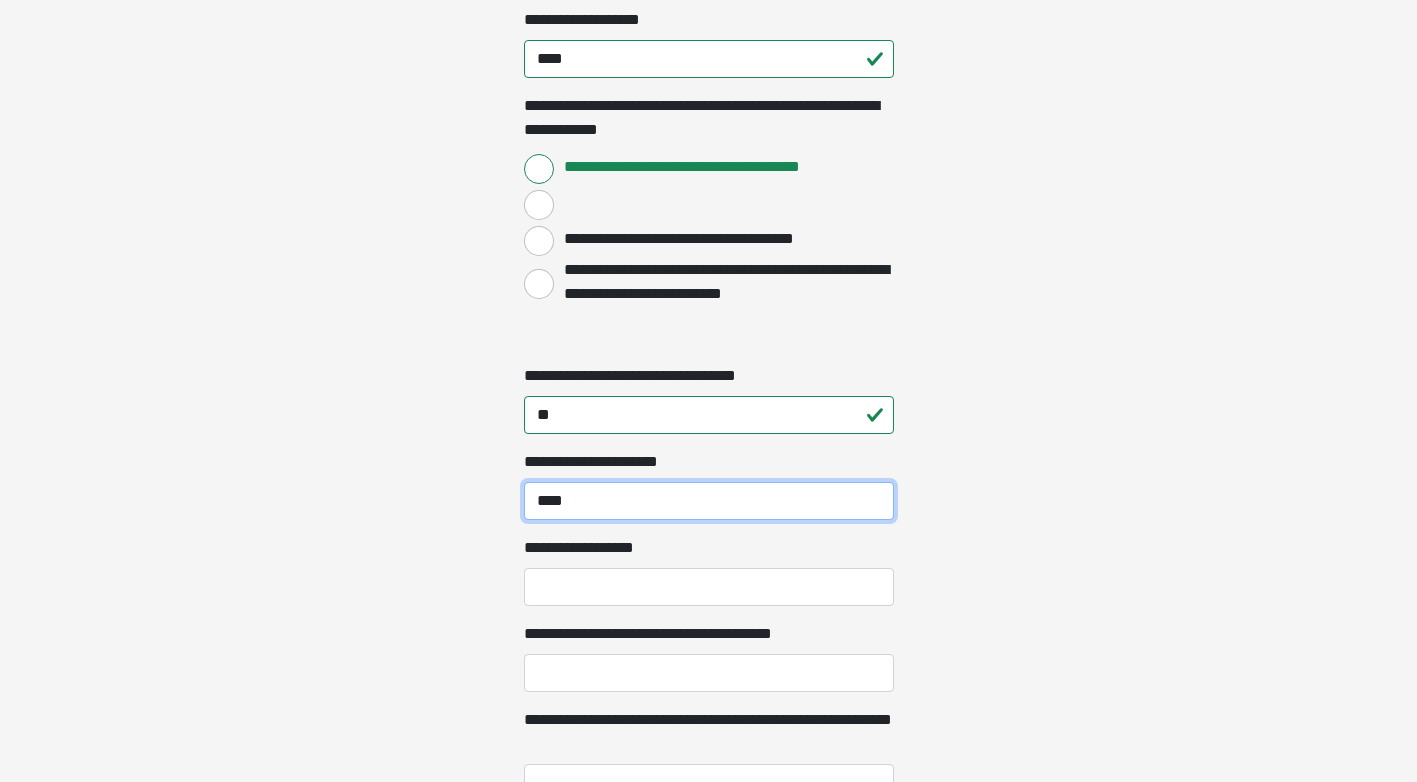 type on "****" 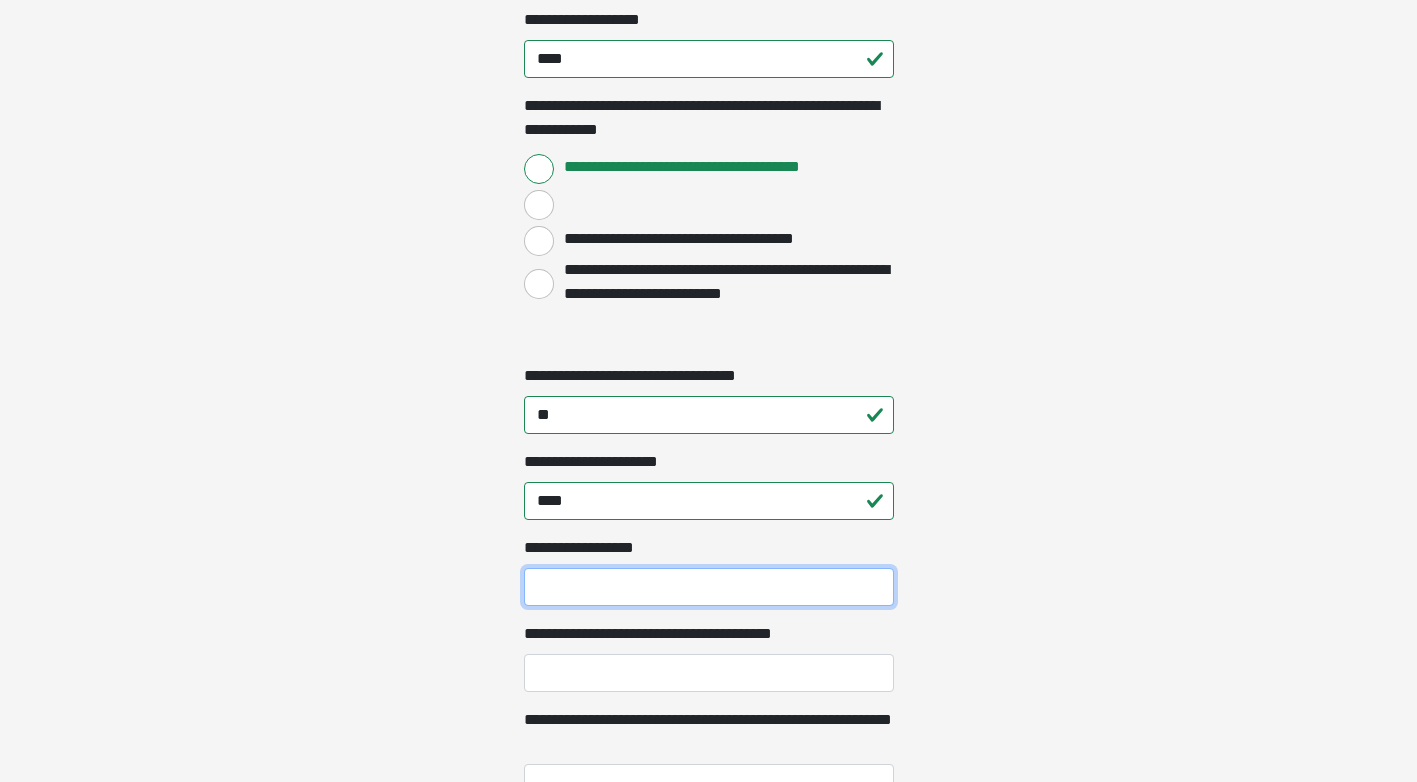 click on "**********" at bounding box center (709, 587) 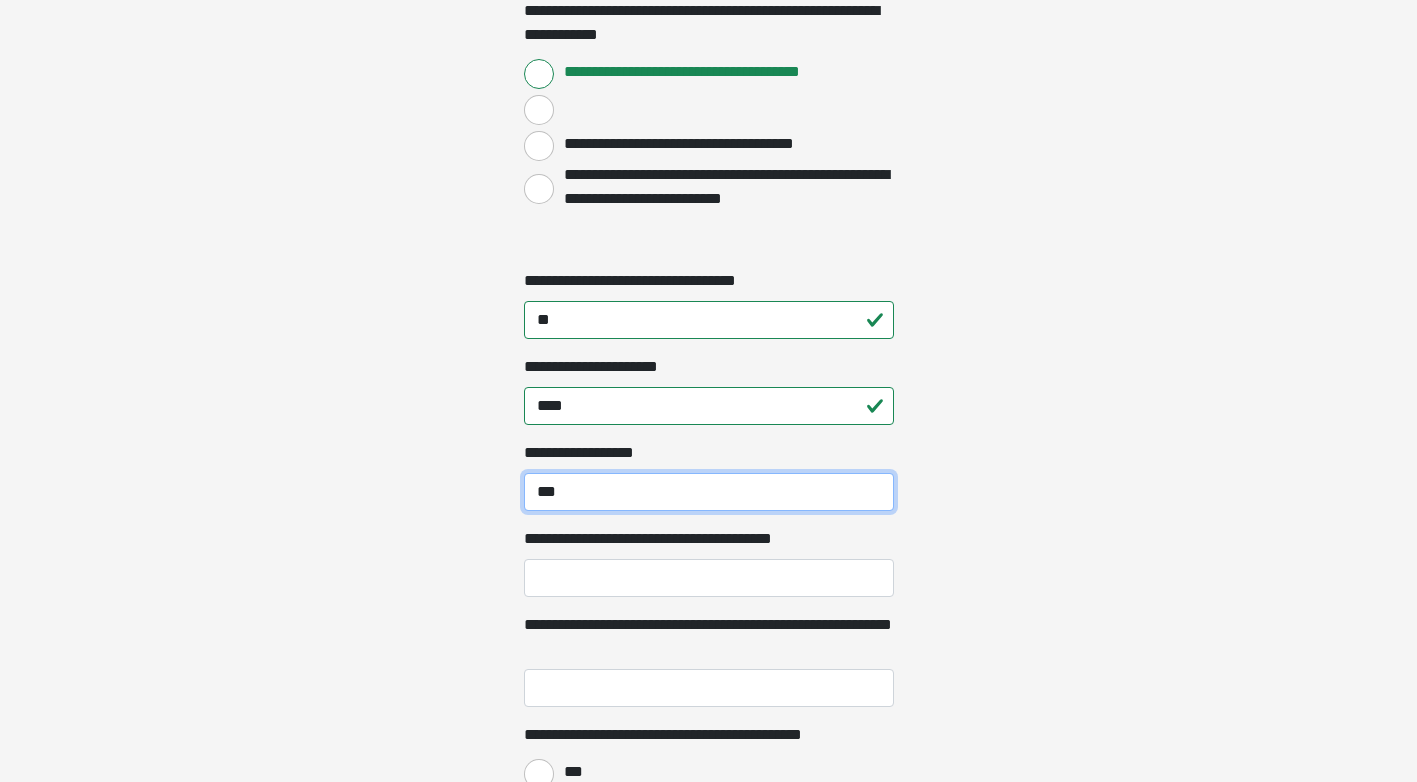 scroll, scrollTop: 2000, scrollLeft: 0, axis: vertical 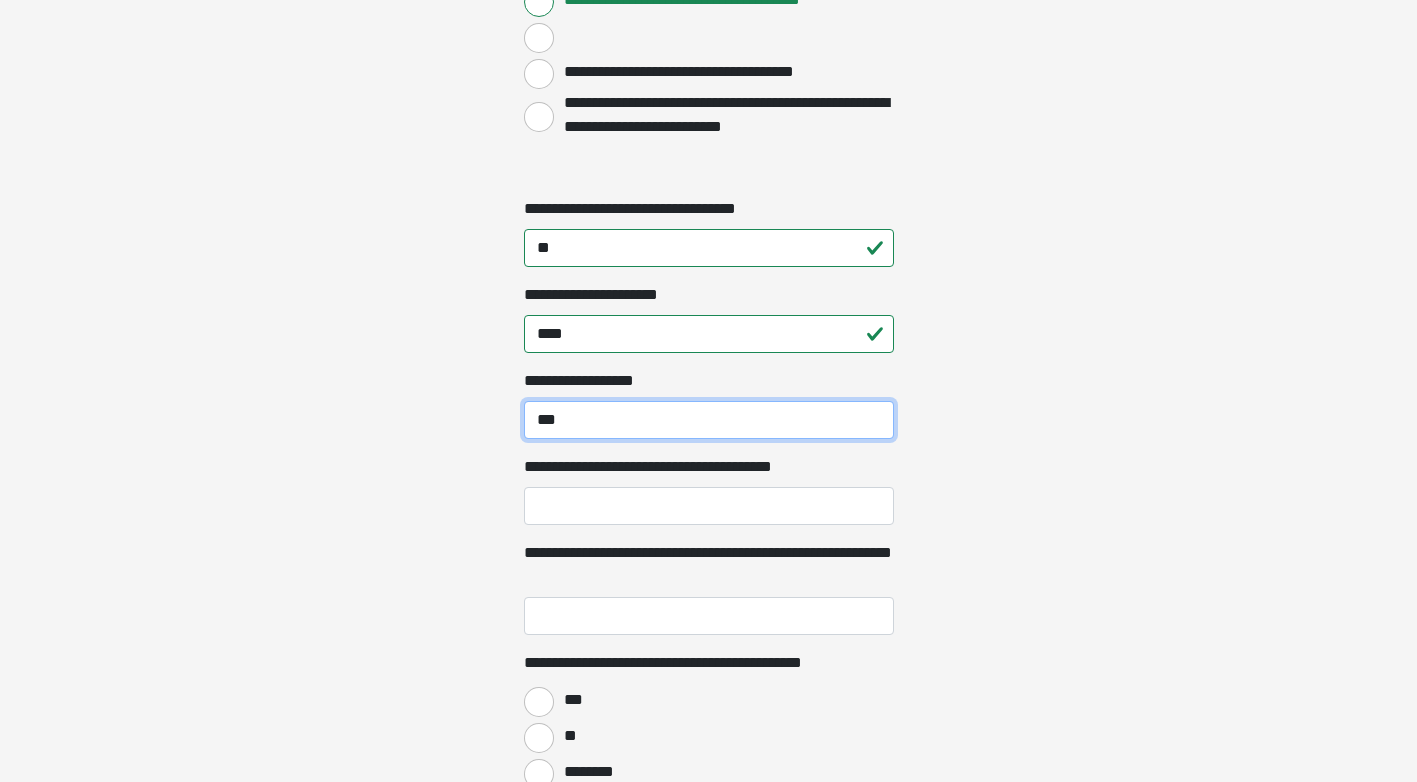type on "***" 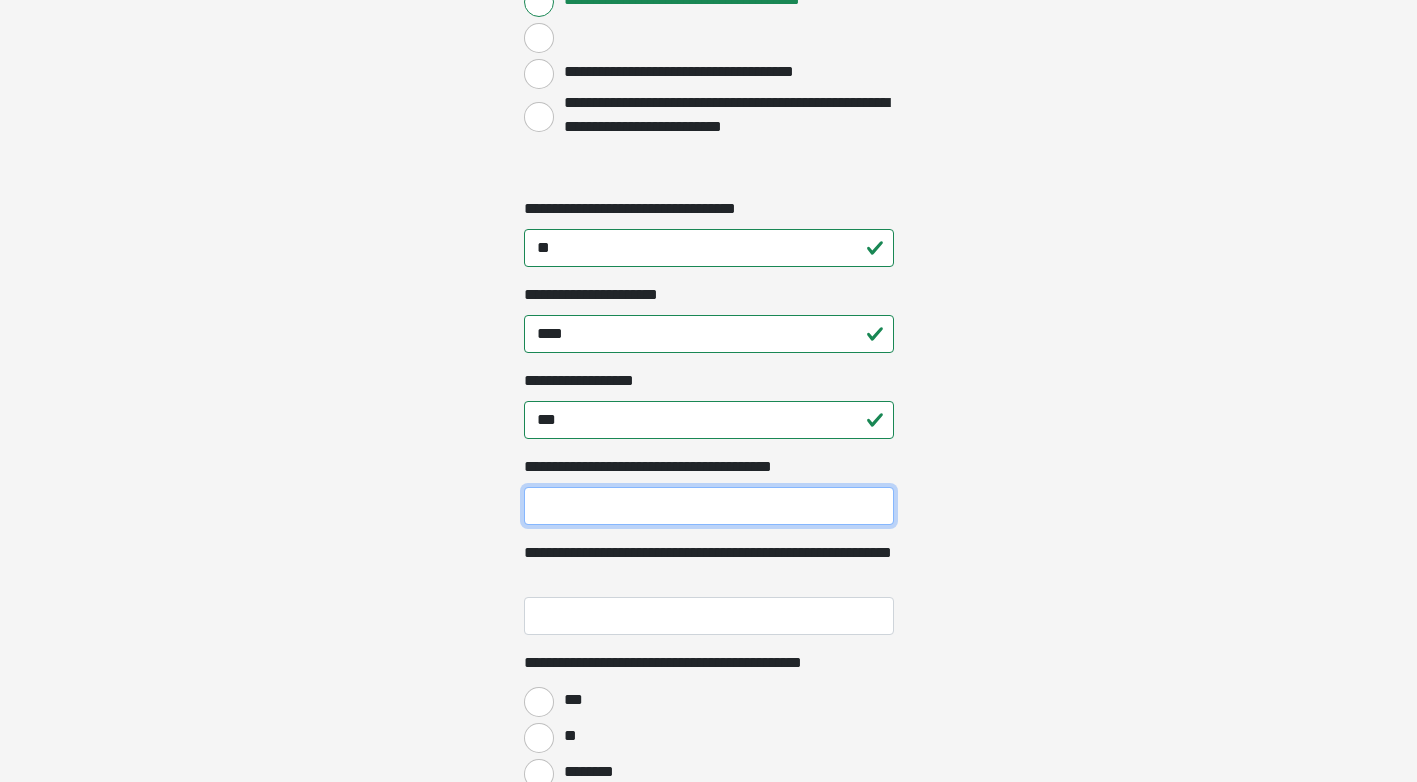click on "**********" at bounding box center (709, 506) 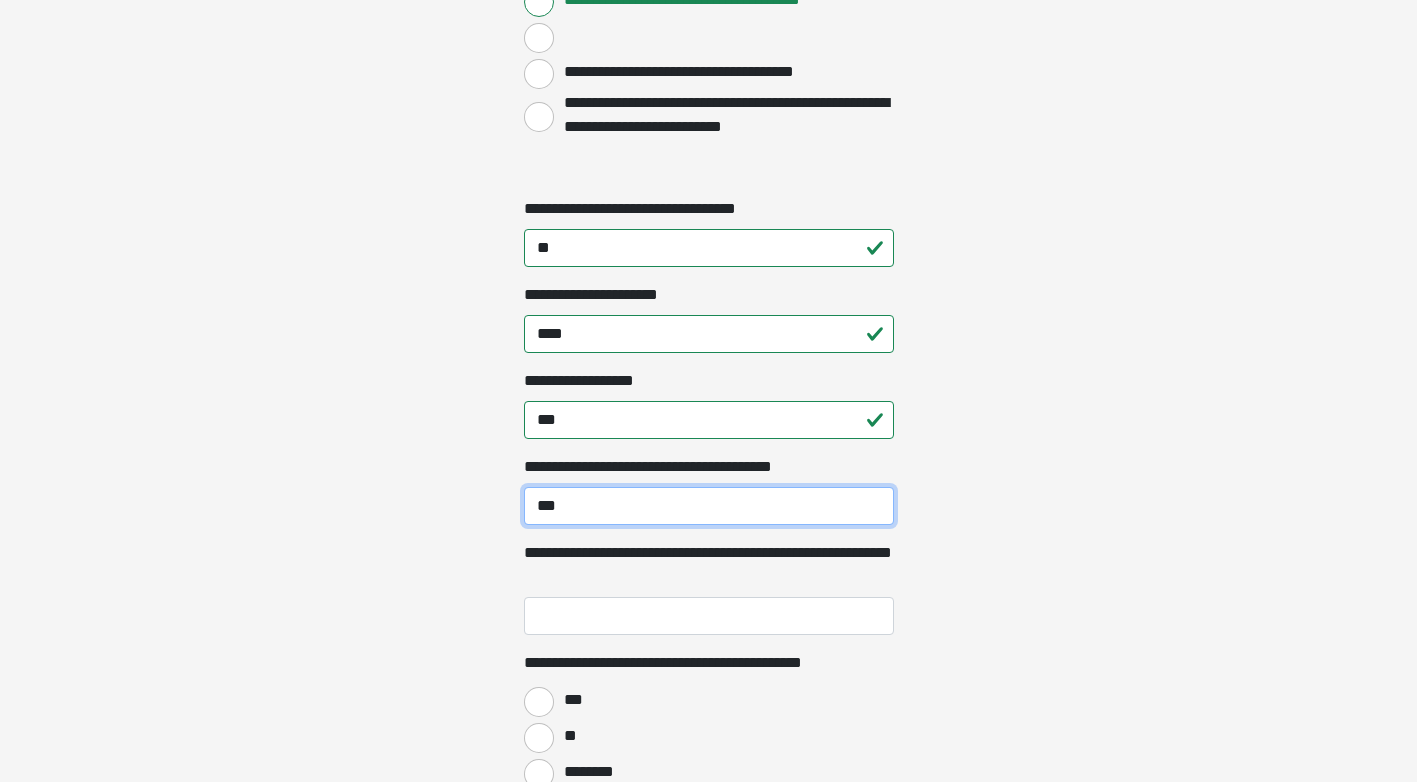 type on "***" 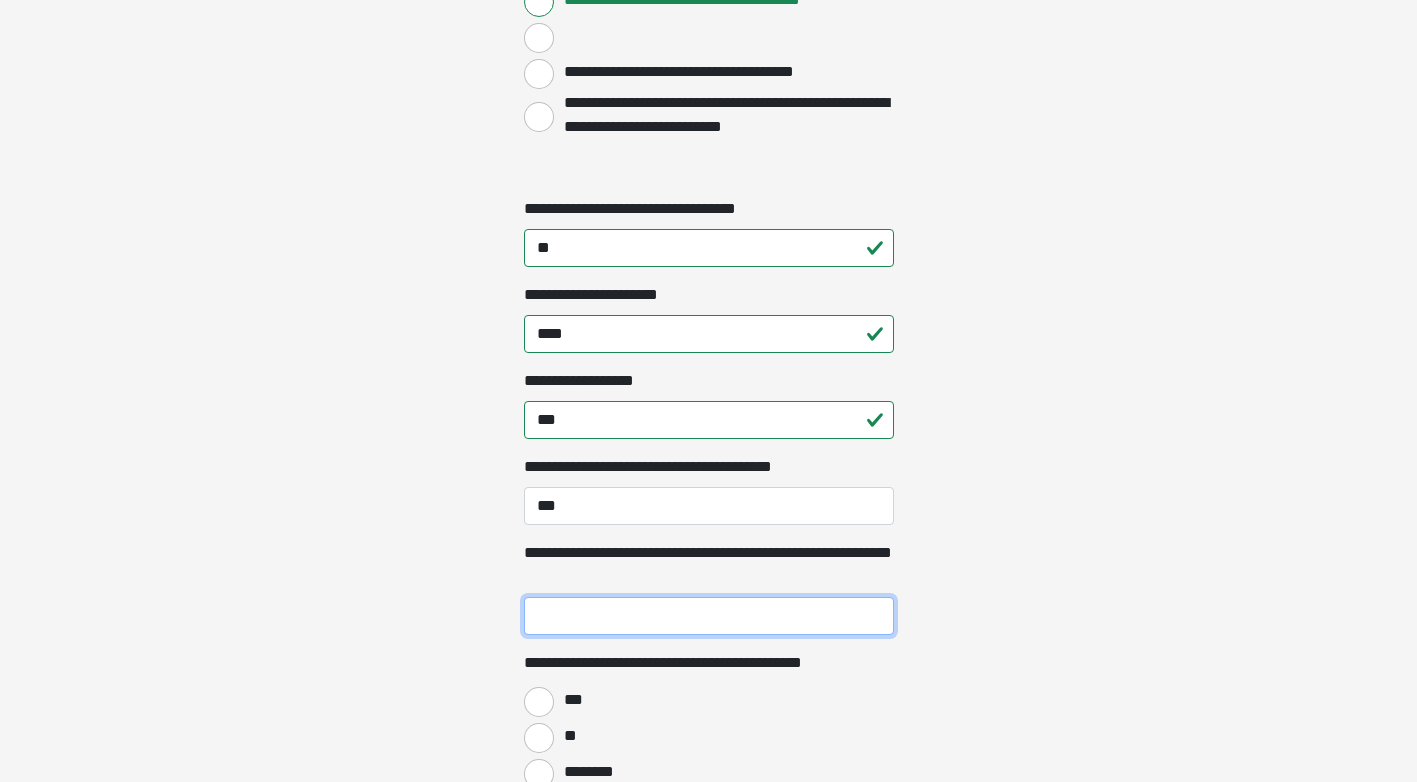 click on "**********" at bounding box center [709, 616] 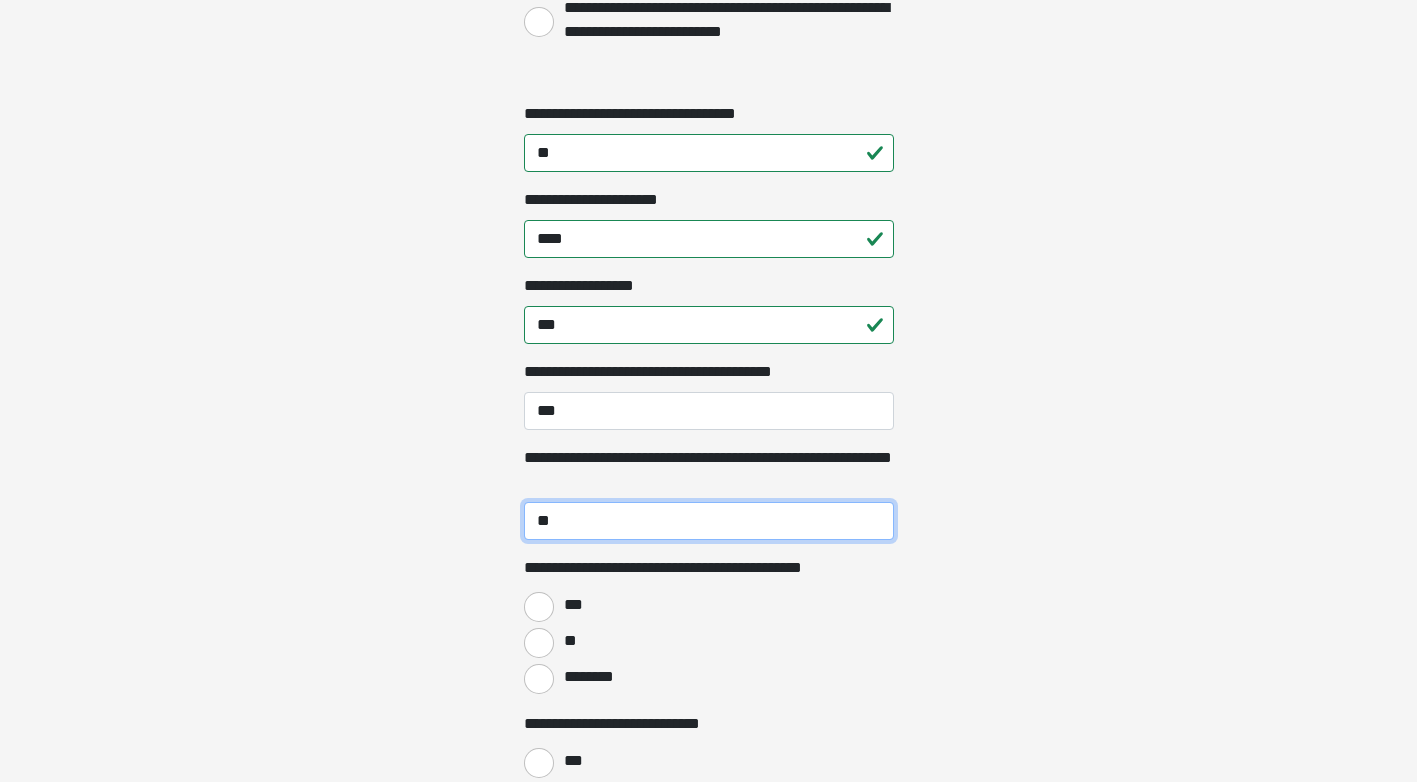 scroll, scrollTop: 2167, scrollLeft: 0, axis: vertical 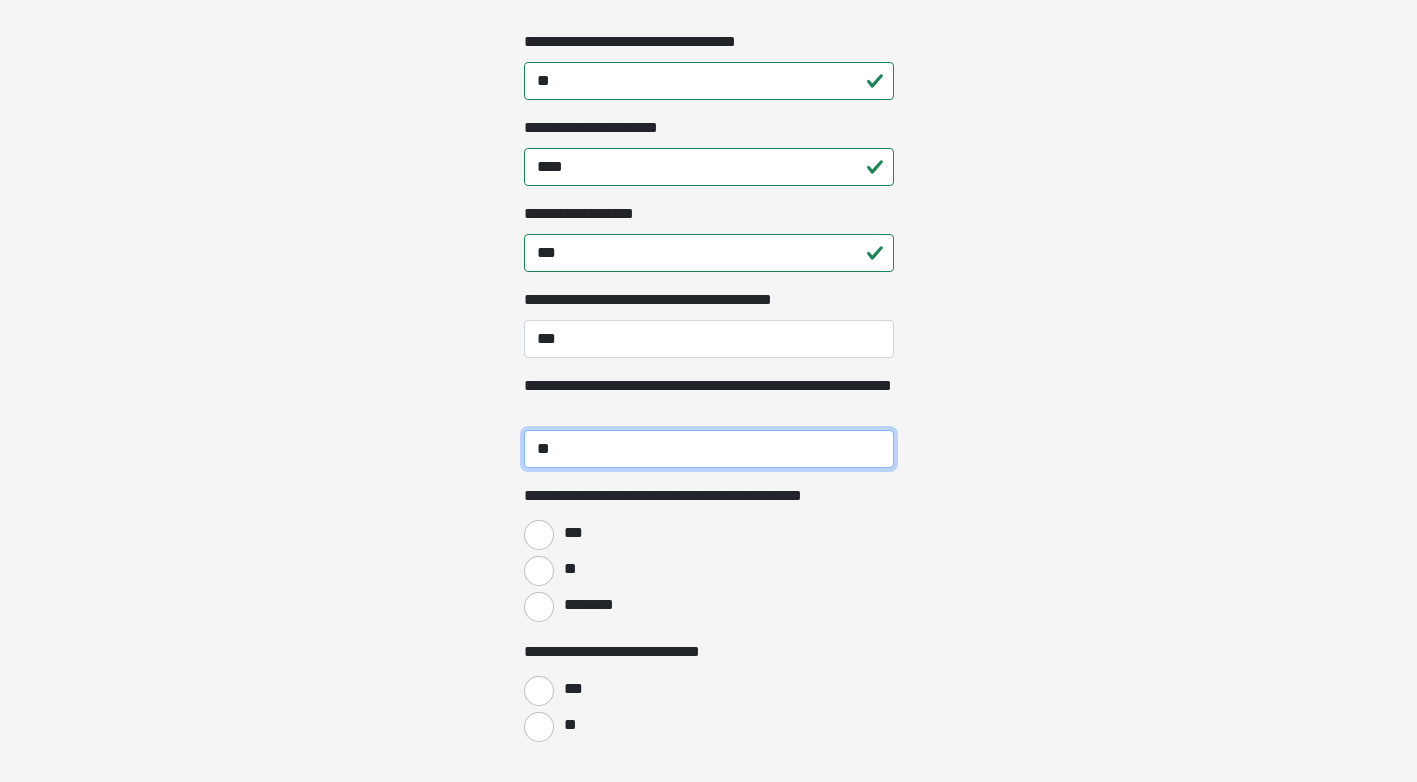type on "**" 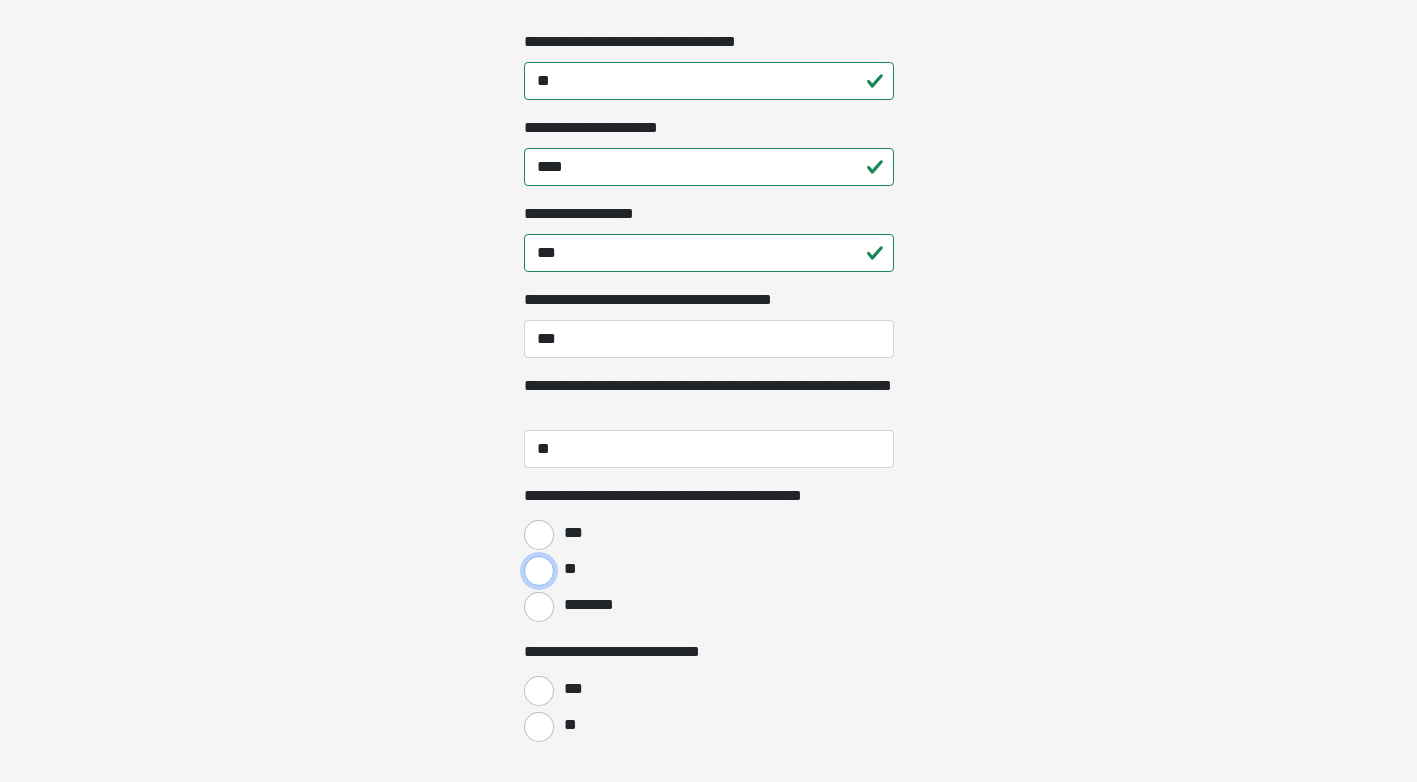 click on "**" at bounding box center [539, 571] 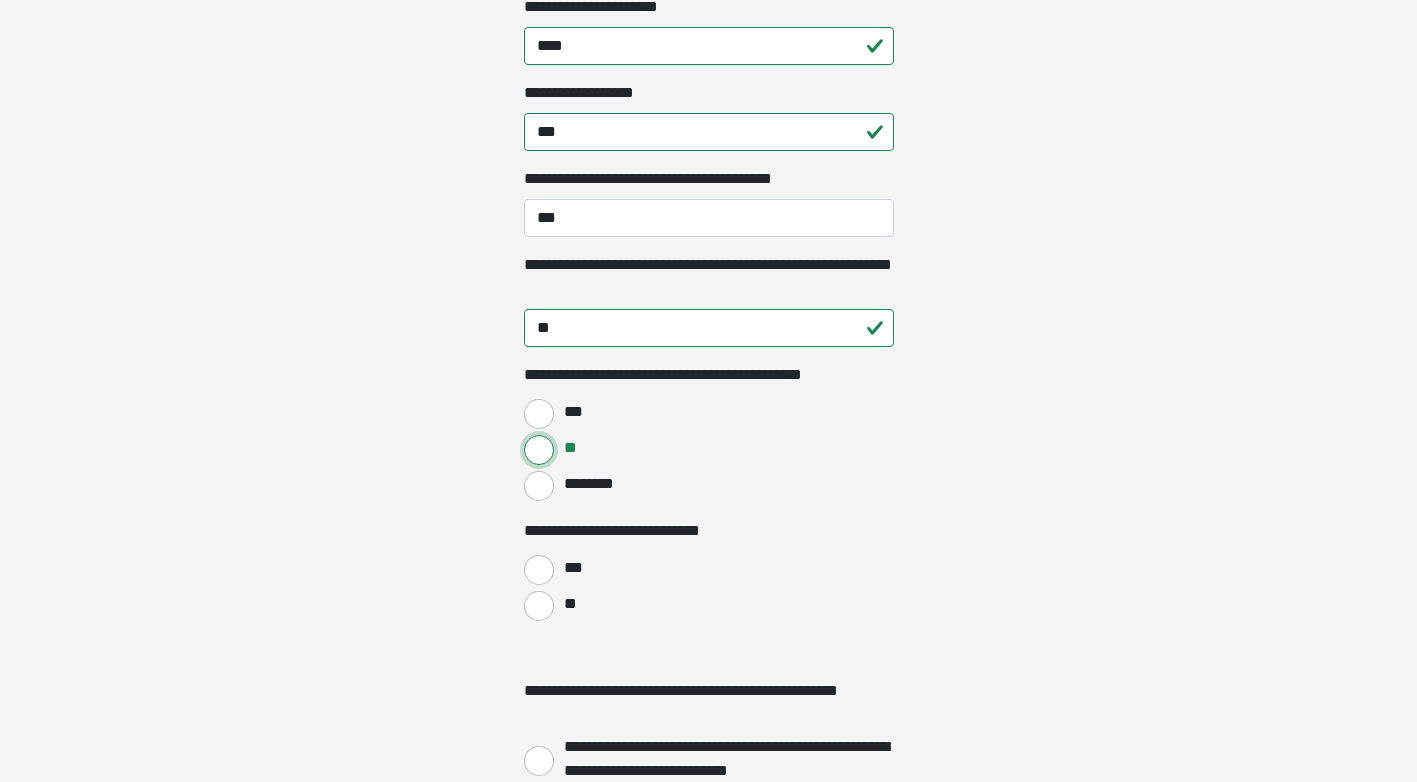 scroll, scrollTop: 2333, scrollLeft: 0, axis: vertical 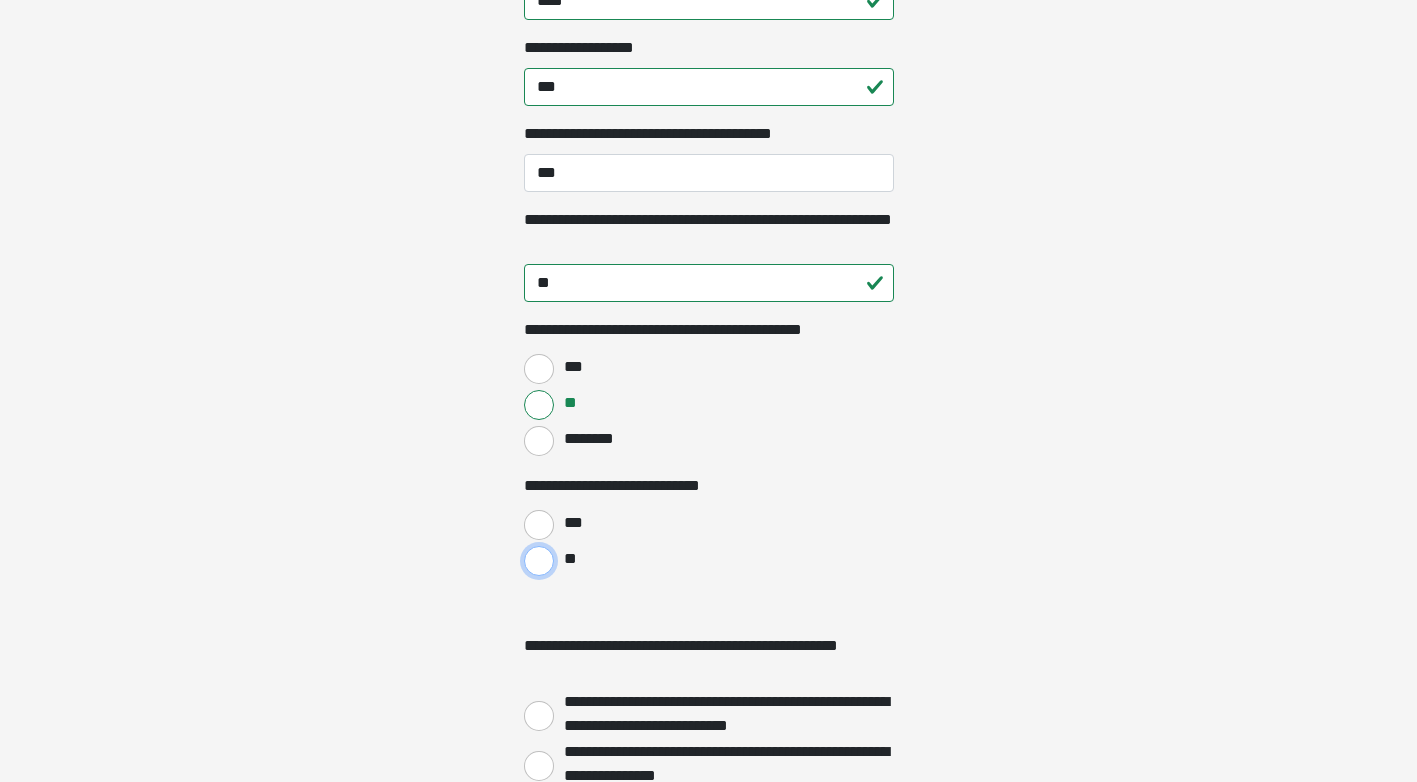 click on "**" at bounding box center [539, 561] 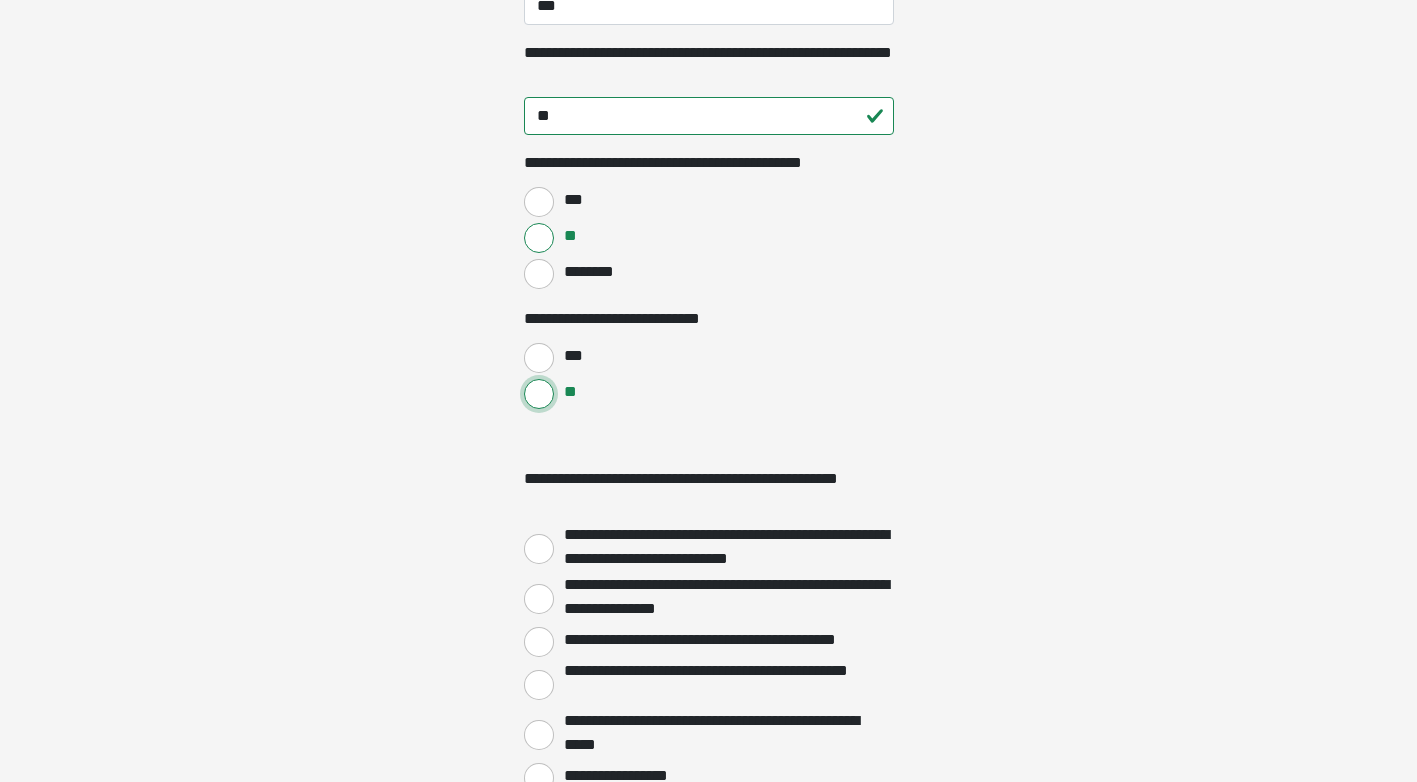 scroll, scrollTop: 2667, scrollLeft: 0, axis: vertical 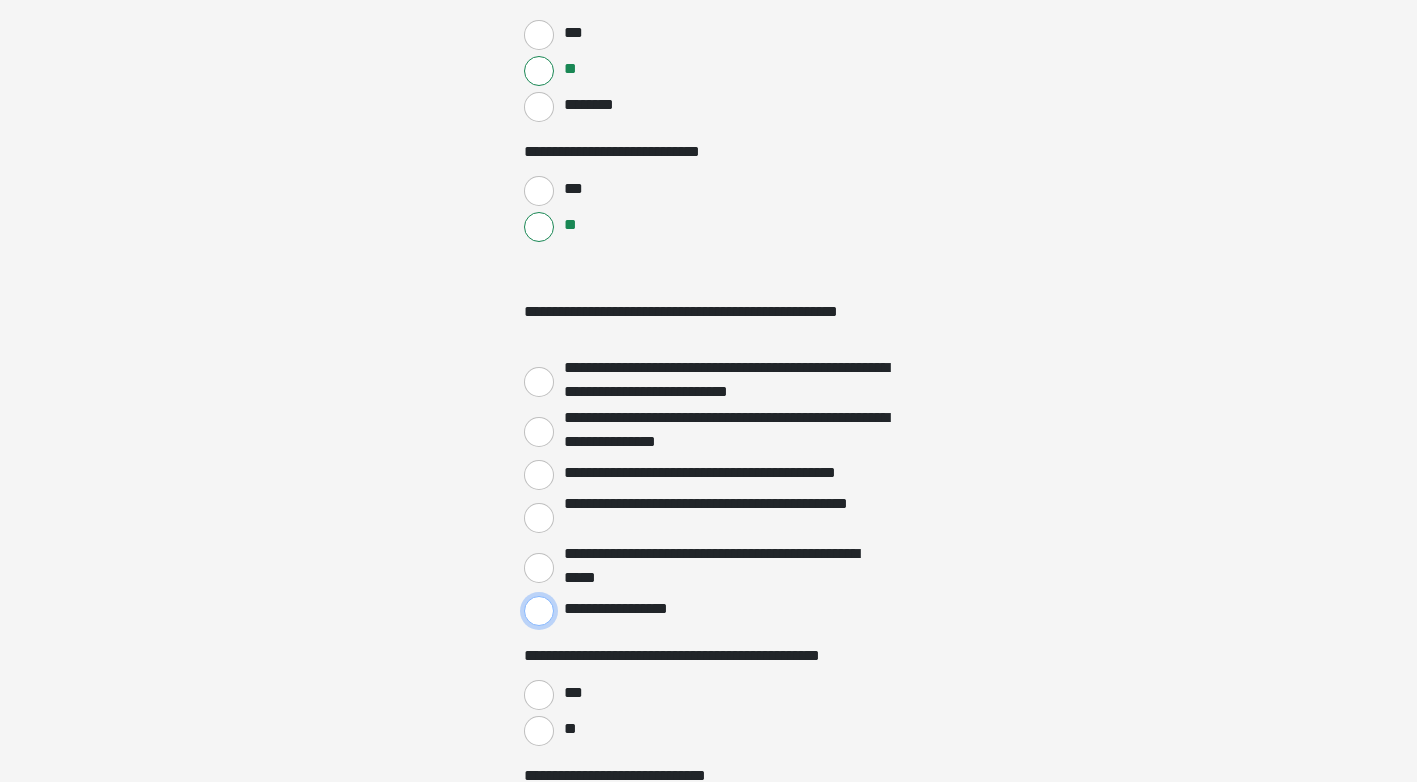 click on "**********" at bounding box center [539, 611] 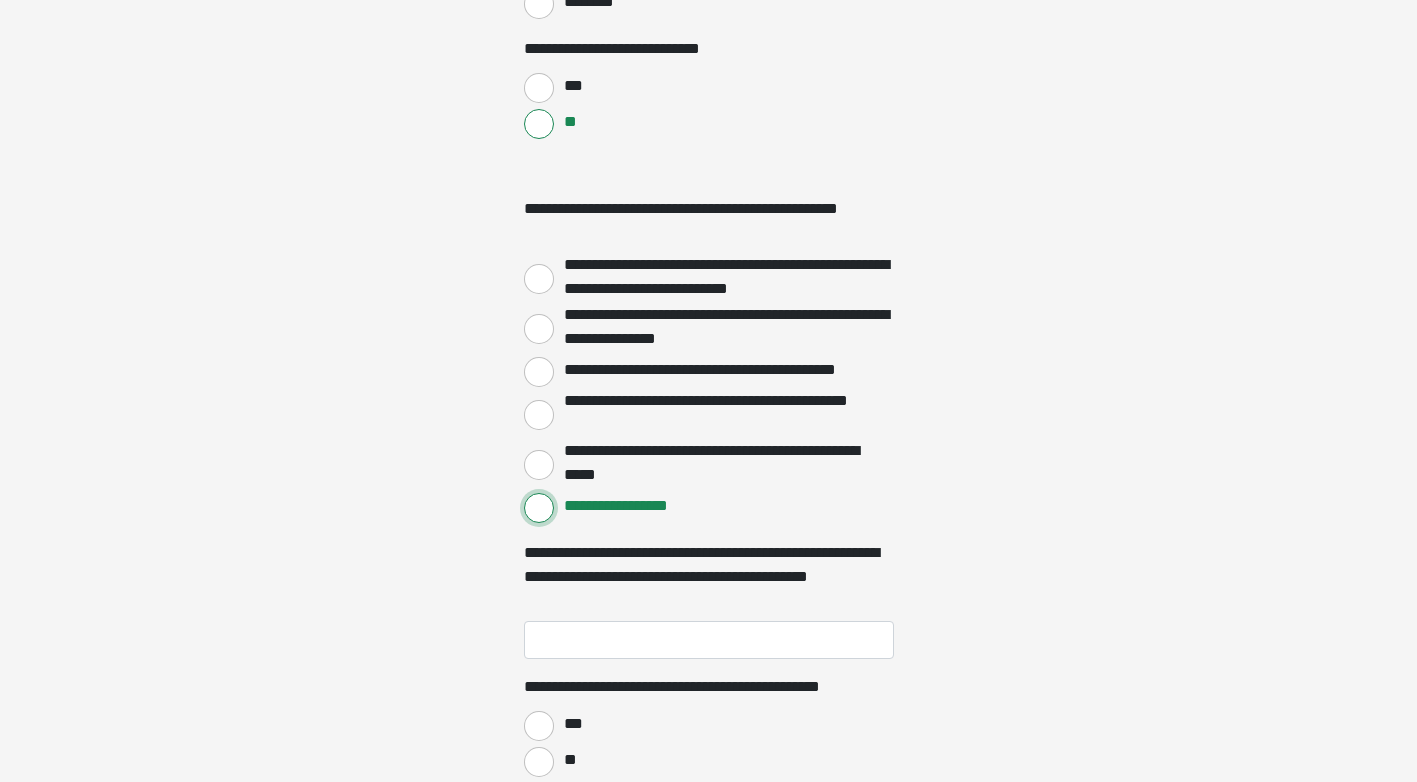 scroll, scrollTop: 2833, scrollLeft: 0, axis: vertical 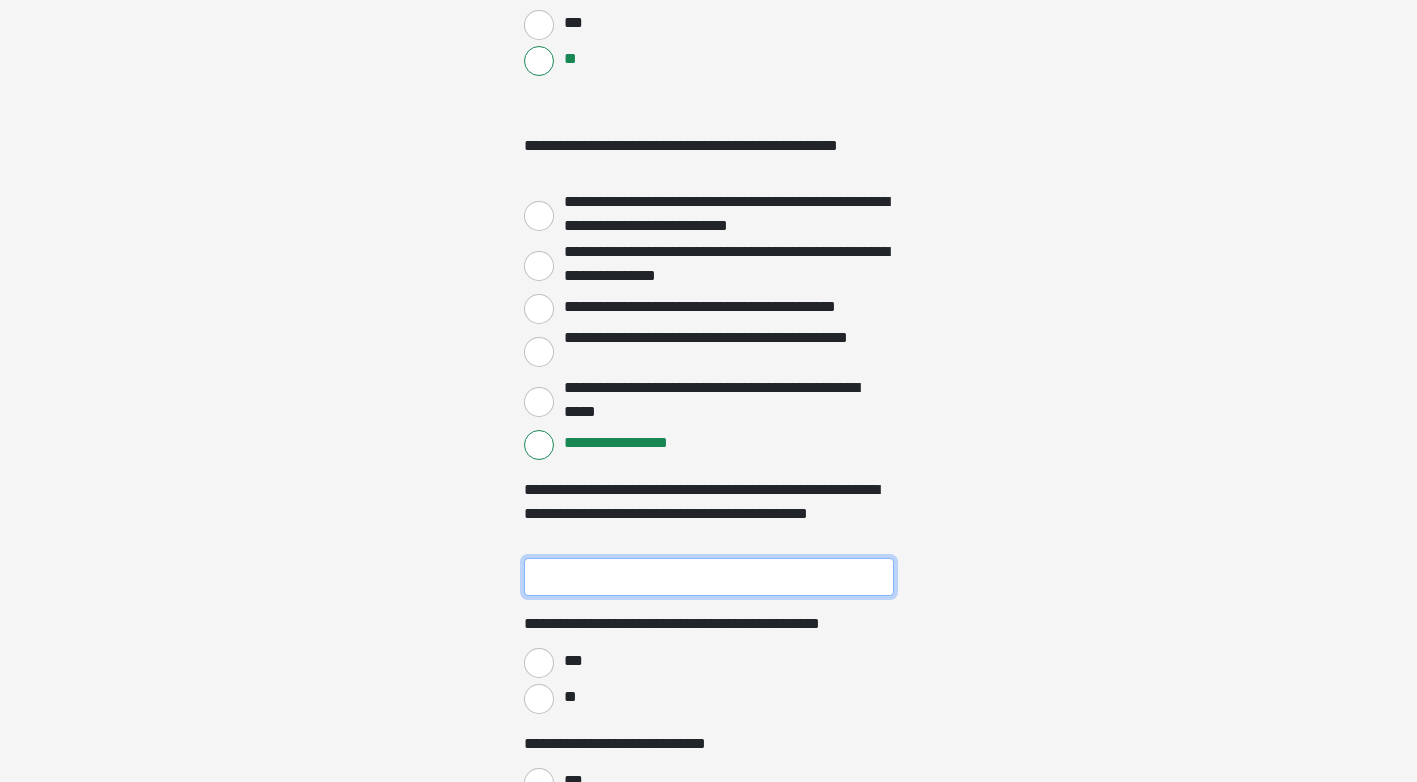 click on "**********" at bounding box center (709, 577) 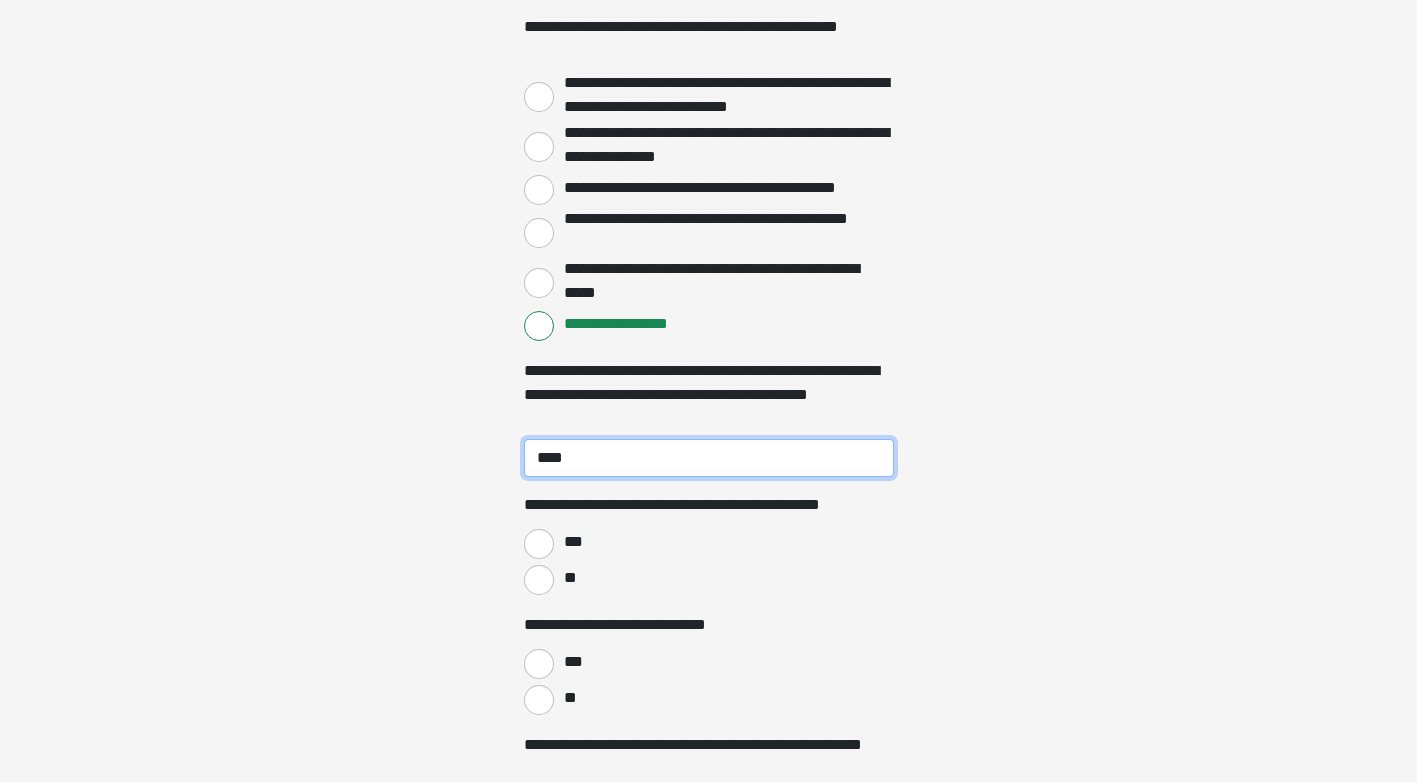 scroll, scrollTop: 3000, scrollLeft: 0, axis: vertical 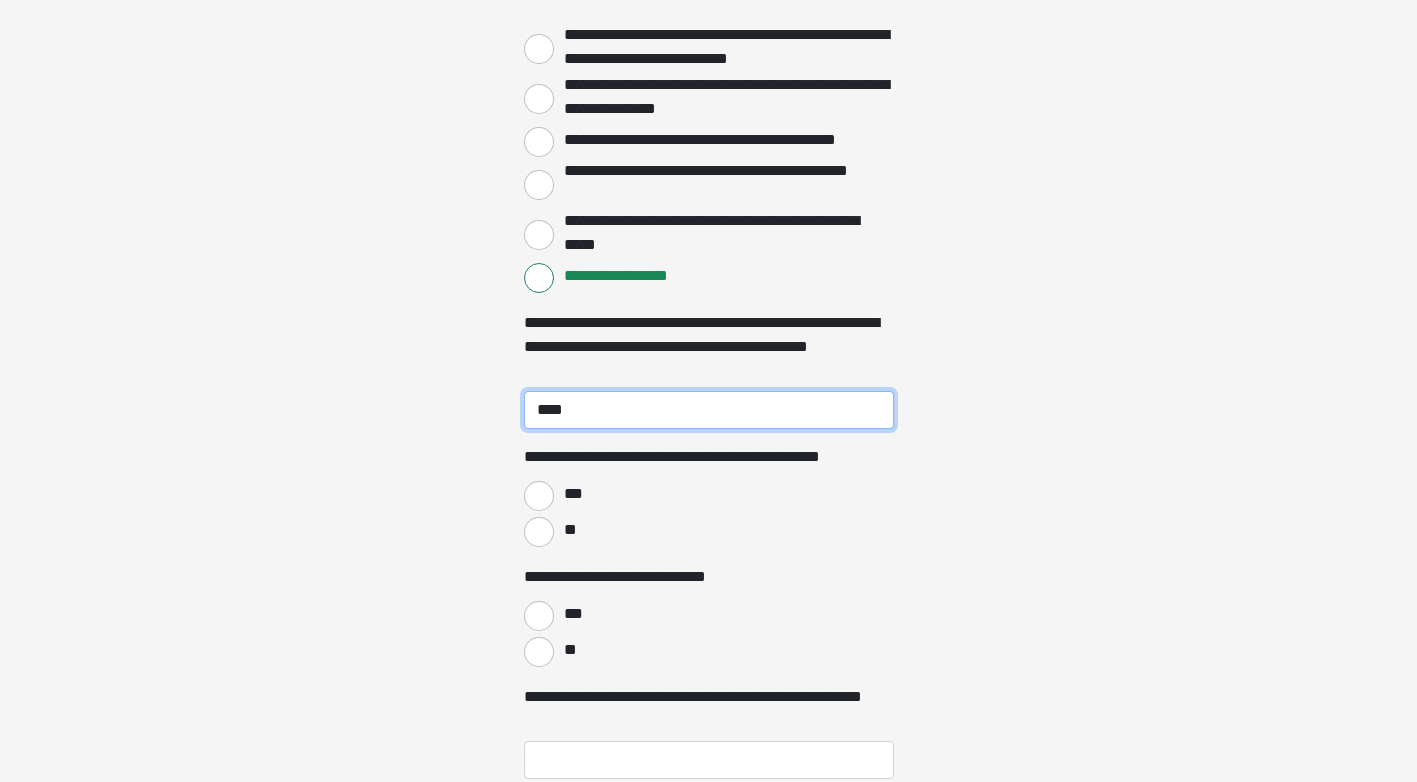 type on "****" 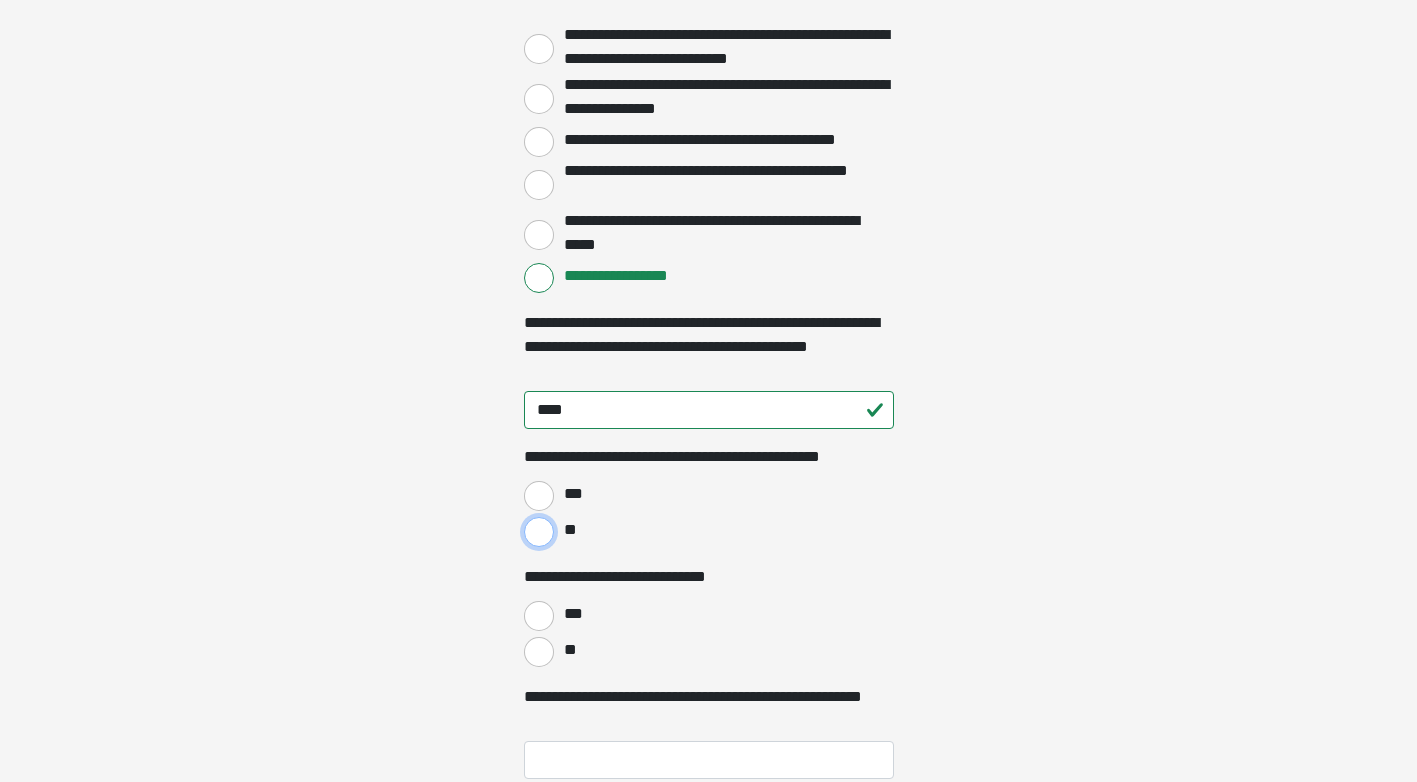 click on "**" at bounding box center (539, 532) 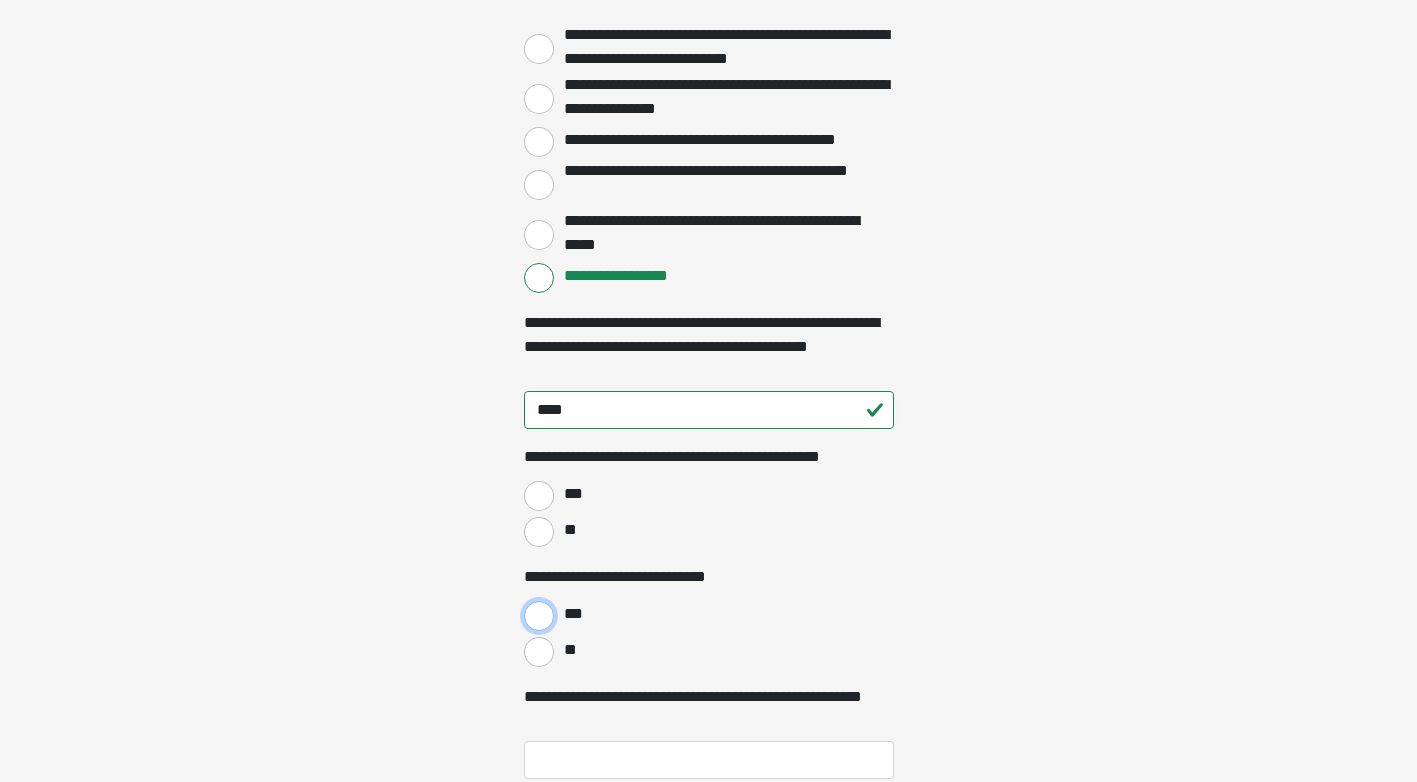 click on "***" at bounding box center (539, 616) 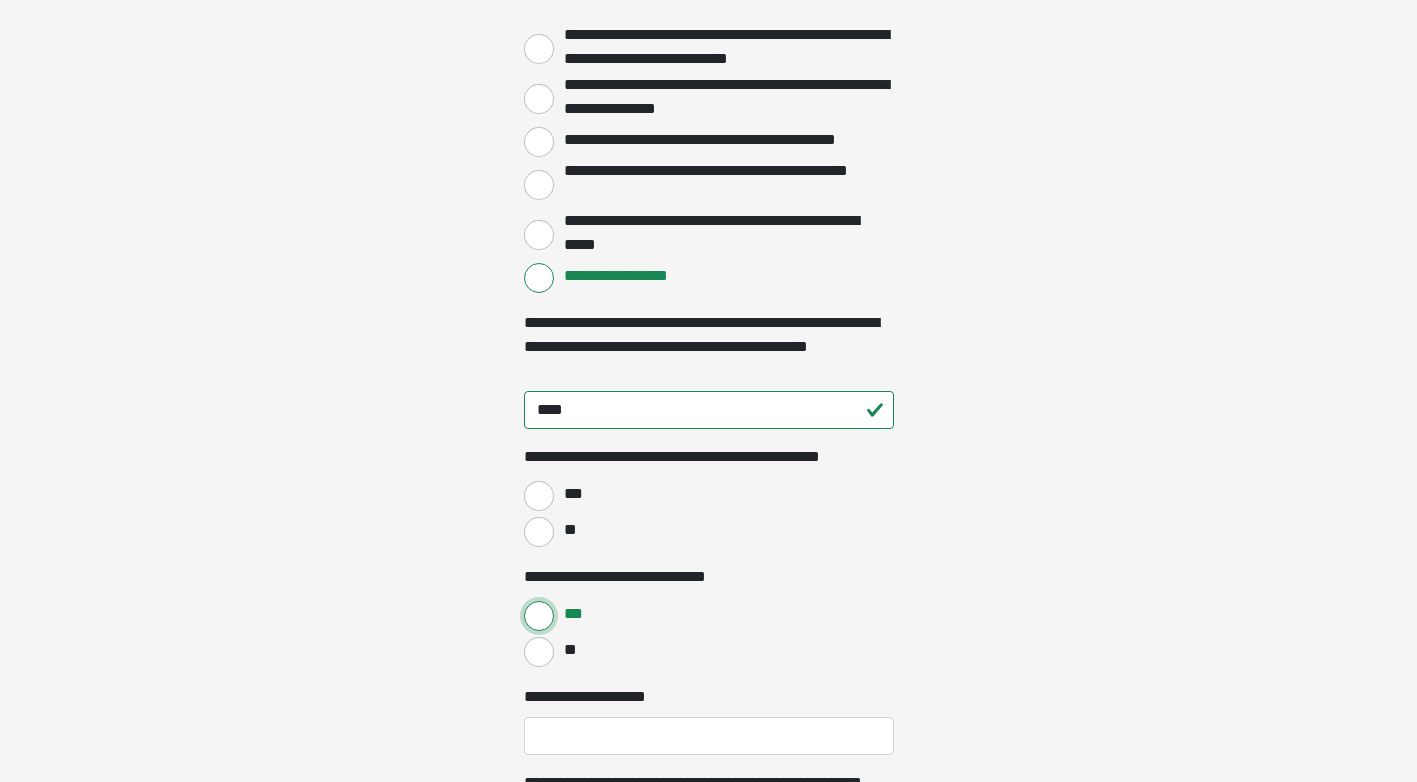 scroll, scrollTop: 3167, scrollLeft: 0, axis: vertical 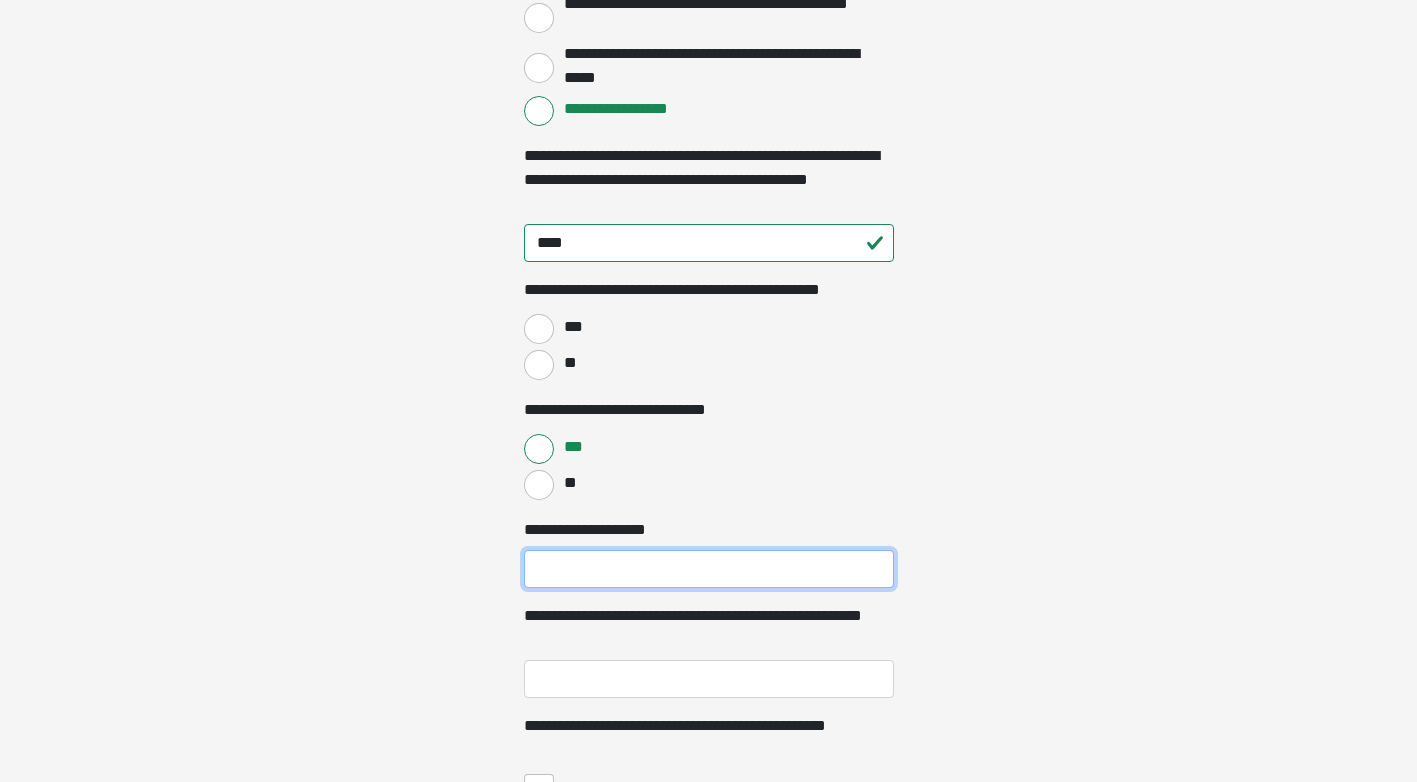 click on "**********" at bounding box center [709, 569] 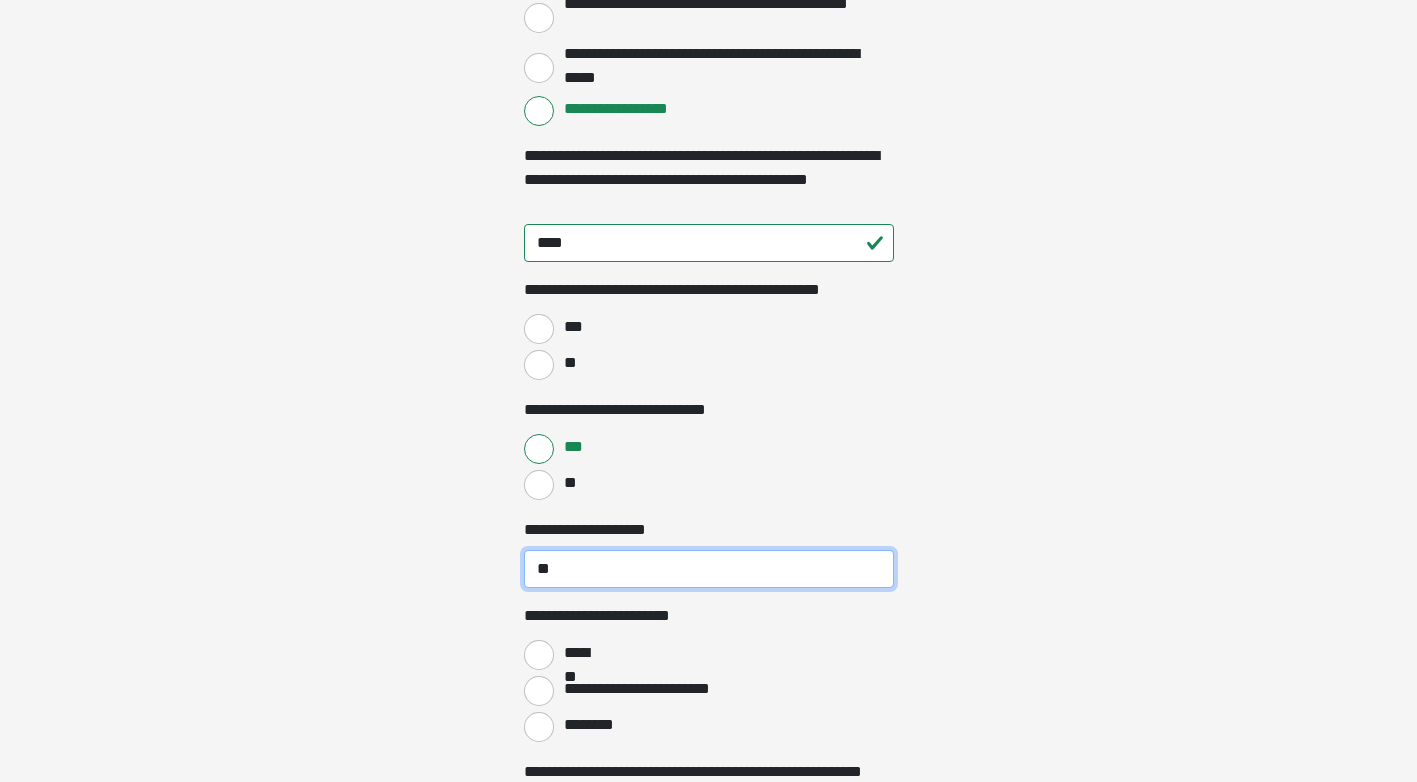 type on "**" 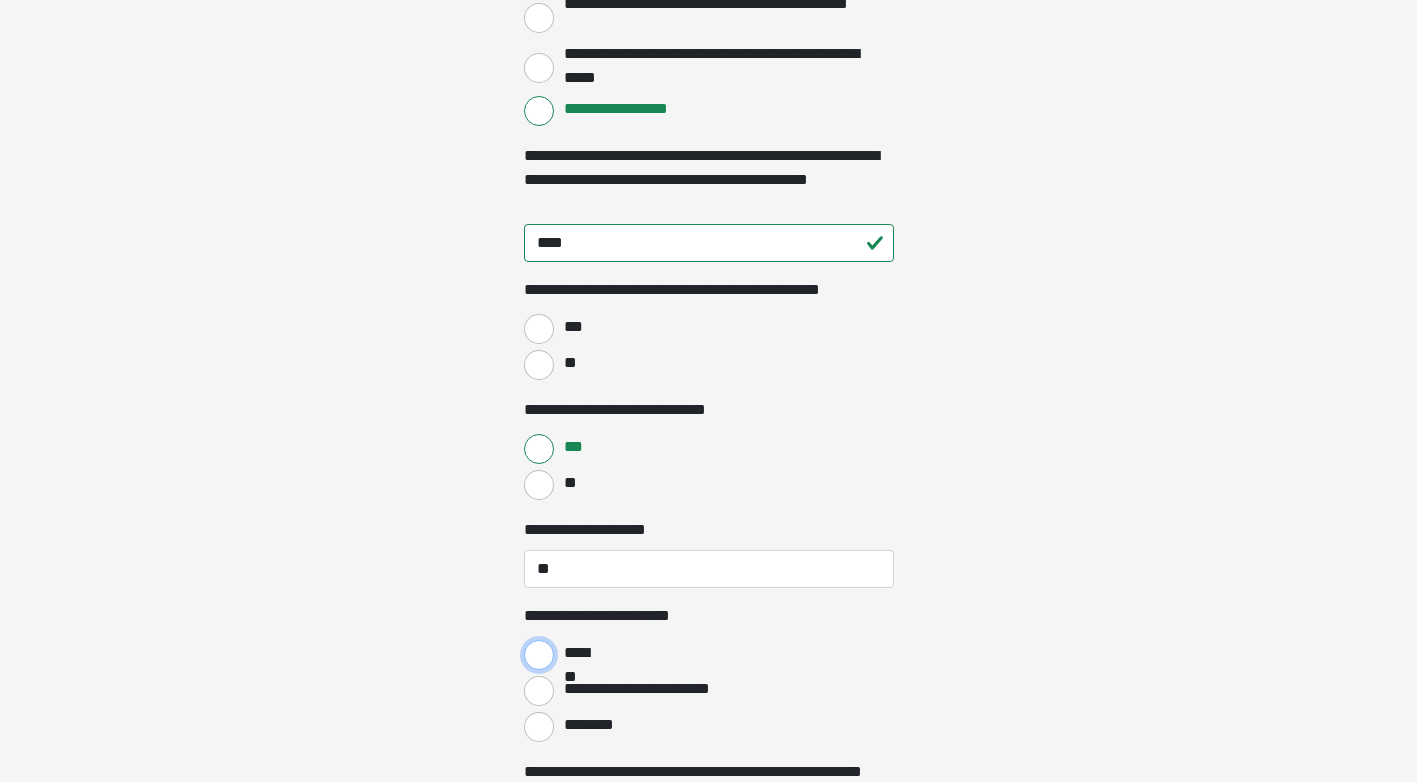 click on "*******" at bounding box center [539, 655] 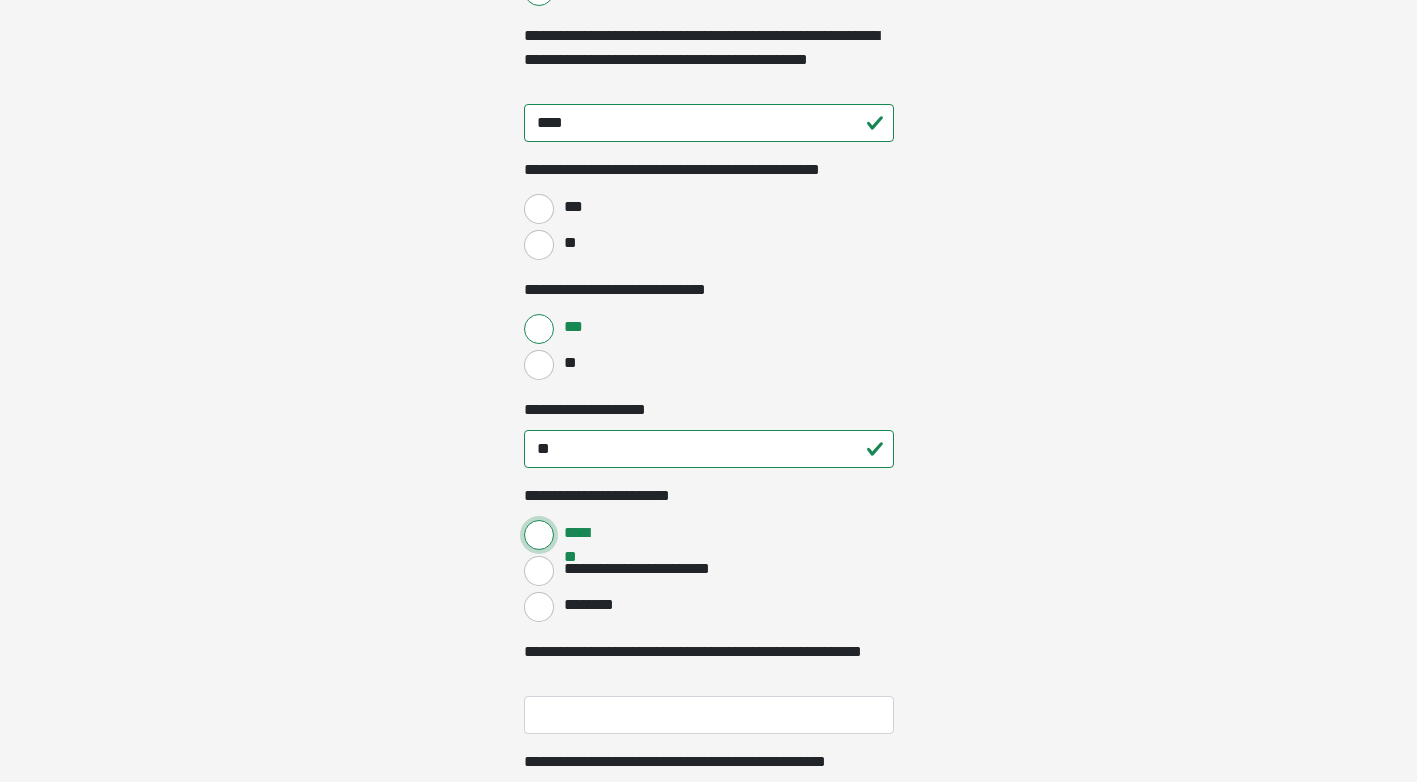 scroll, scrollTop: 3333, scrollLeft: 0, axis: vertical 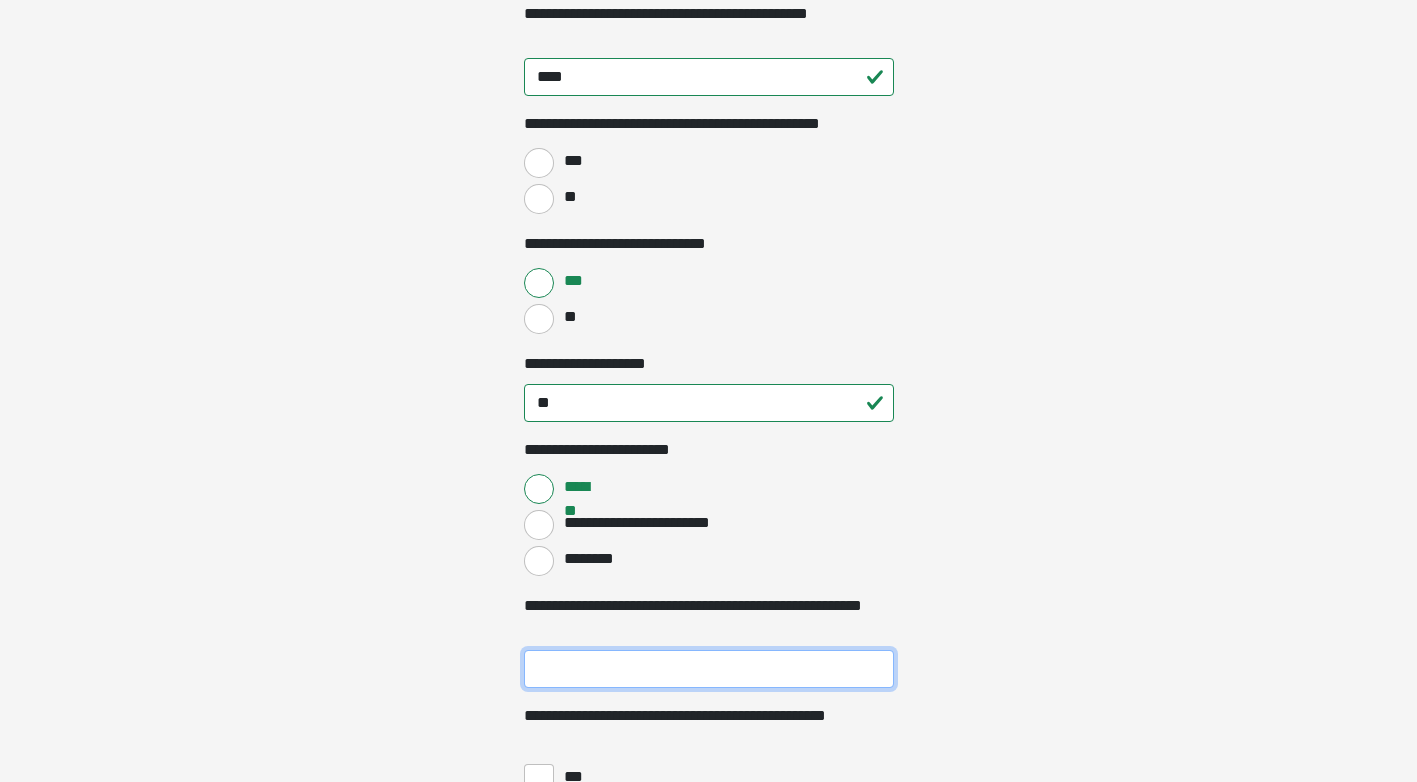 click on "**********" at bounding box center [709, 669] 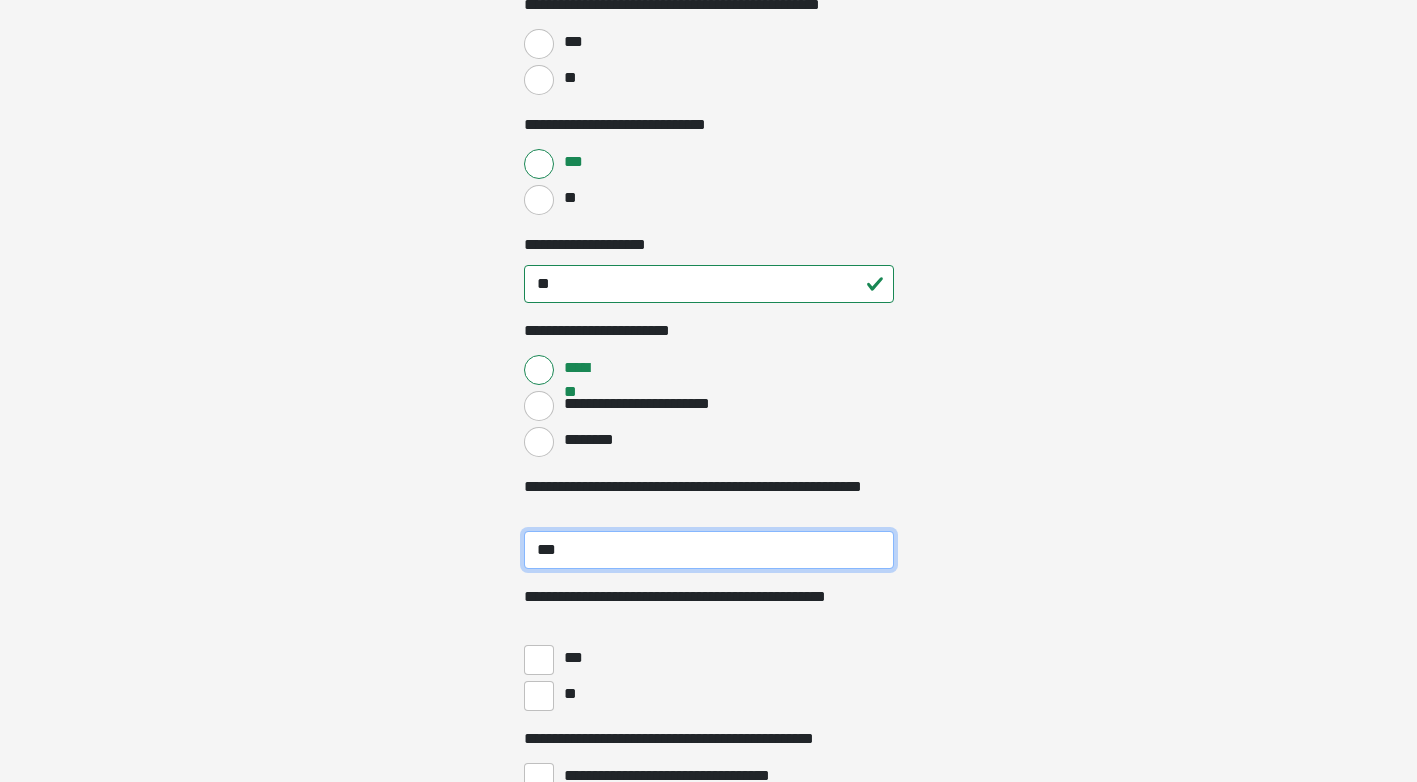 scroll, scrollTop: 3500, scrollLeft: 0, axis: vertical 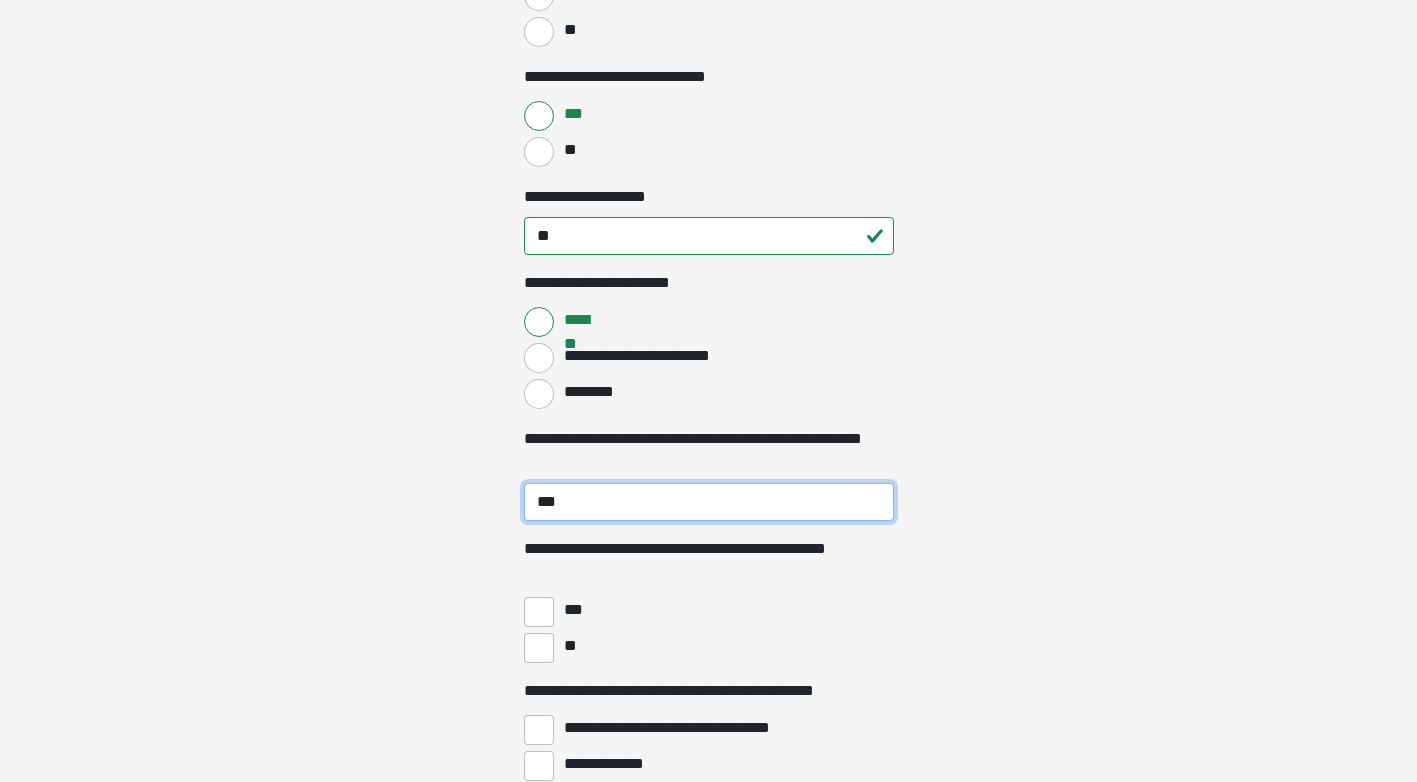 type on "***" 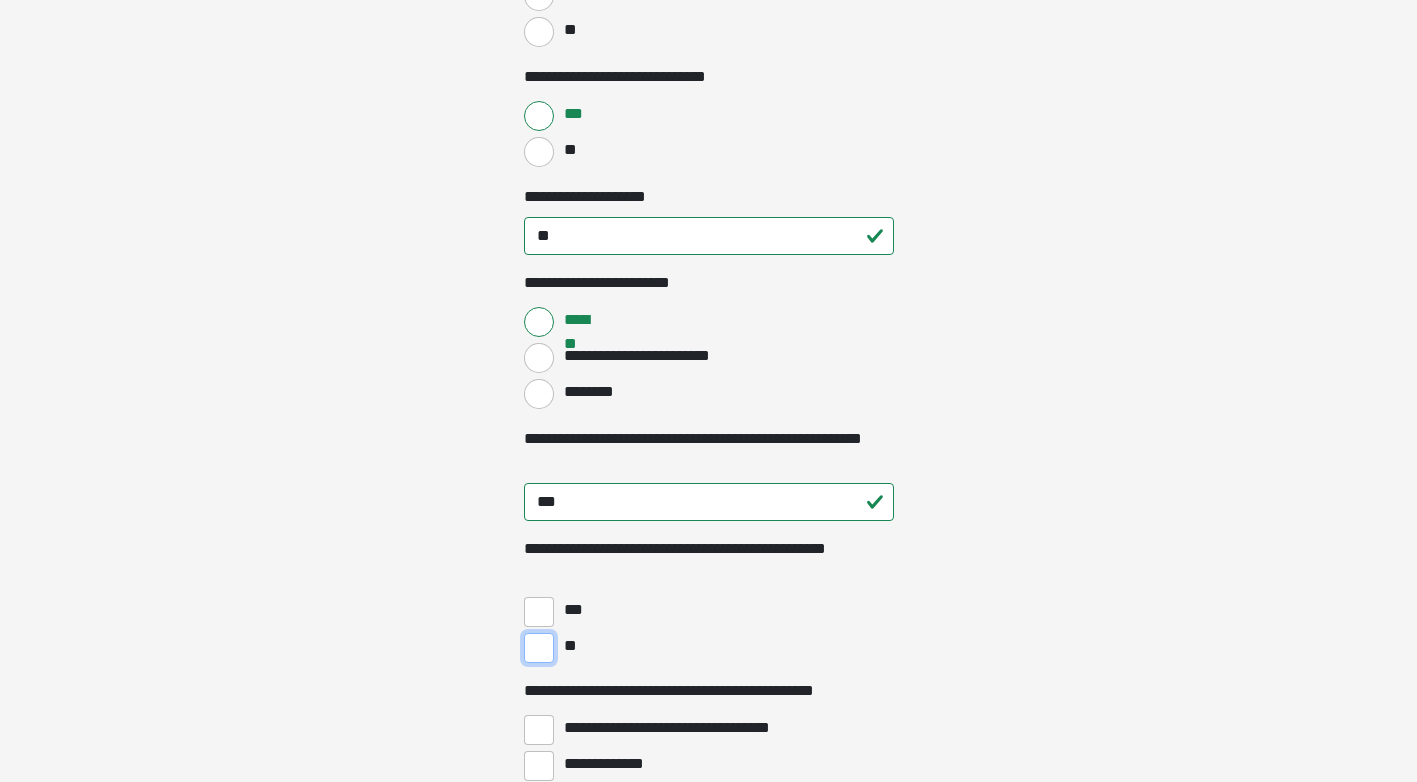 click on "**" at bounding box center [539, 648] 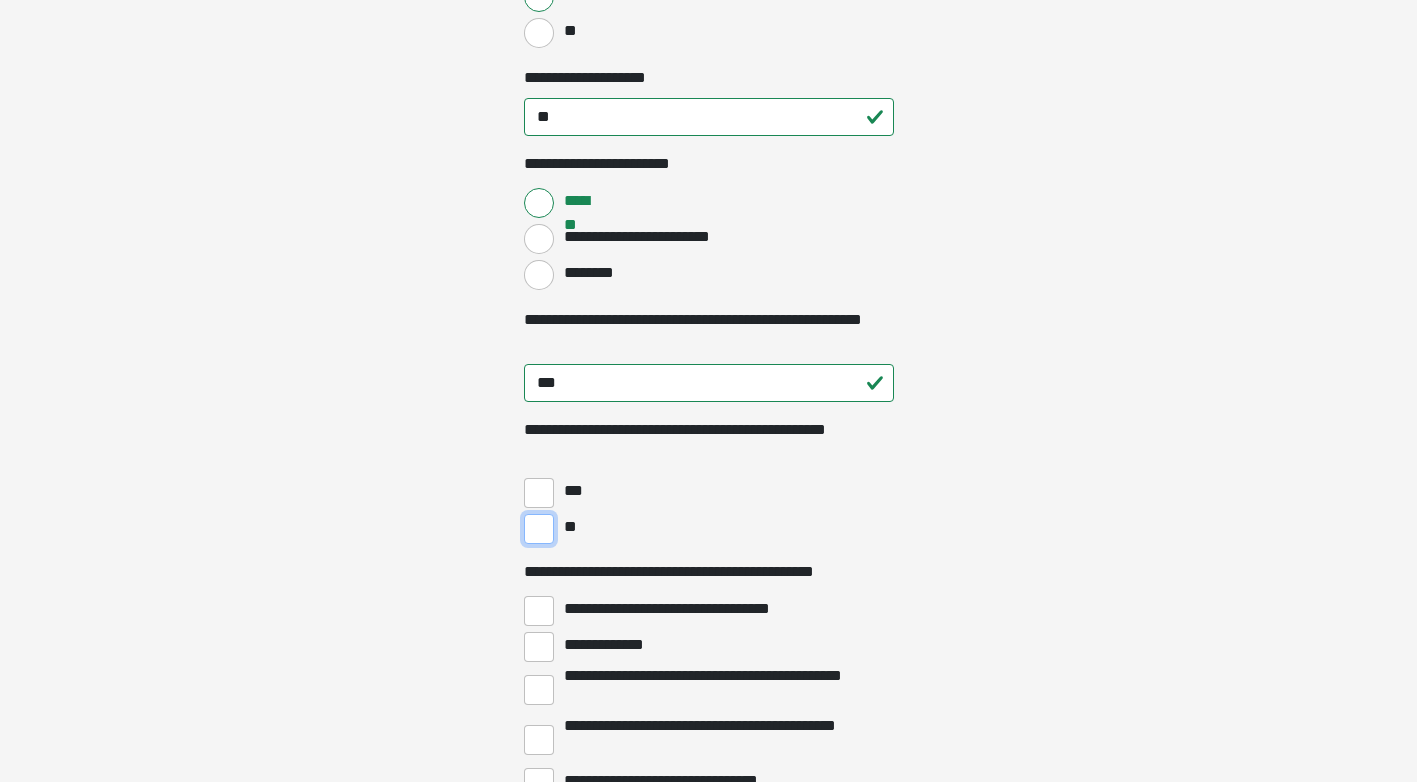 scroll, scrollTop: 3667, scrollLeft: 0, axis: vertical 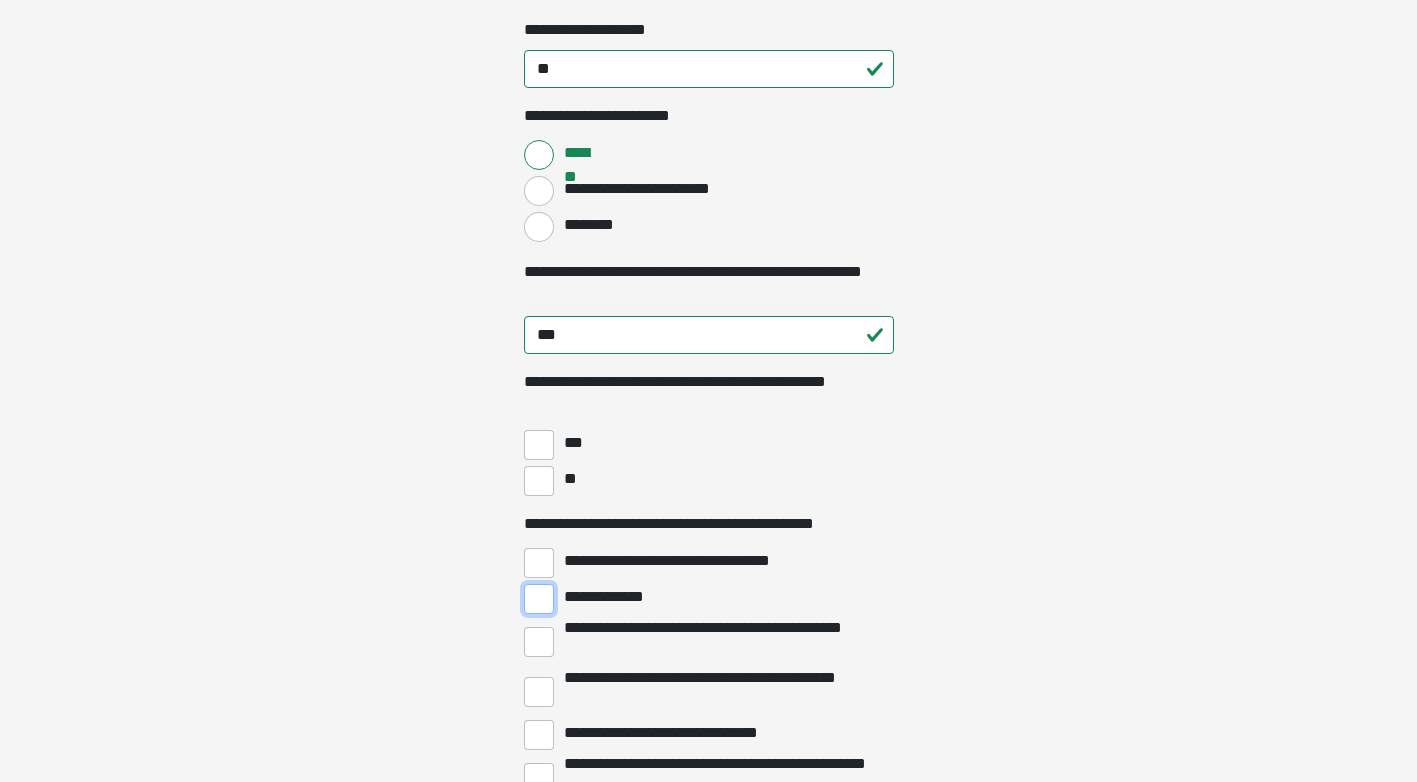 click on "**********" at bounding box center (539, 599) 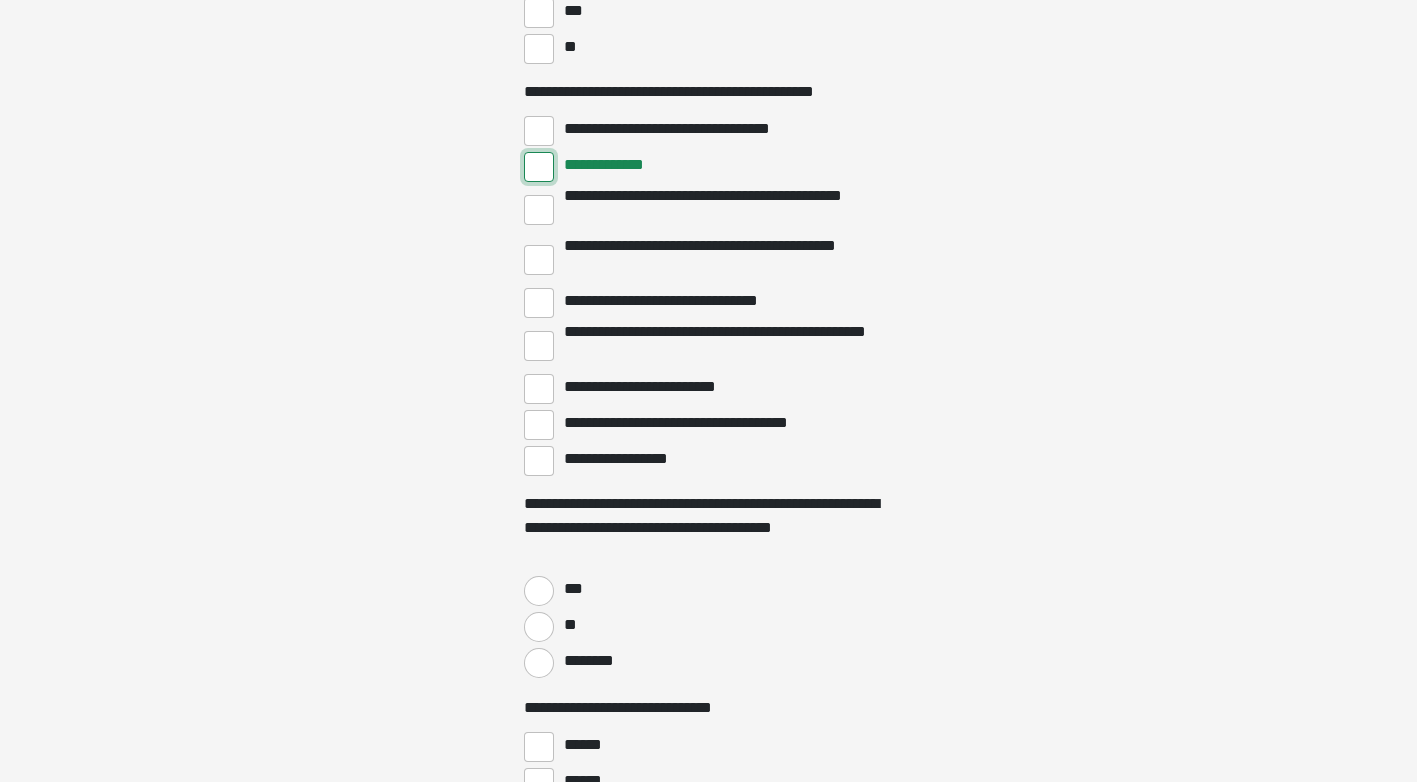 scroll, scrollTop: 4167, scrollLeft: 0, axis: vertical 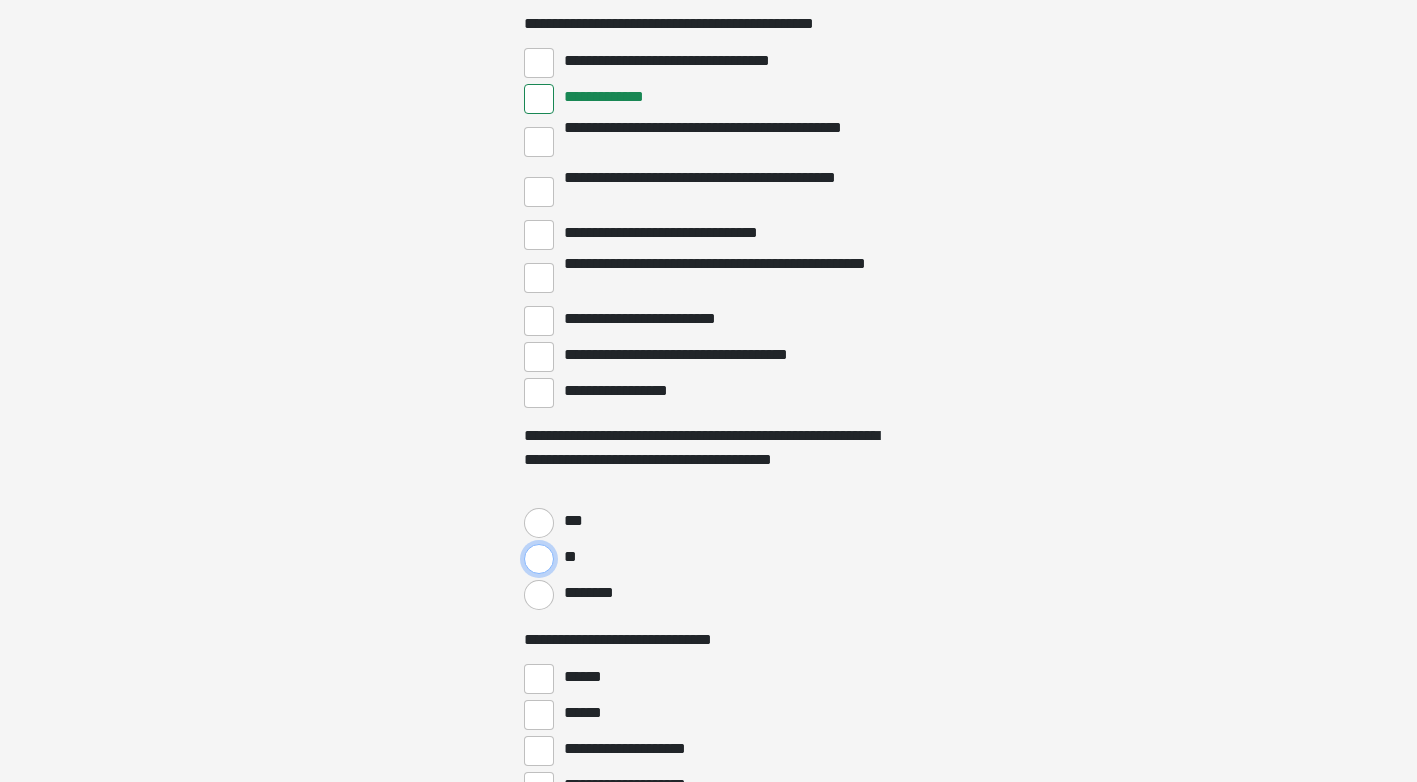 click on "**" at bounding box center (539, 559) 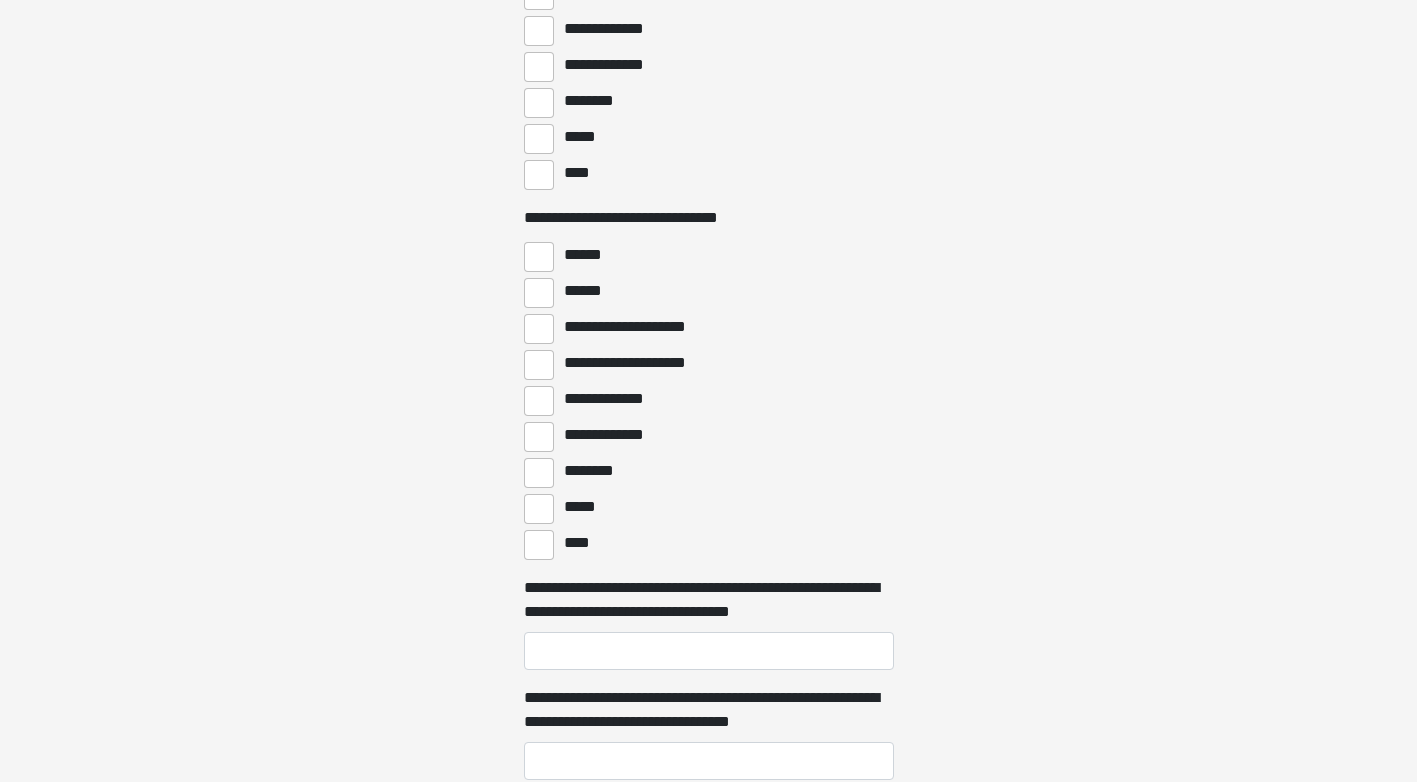 scroll, scrollTop: 5000, scrollLeft: 0, axis: vertical 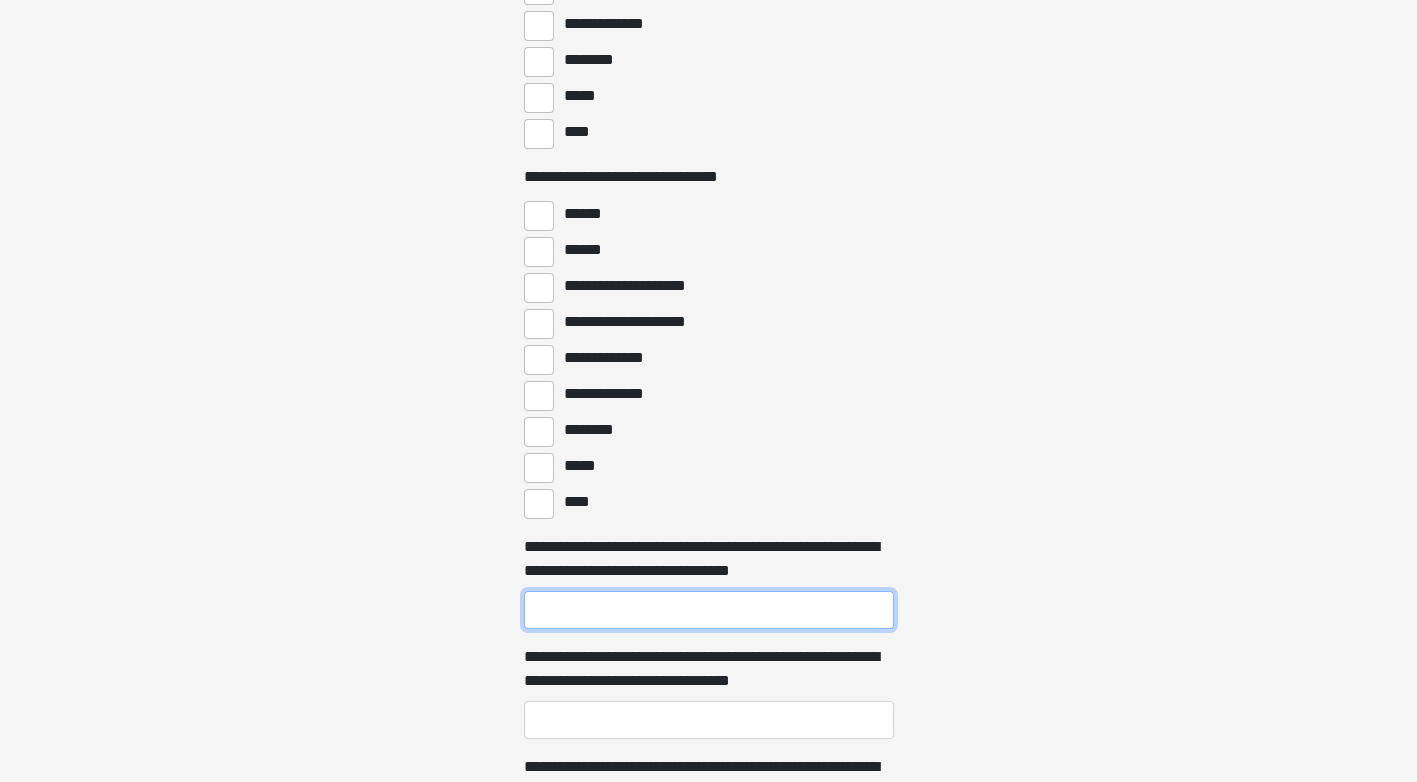 click on "**********" at bounding box center [709, 610] 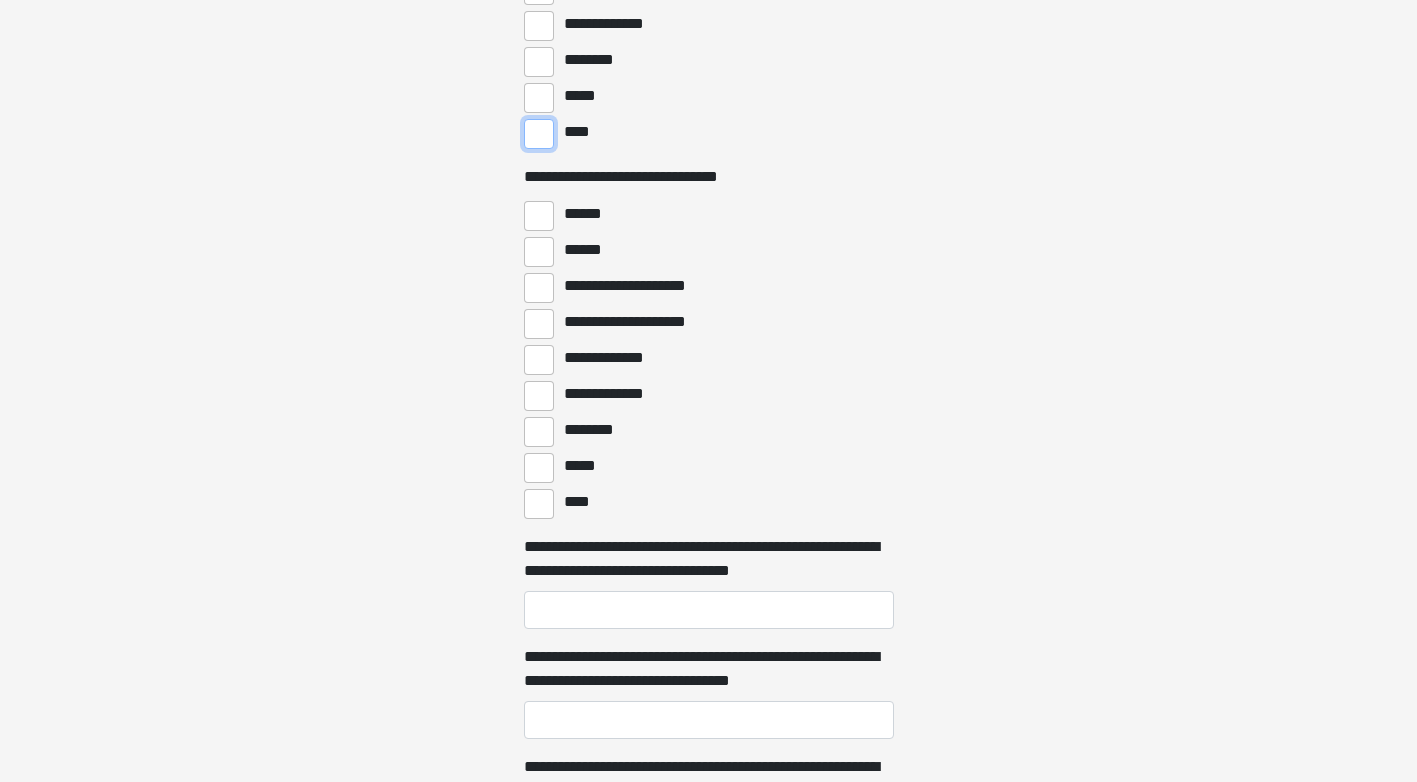click on "****" at bounding box center (539, 134) 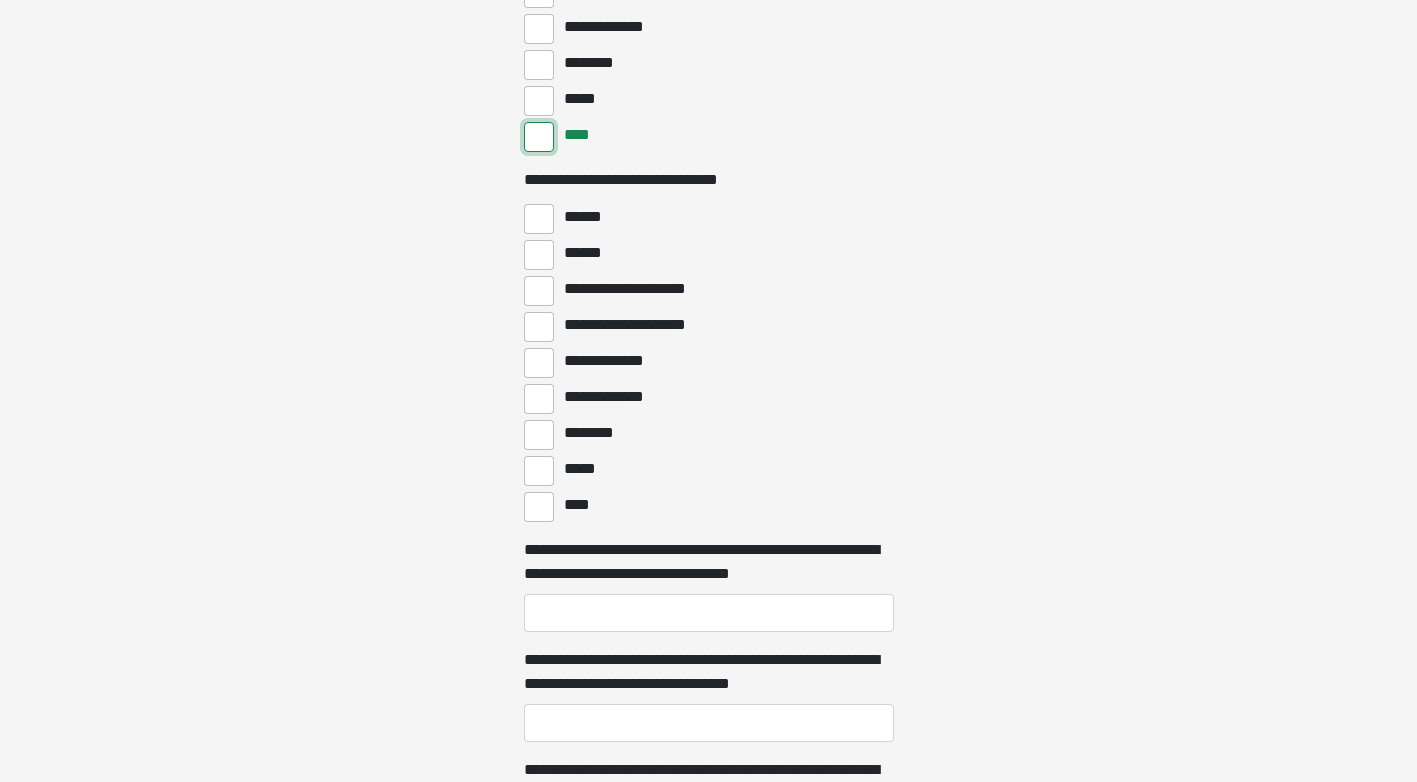 scroll, scrollTop: 5000, scrollLeft: 0, axis: vertical 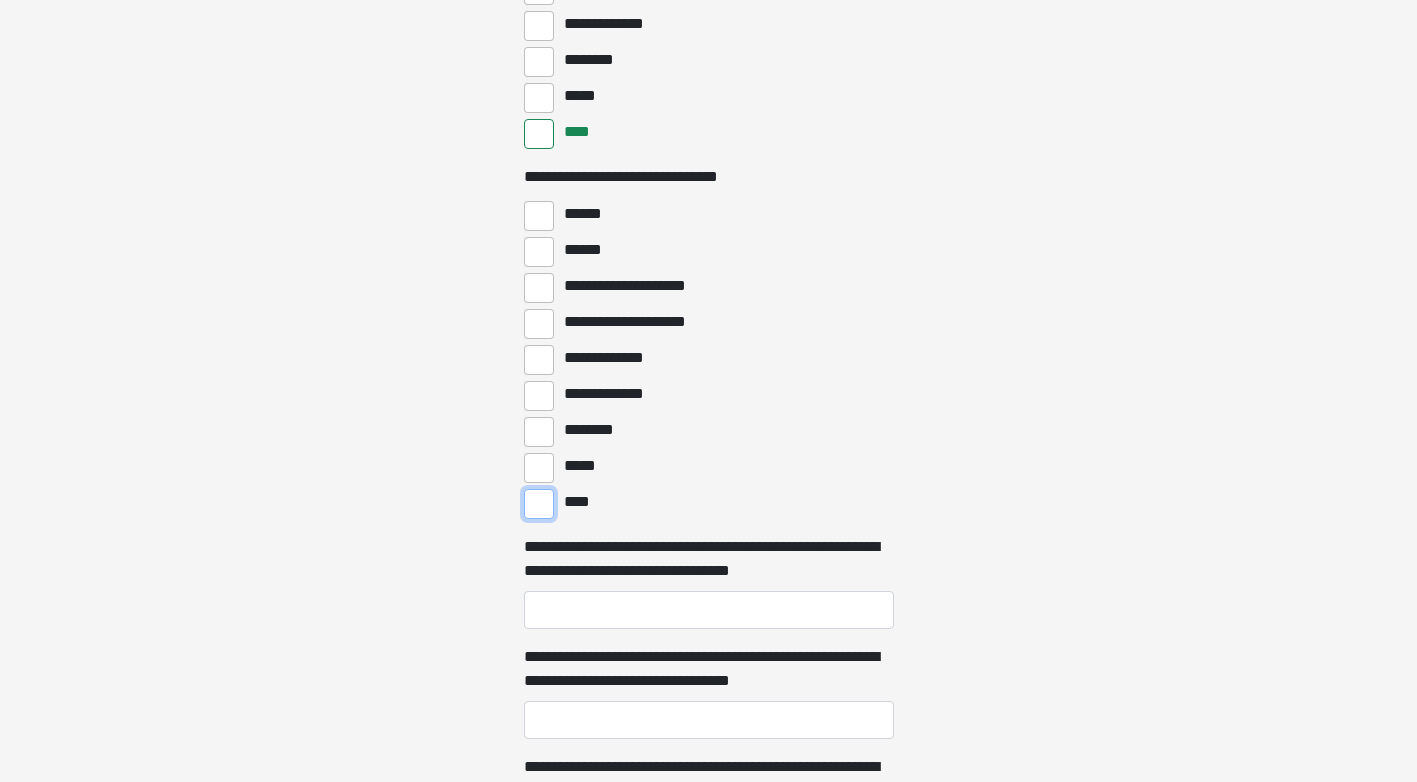 click on "****" at bounding box center [539, 504] 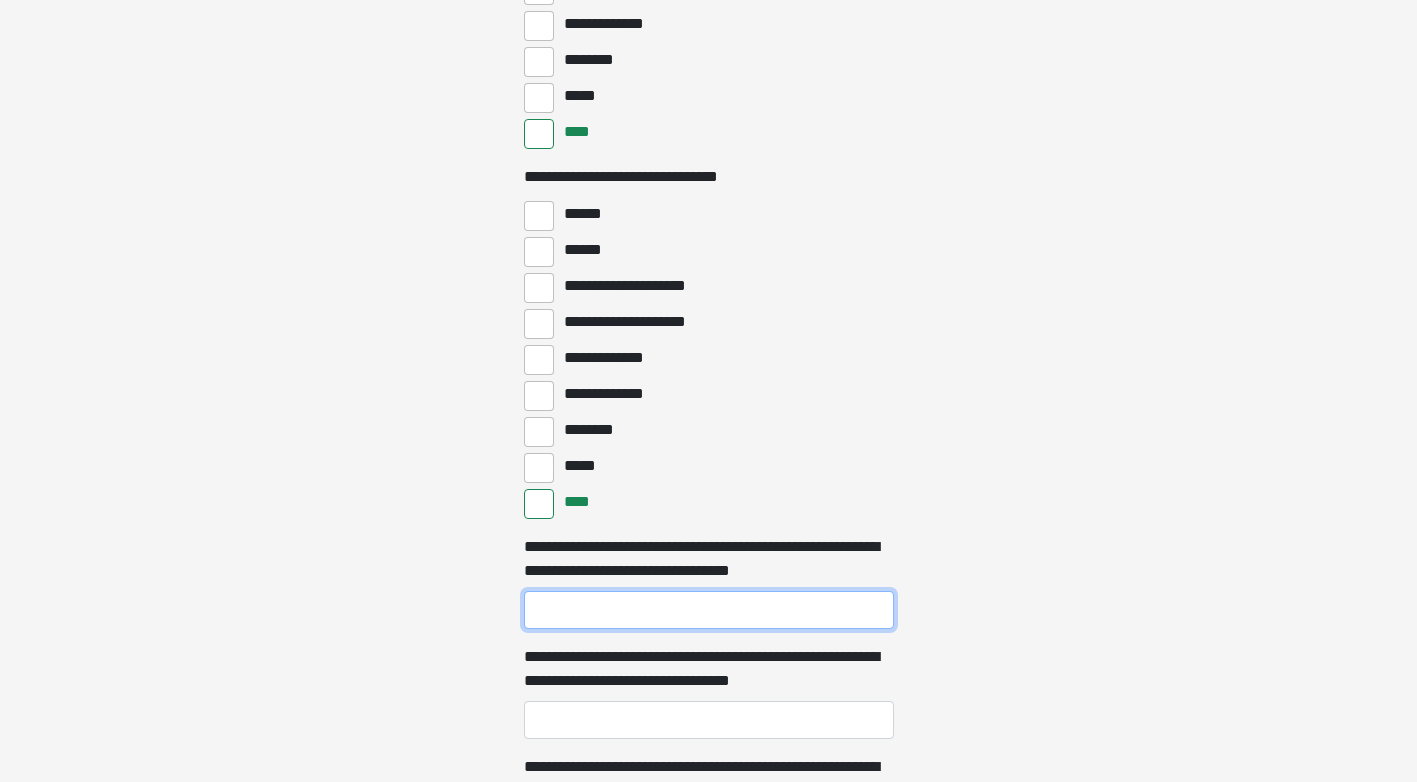 click on "**********" at bounding box center [709, 610] 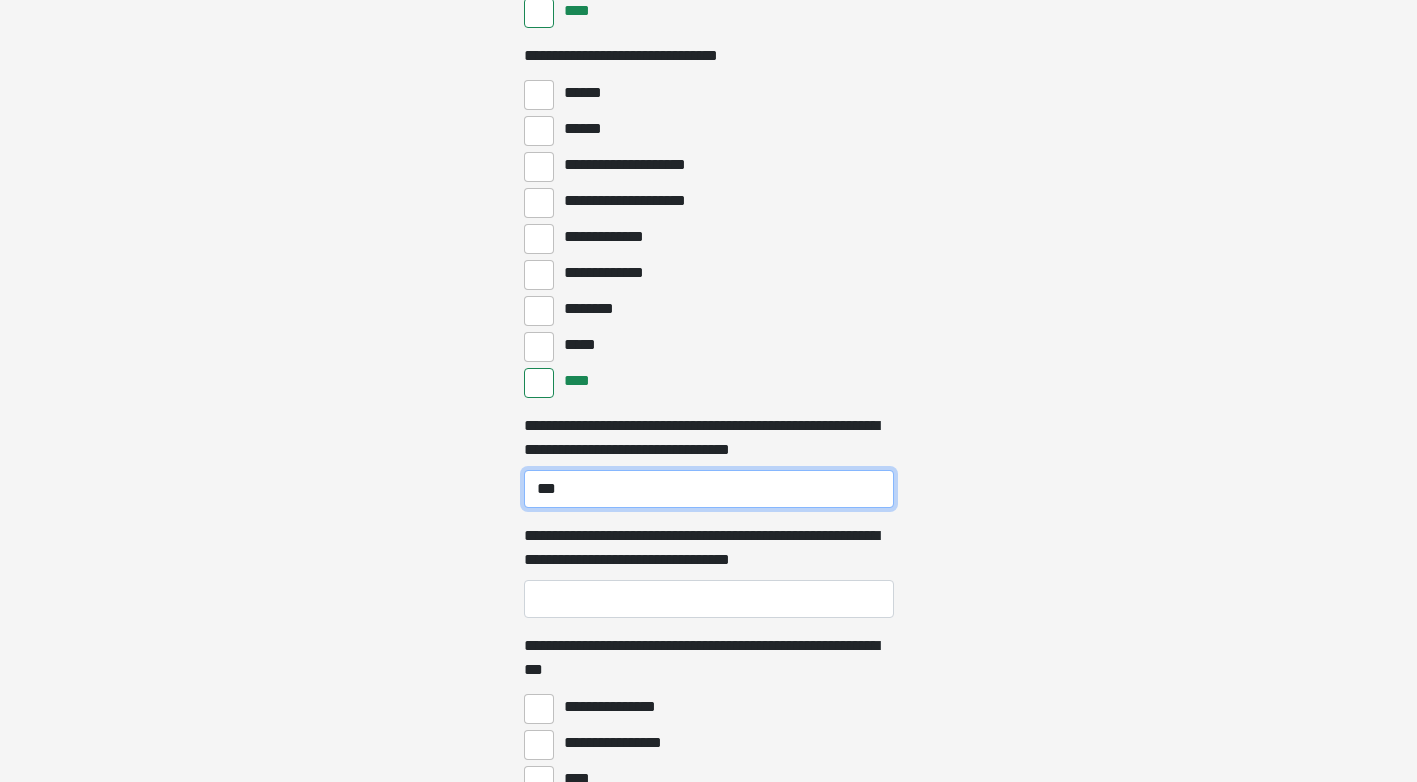 scroll, scrollTop: 5167, scrollLeft: 0, axis: vertical 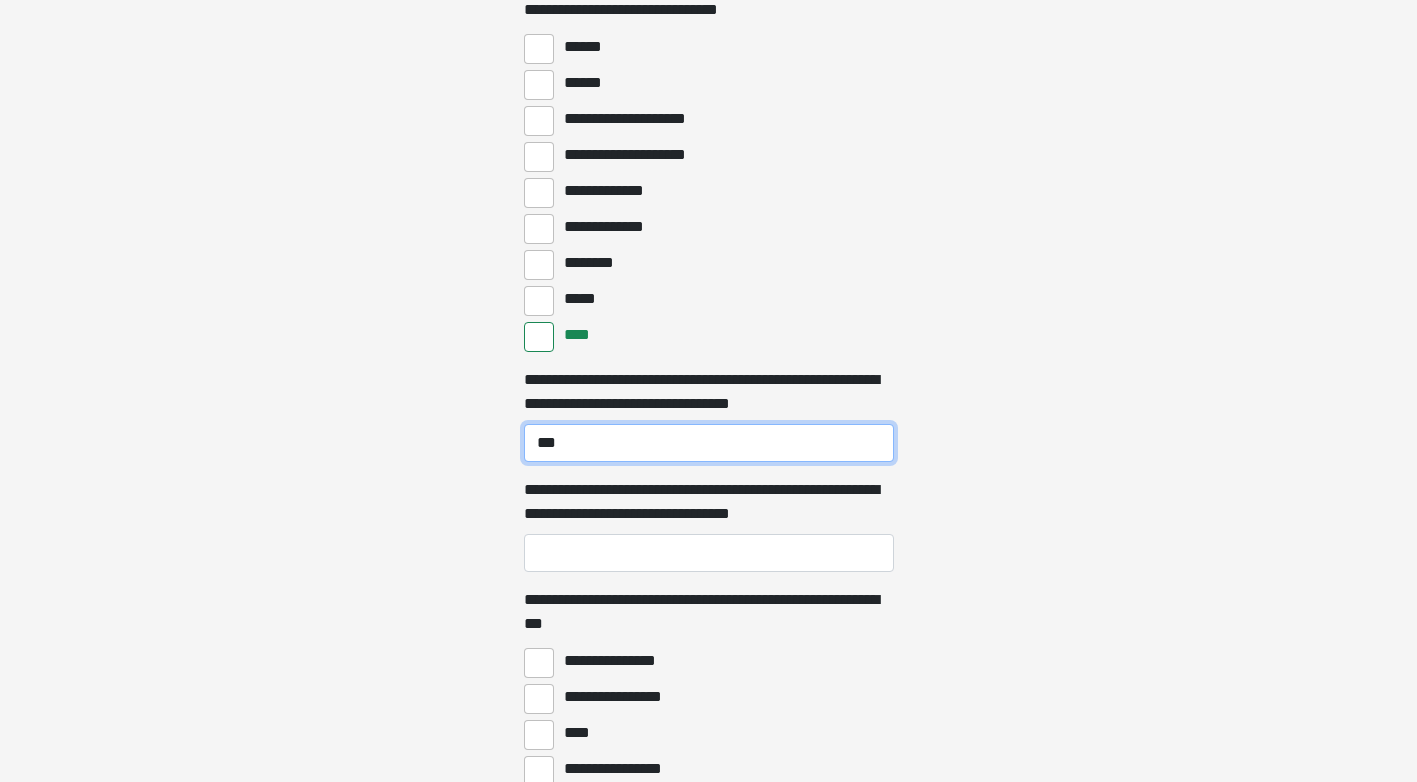 type on "***" 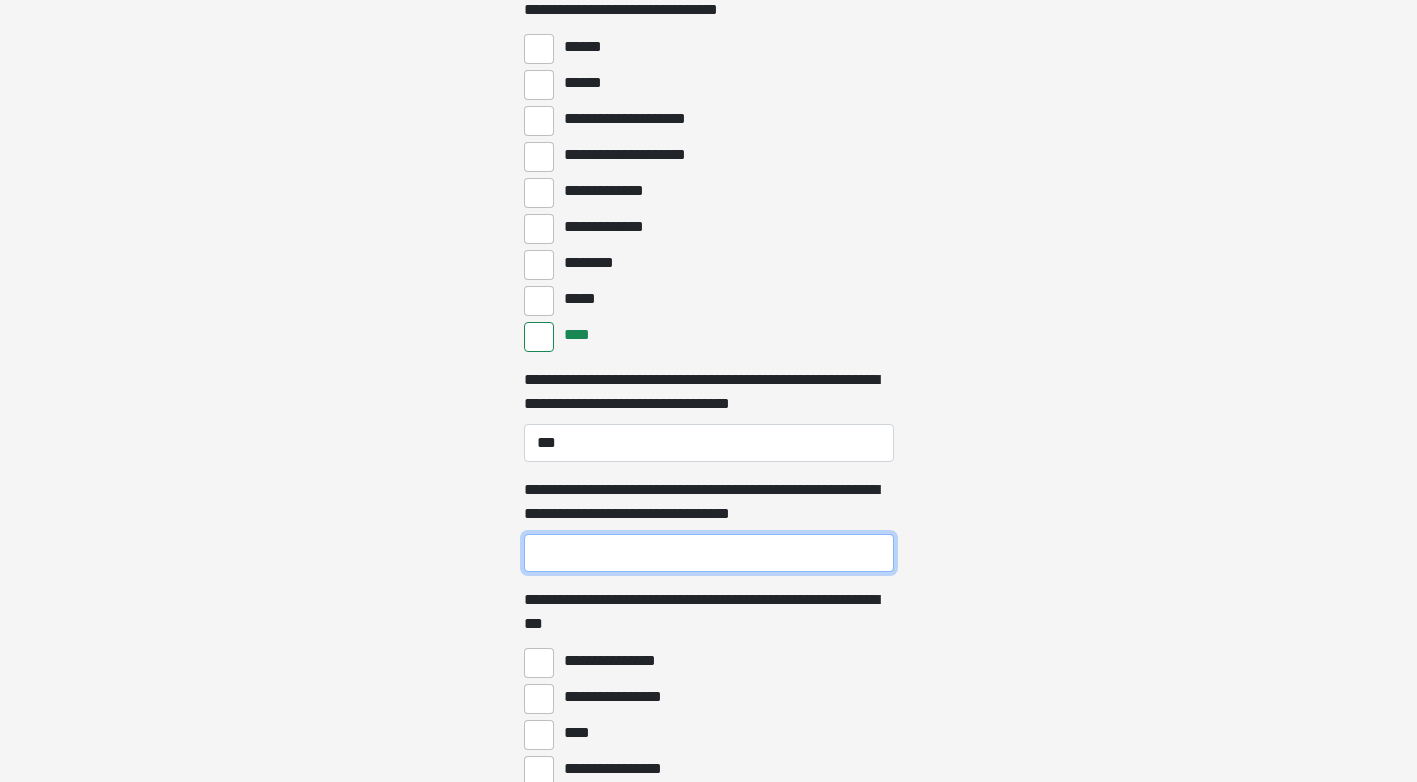 click on "**********" at bounding box center [709, 553] 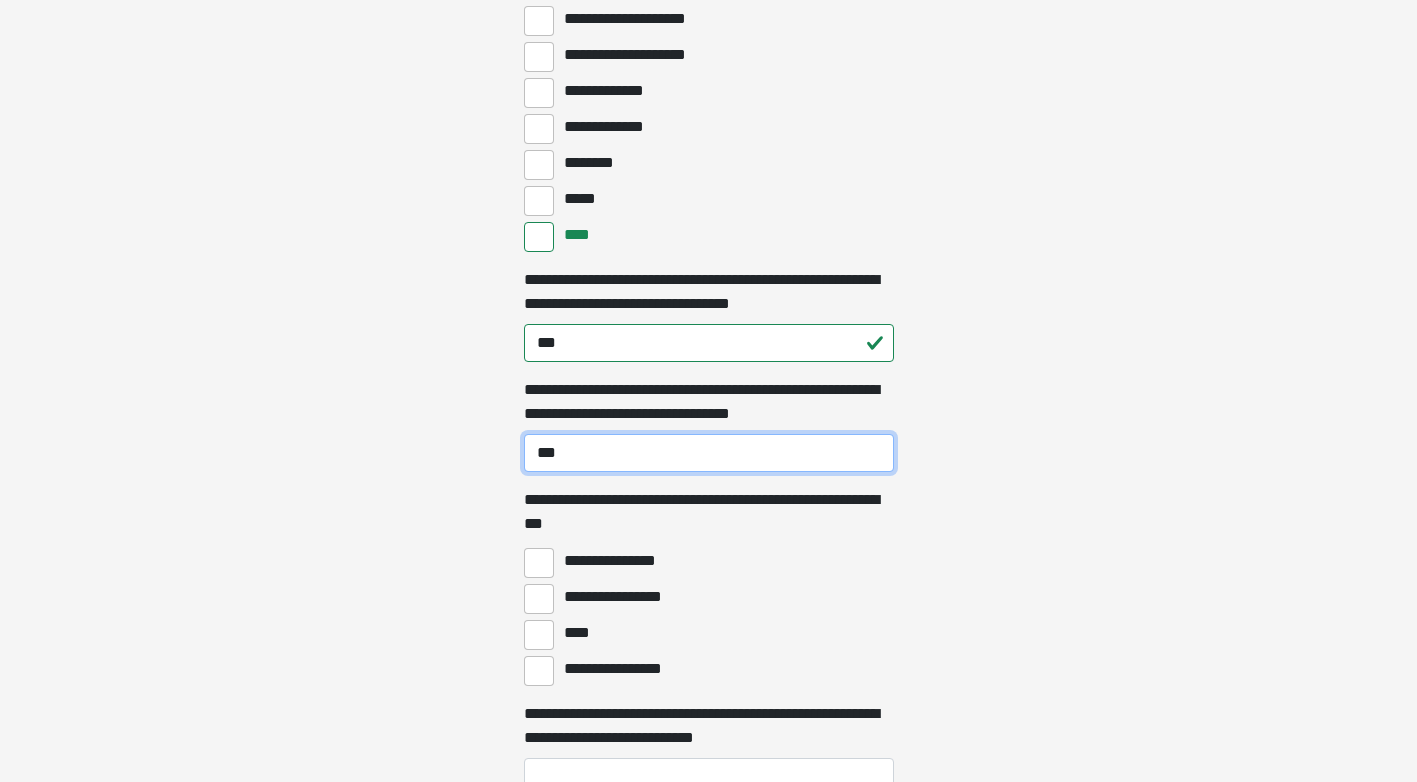 scroll, scrollTop: 5333, scrollLeft: 0, axis: vertical 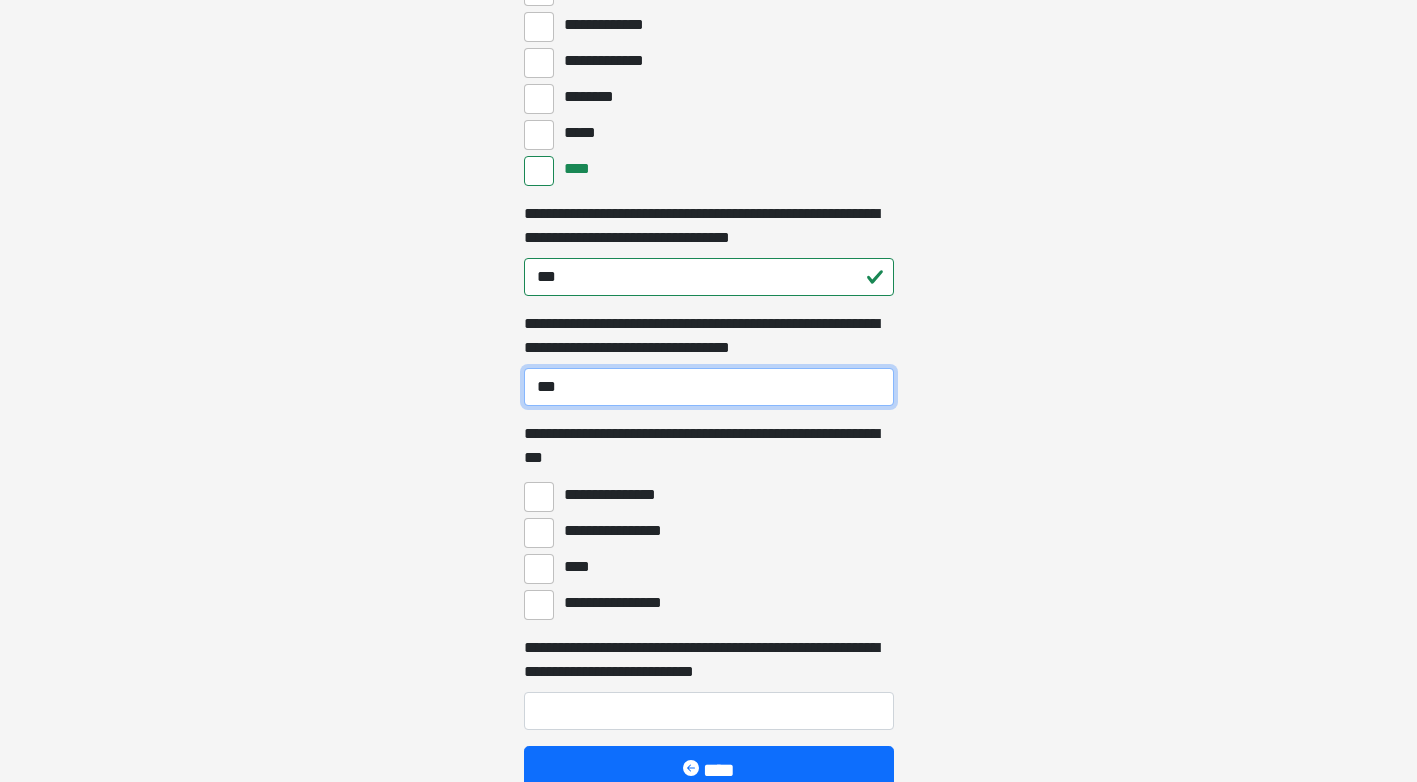 type on "***" 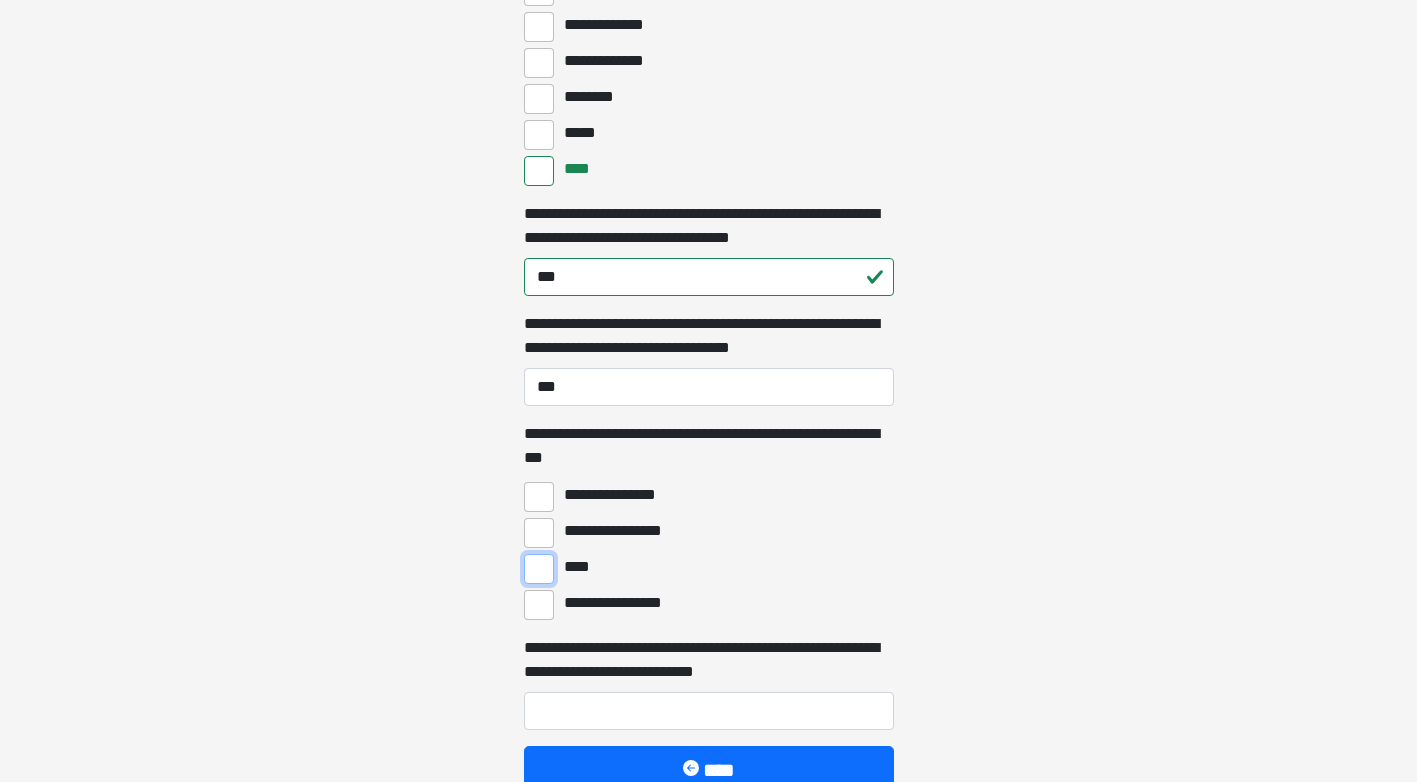 click on "****" at bounding box center [539, 569] 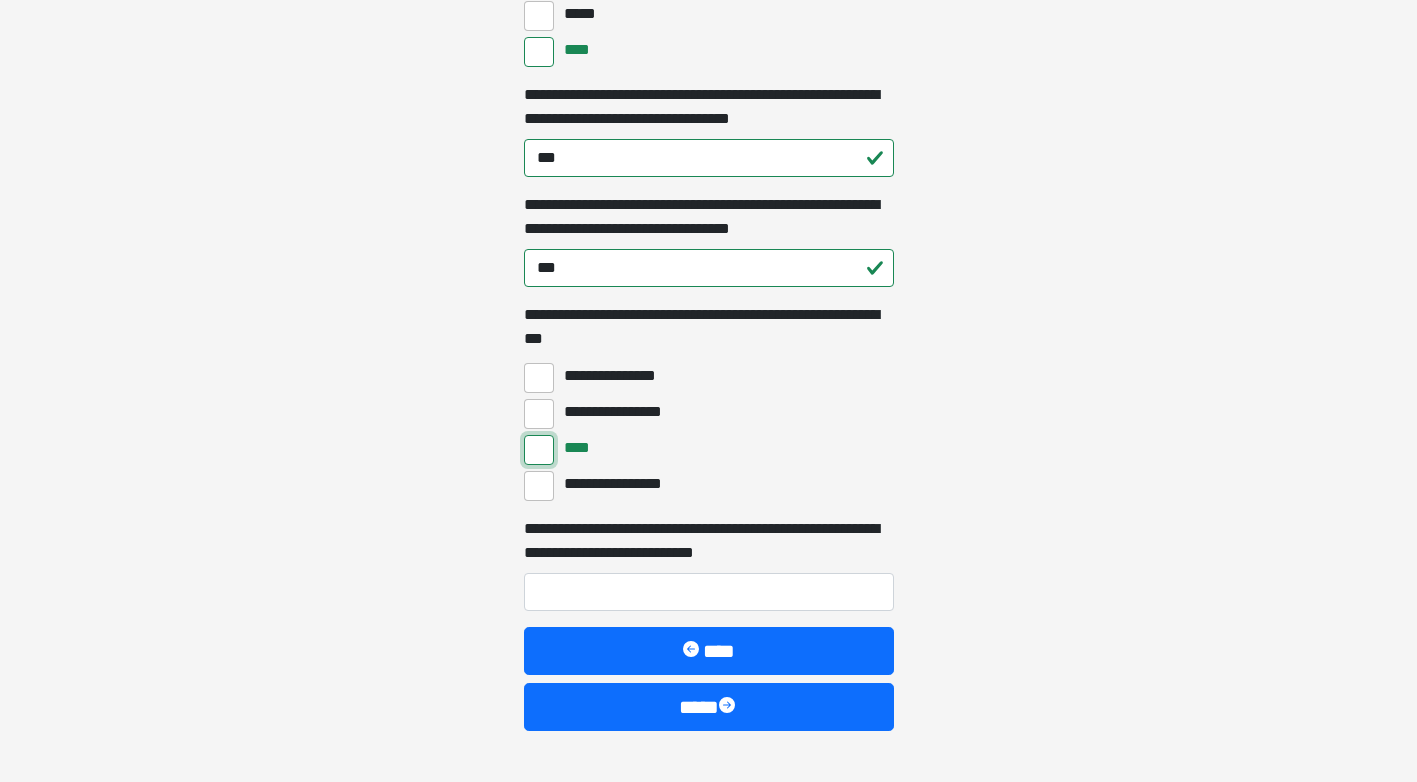 scroll, scrollTop: 5500, scrollLeft: 0, axis: vertical 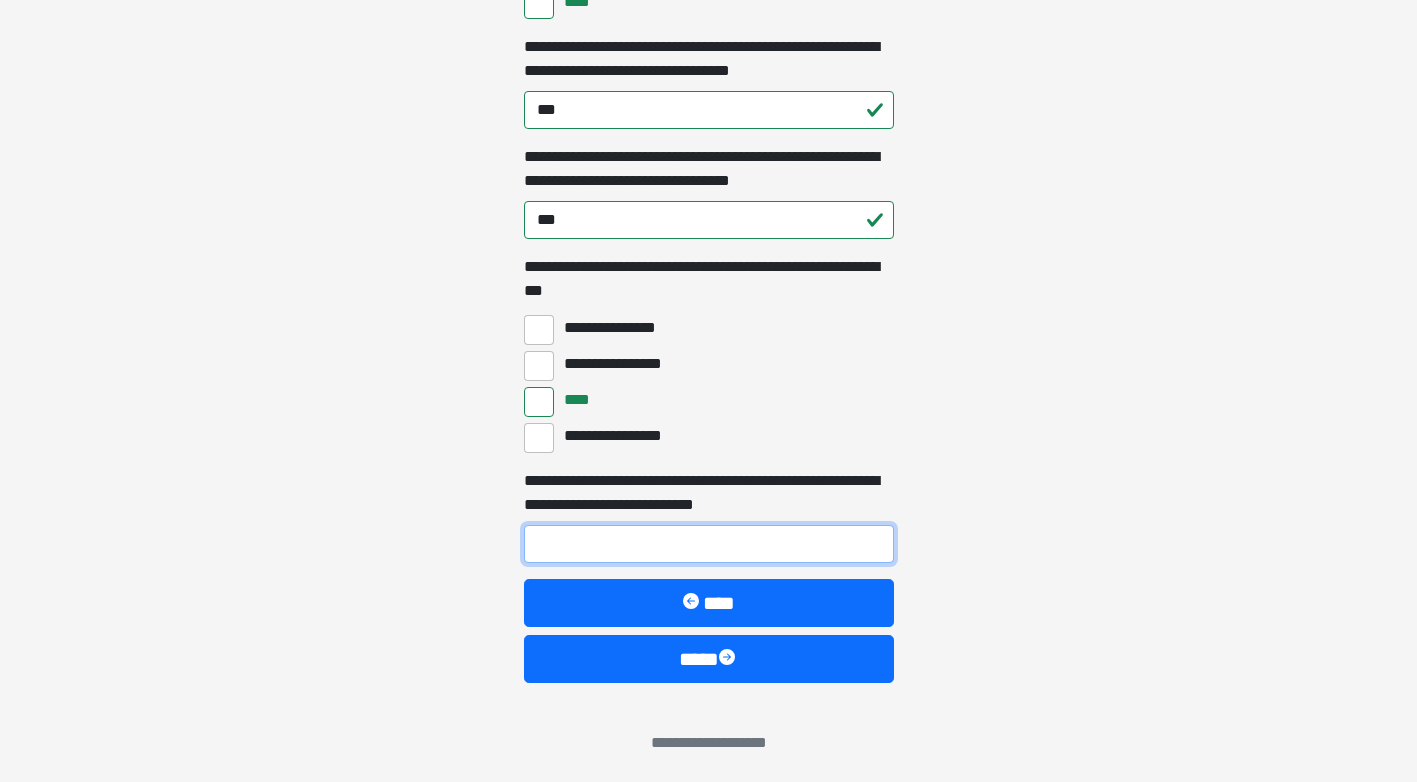 click on "**********" at bounding box center [709, 544] 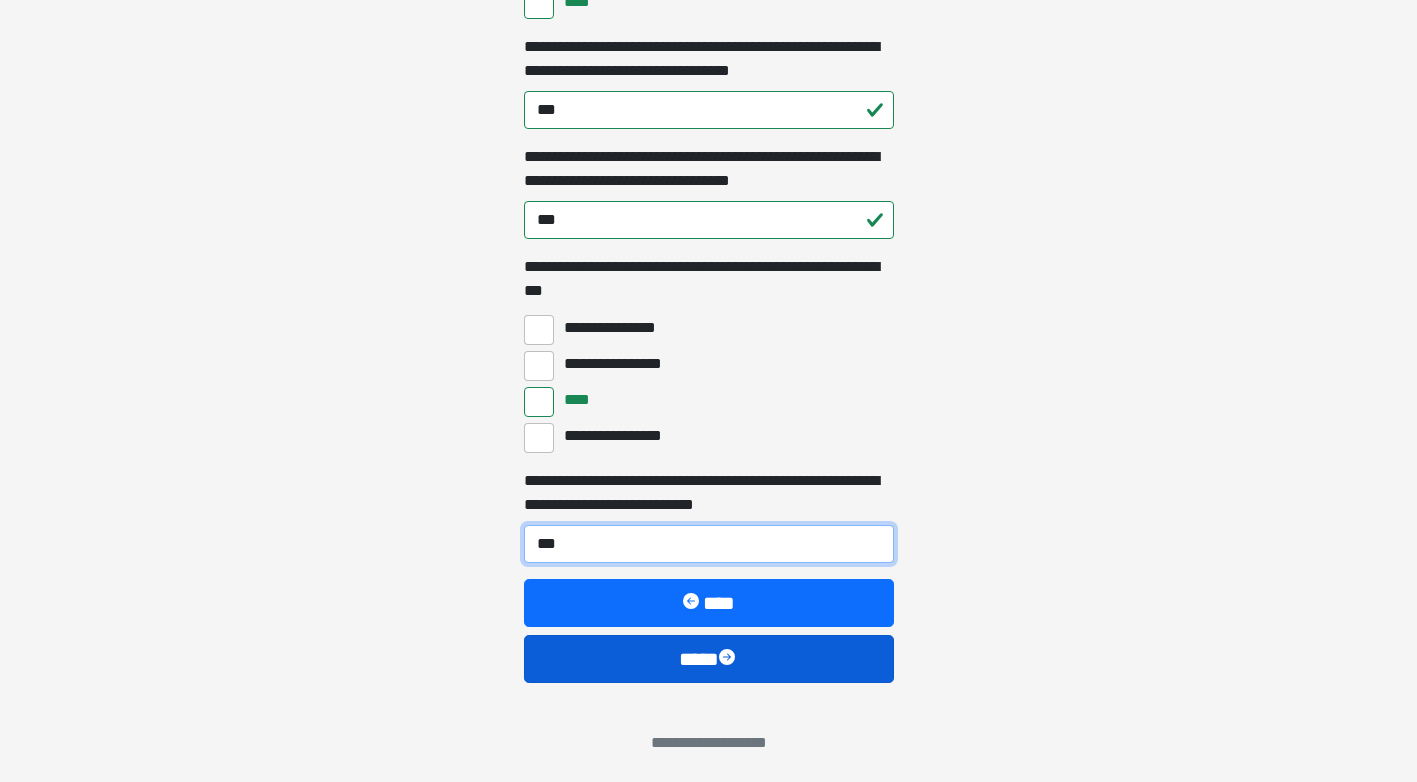 type on "***" 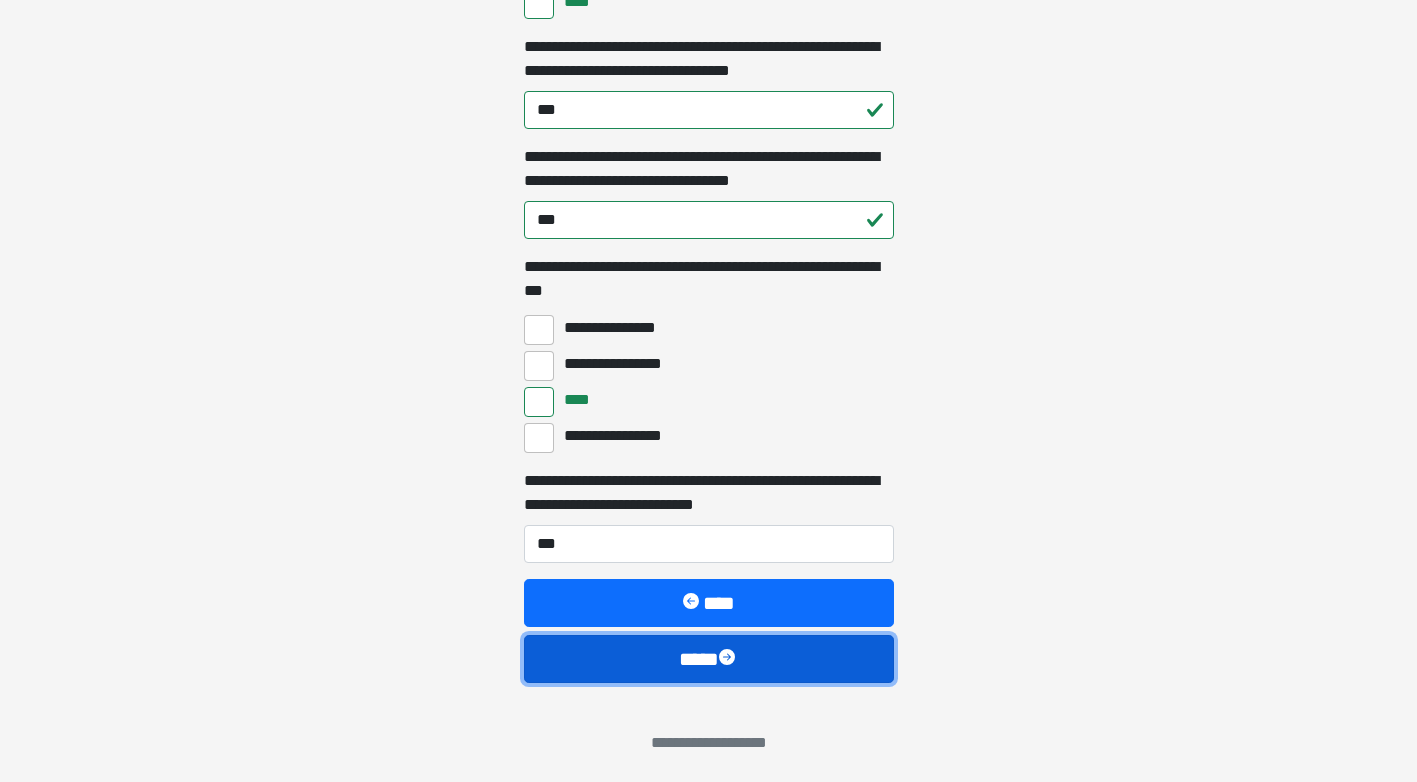 click on "****" at bounding box center [709, 659] 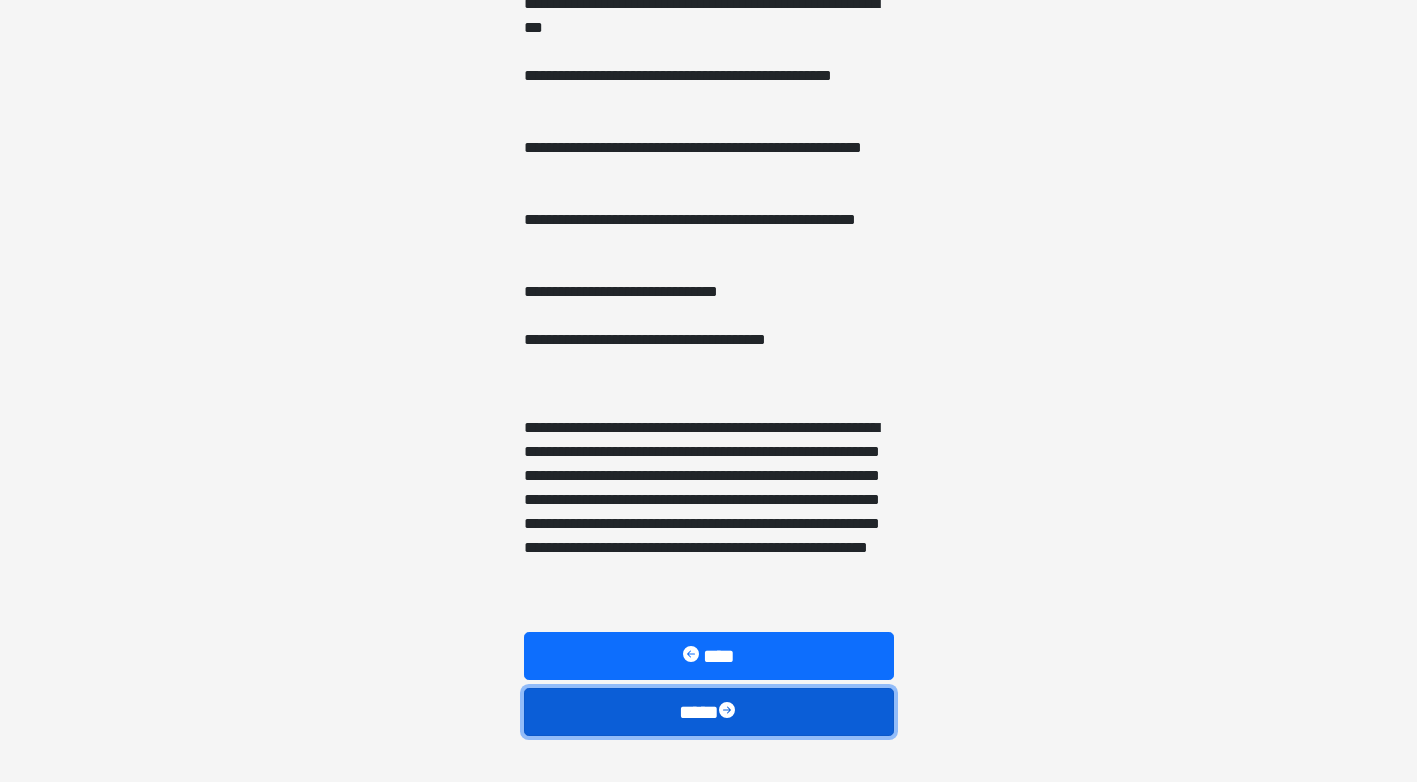 scroll, scrollTop: 1448, scrollLeft: 0, axis: vertical 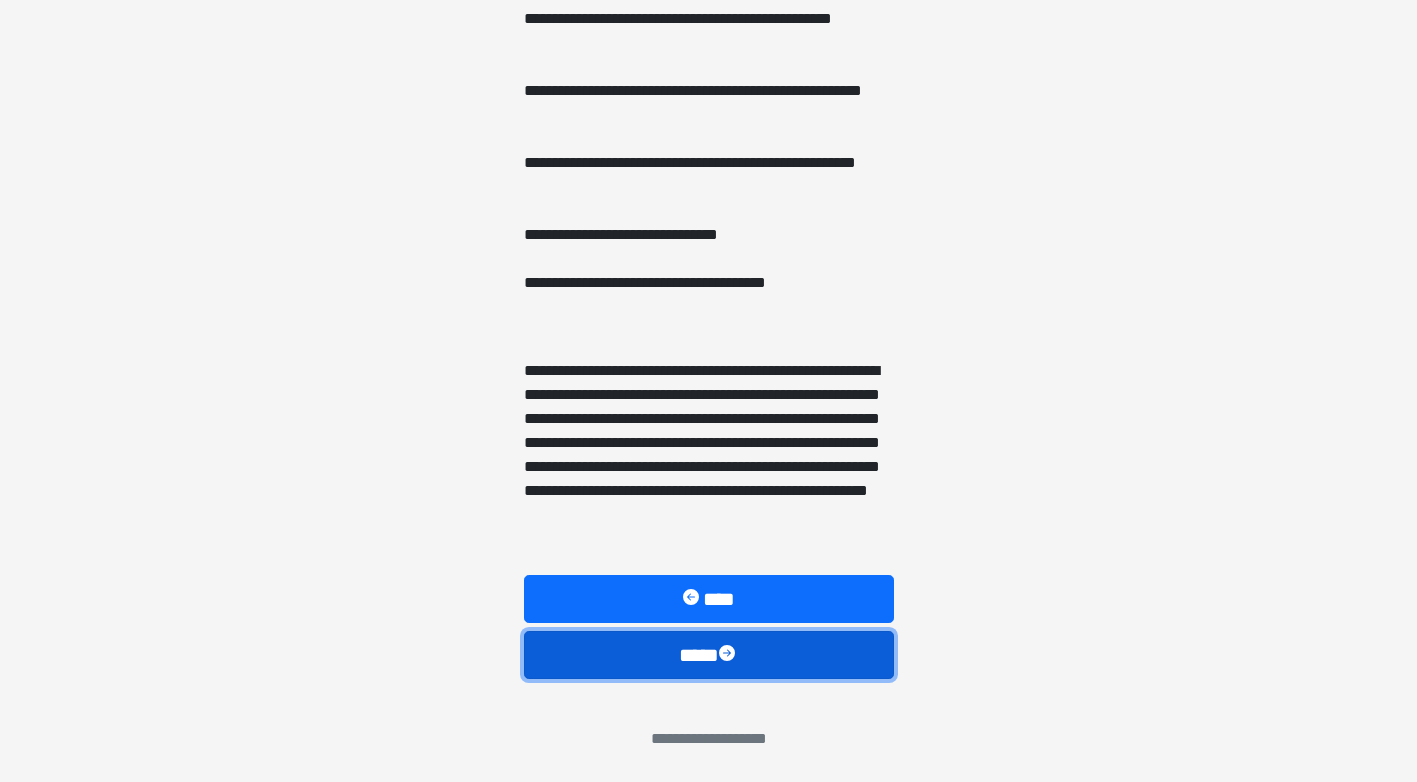 click on "****" at bounding box center [709, 655] 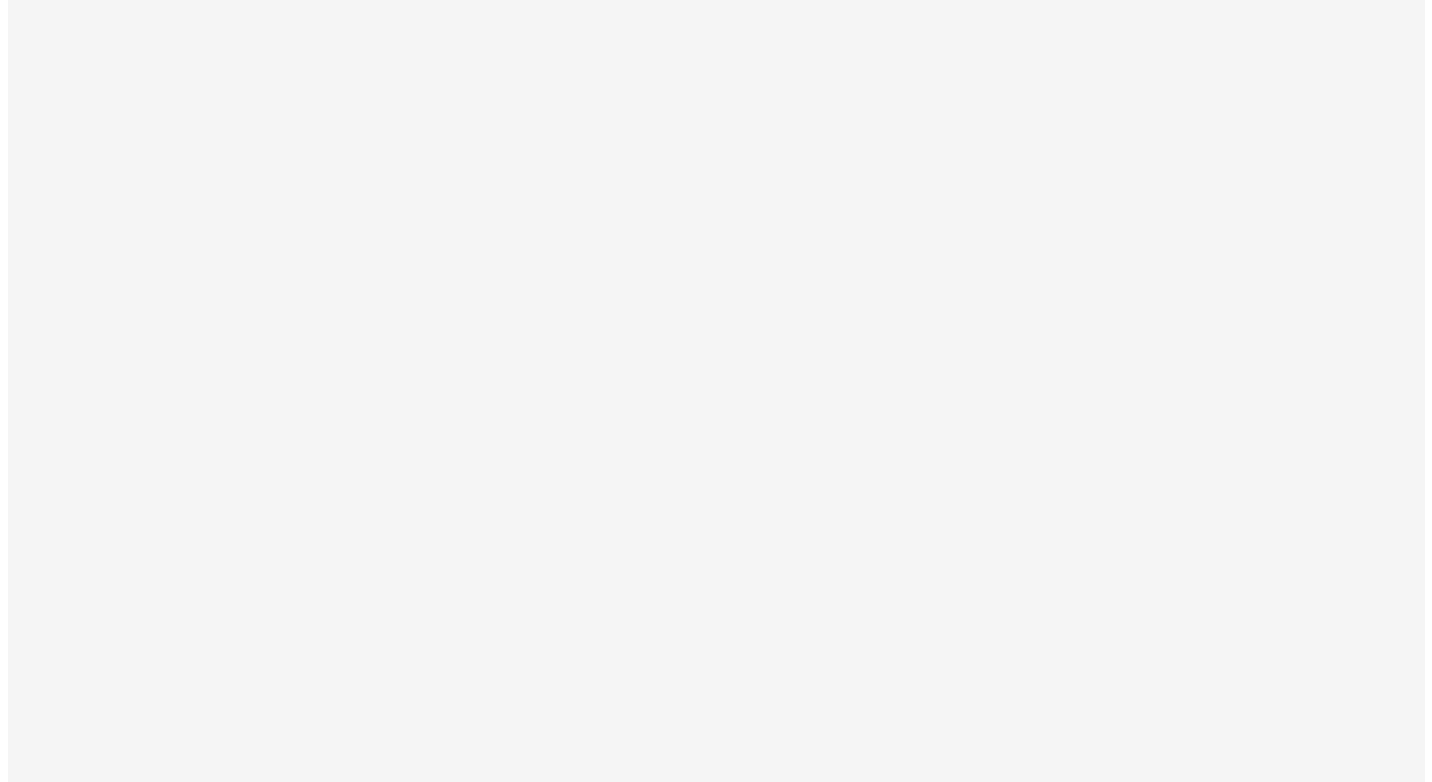 scroll, scrollTop: 0, scrollLeft: 0, axis: both 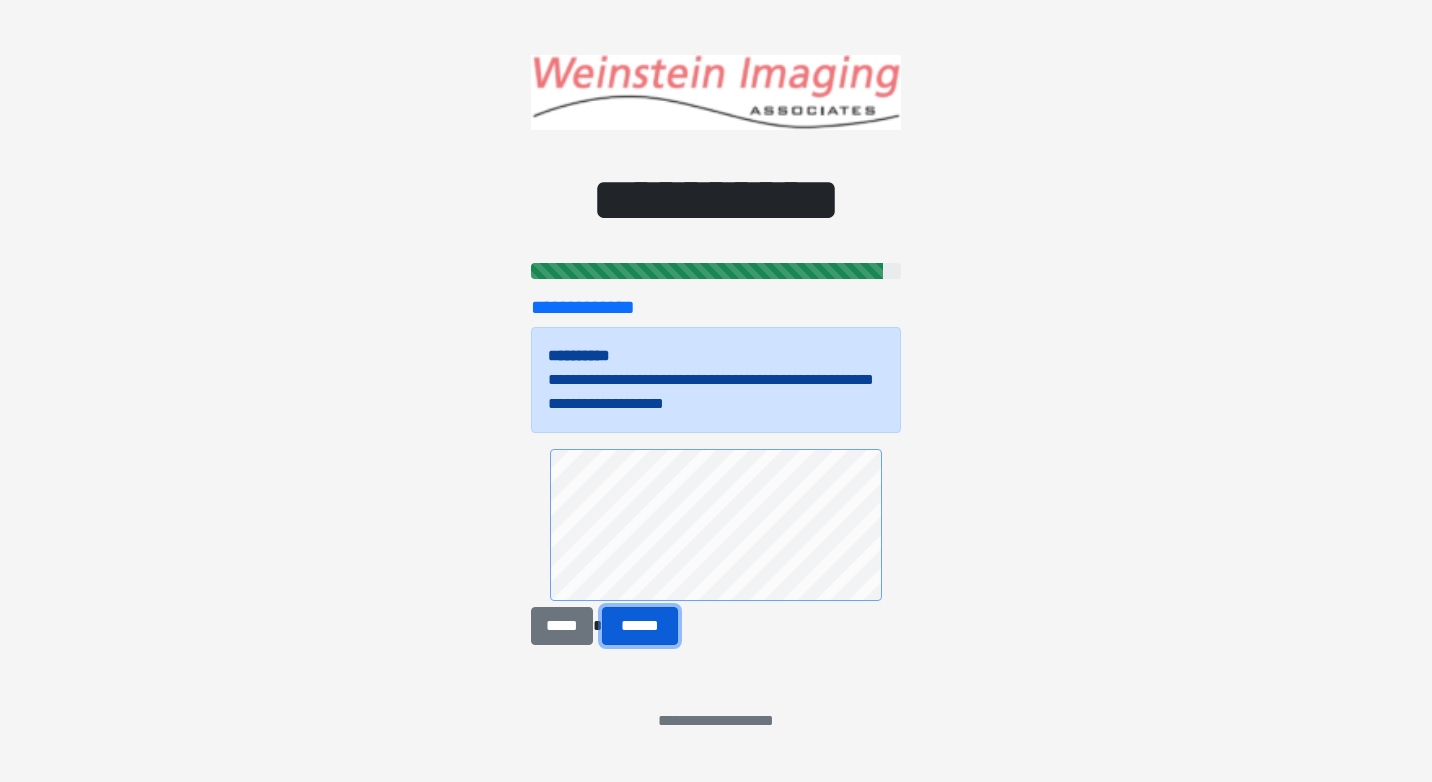 click on "******" at bounding box center [640, 626] 